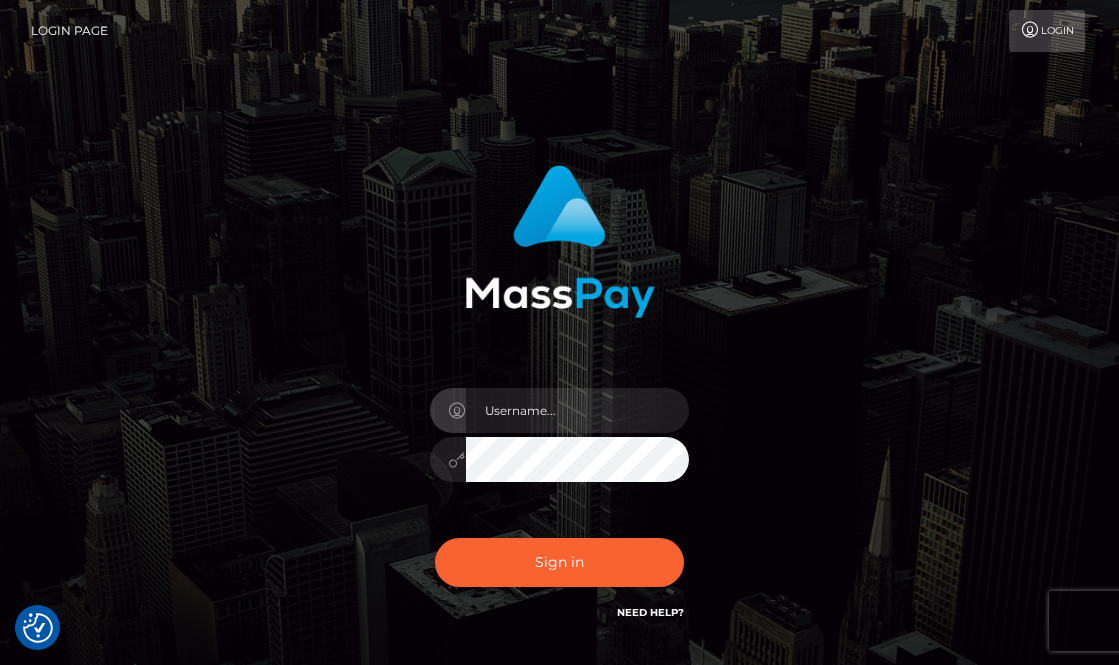 scroll, scrollTop: 0, scrollLeft: 0, axis: both 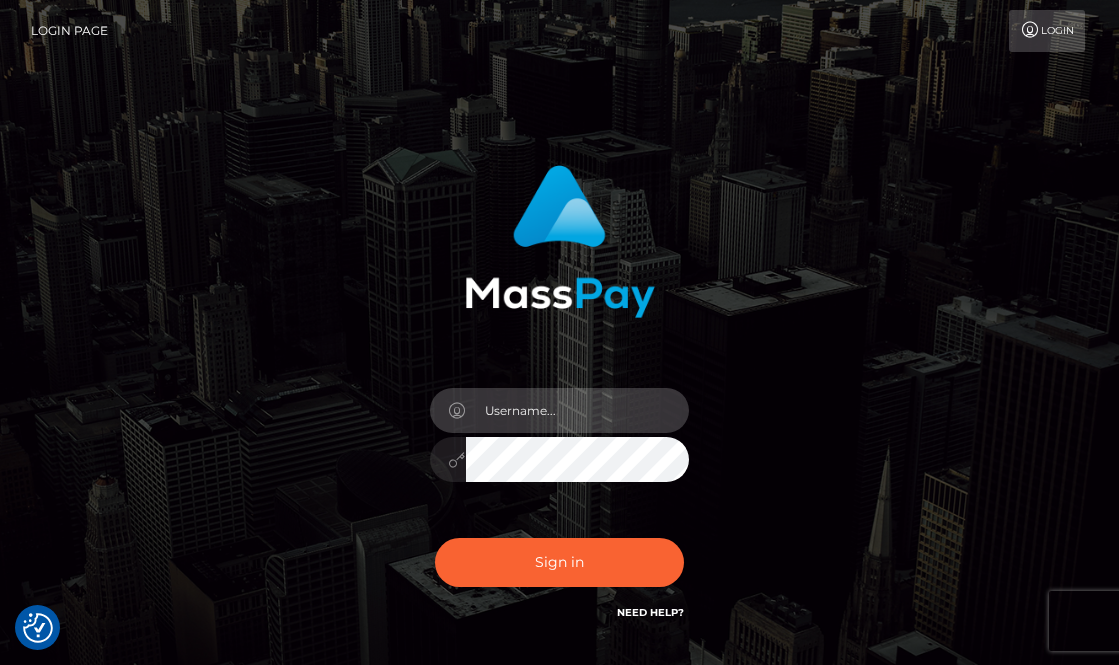 type on "aluasupport" 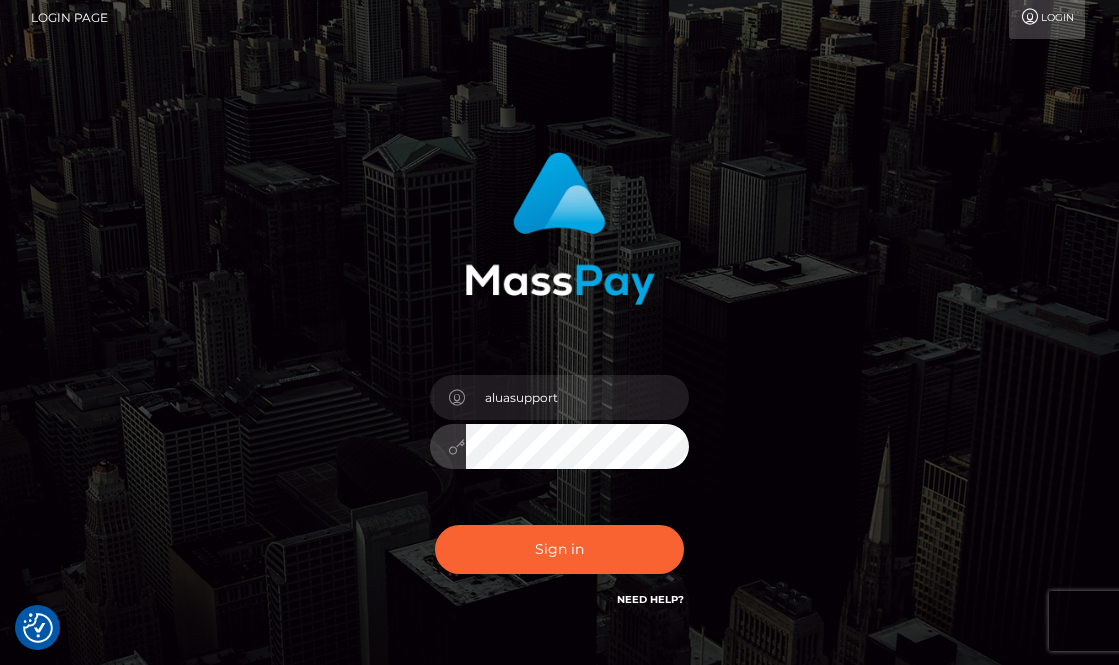 scroll, scrollTop: 19, scrollLeft: 0, axis: vertical 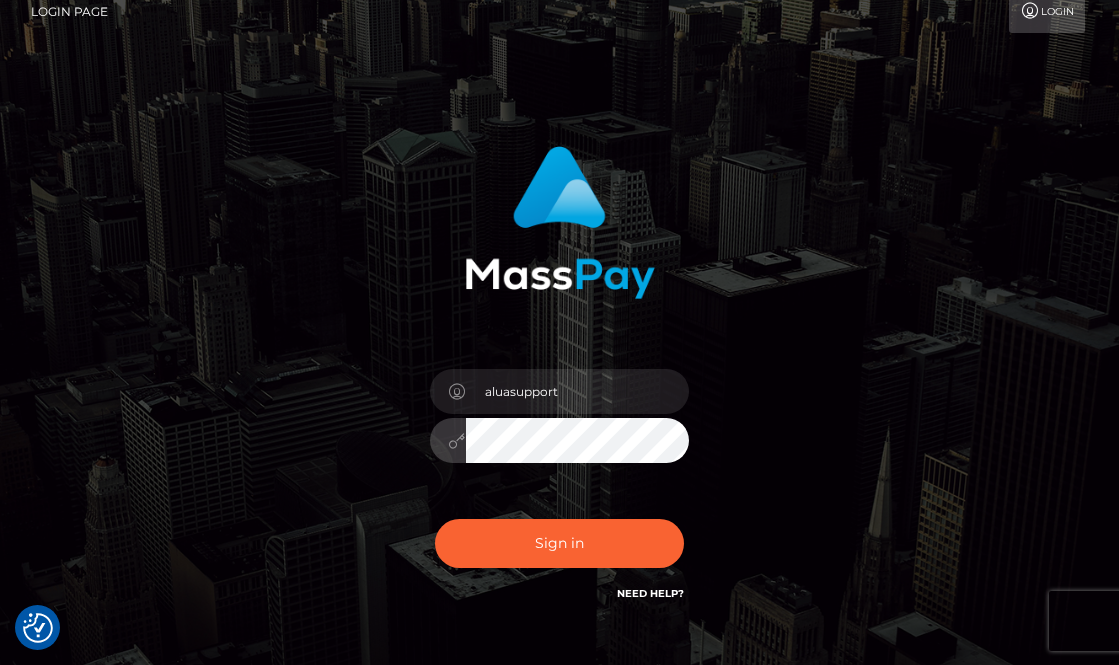 click on "Sign in
Need
Help?" at bounding box center [560, 551] 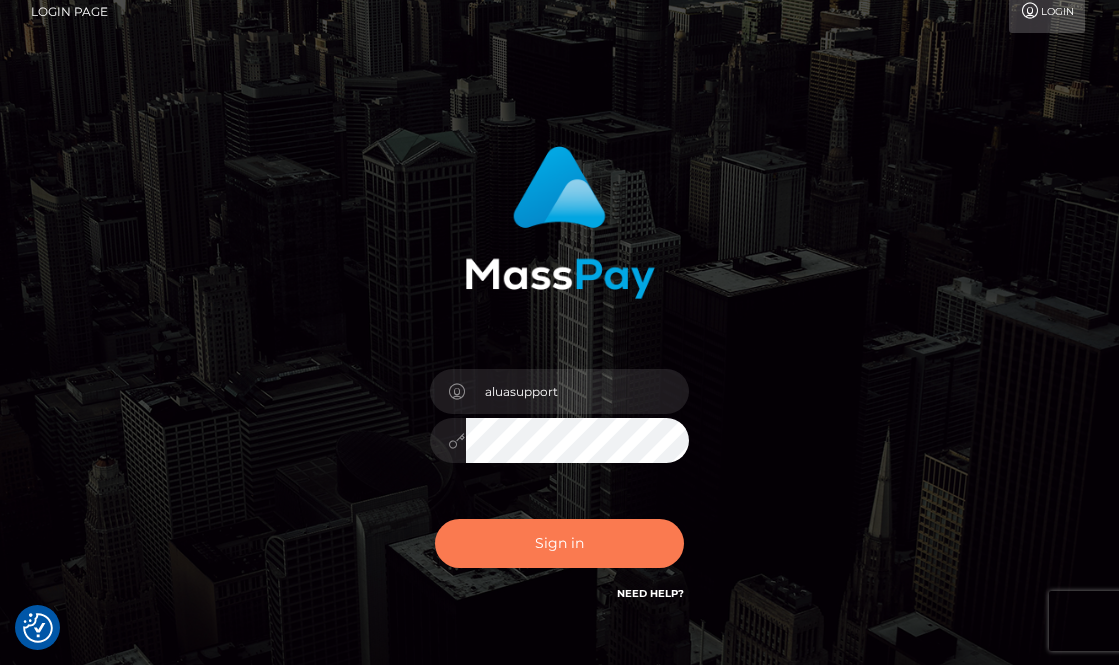 click on "Sign in" at bounding box center [560, 543] 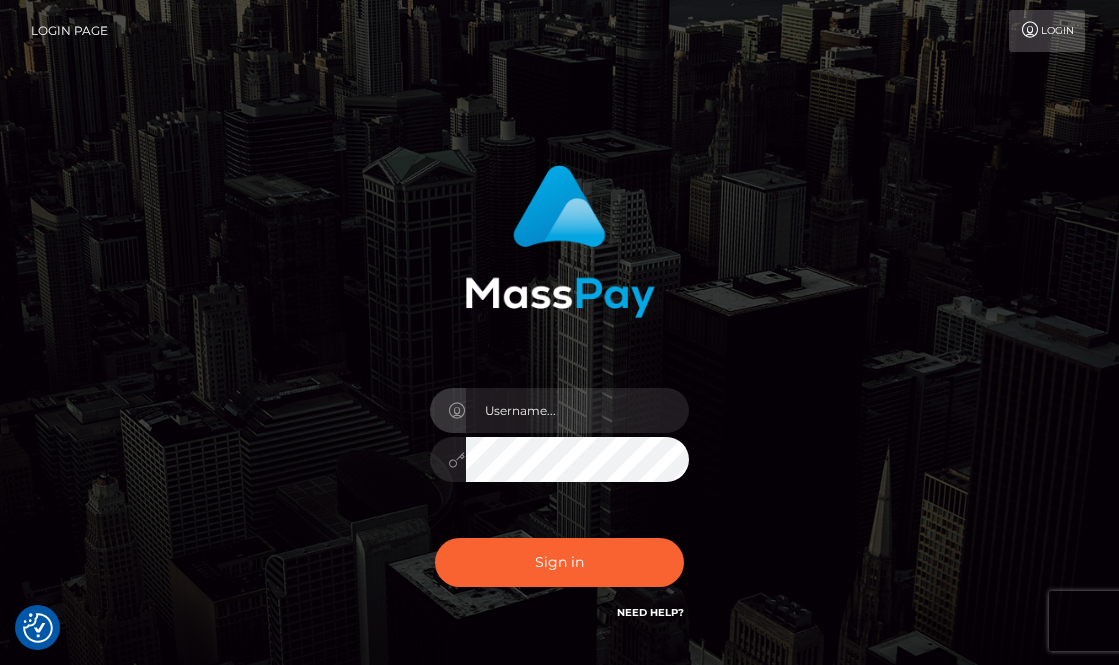 scroll, scrollTop: 0, scrollLeft: 0, axis: both 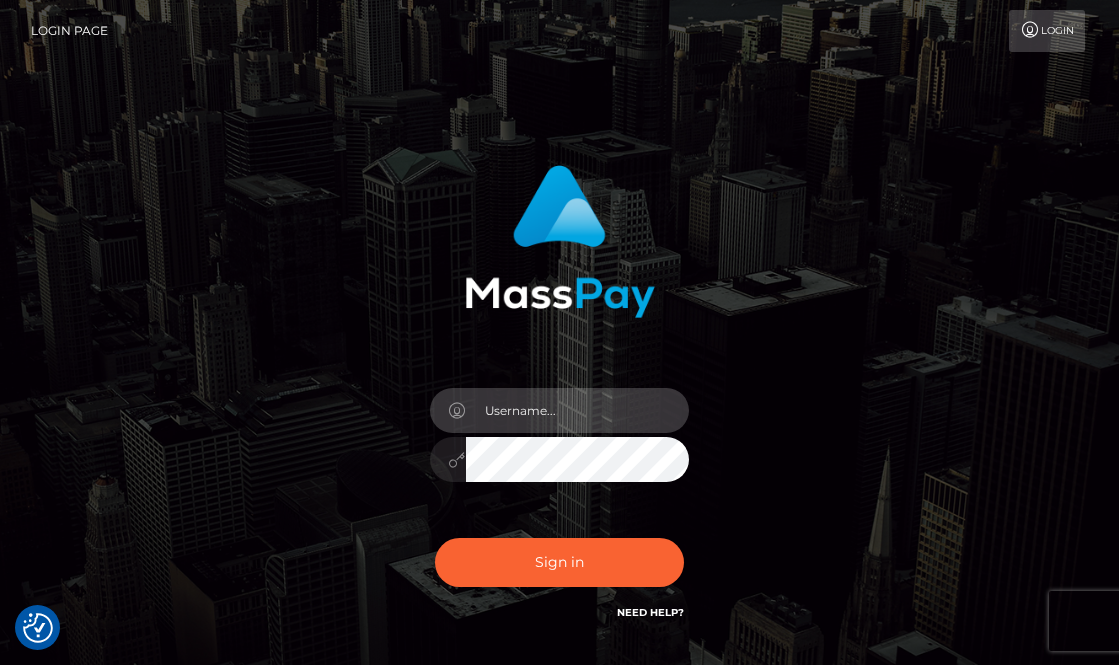 type on "aluasupport" 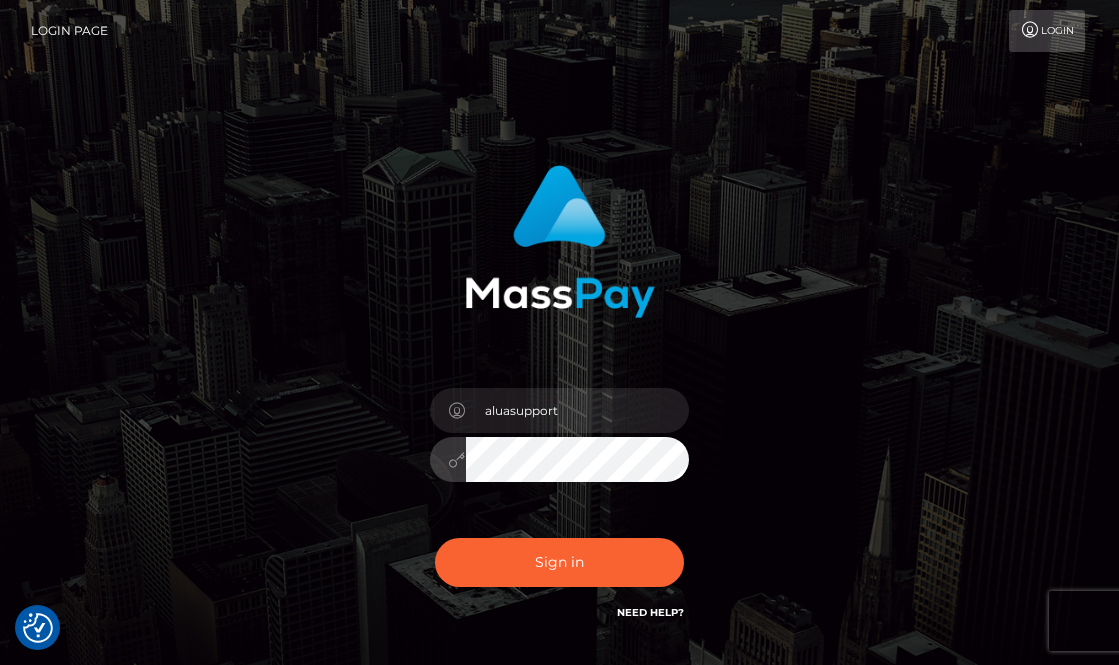 click on "Sign in" at bounding box center (560, 562) 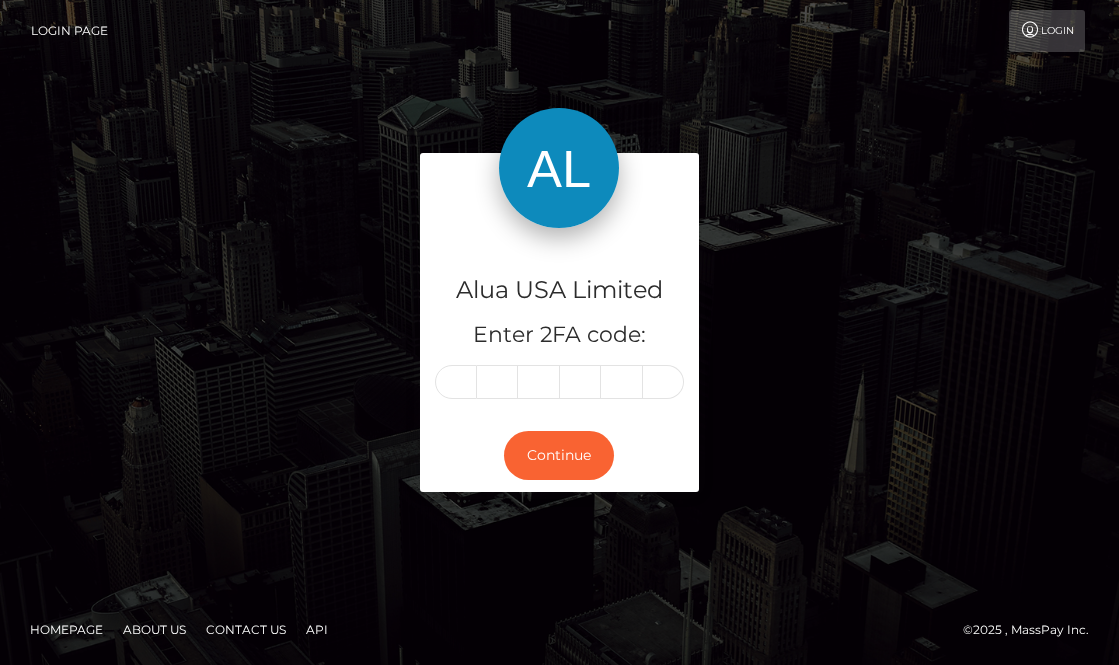 scroll, scrollTop: 0, scrollLeft: 0, axis: both 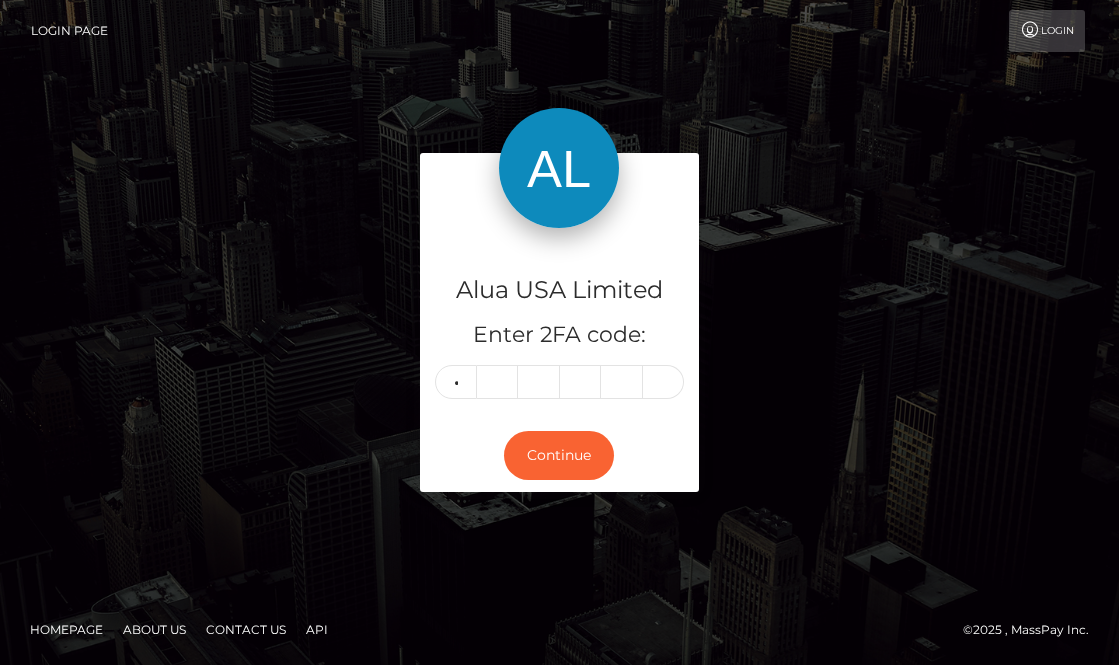 type on "5" 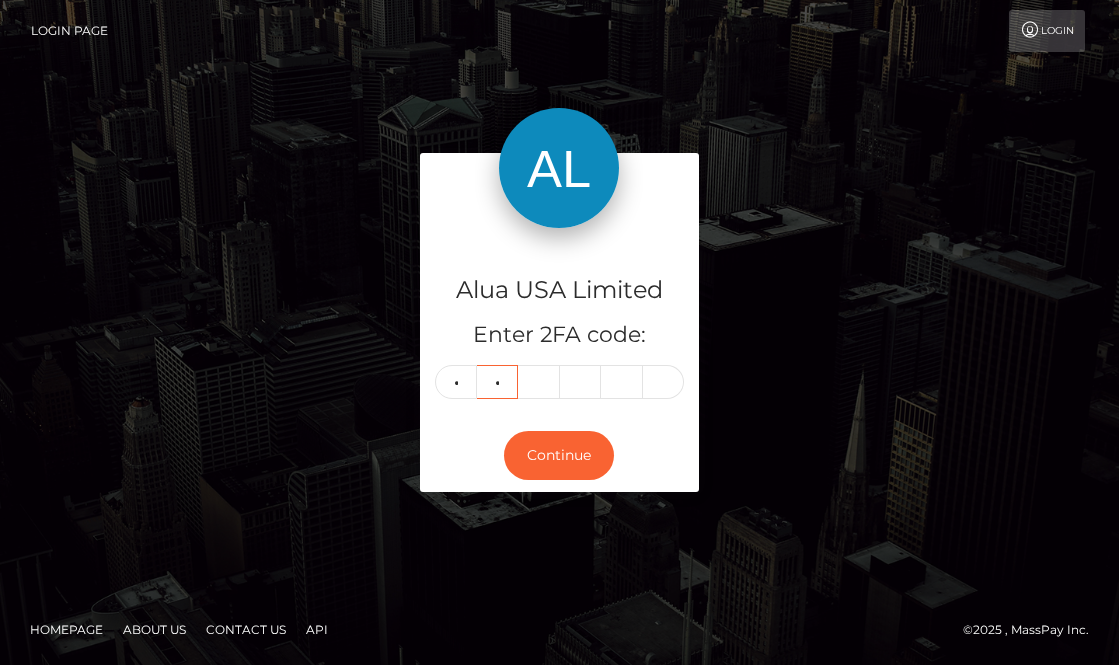type on "5" 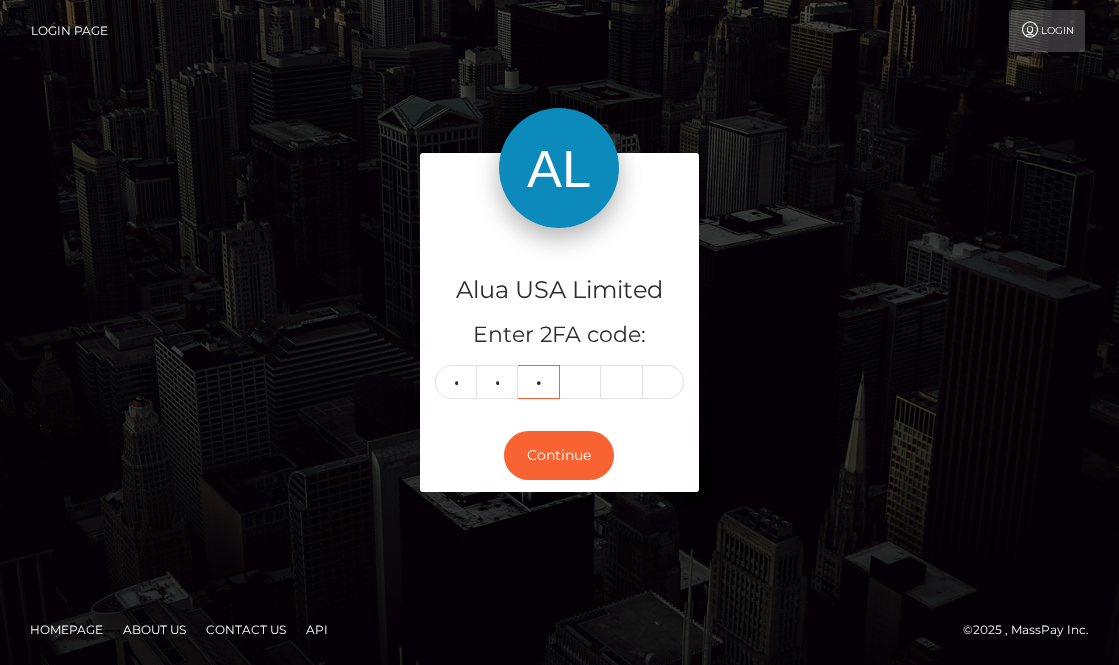 type on "8" 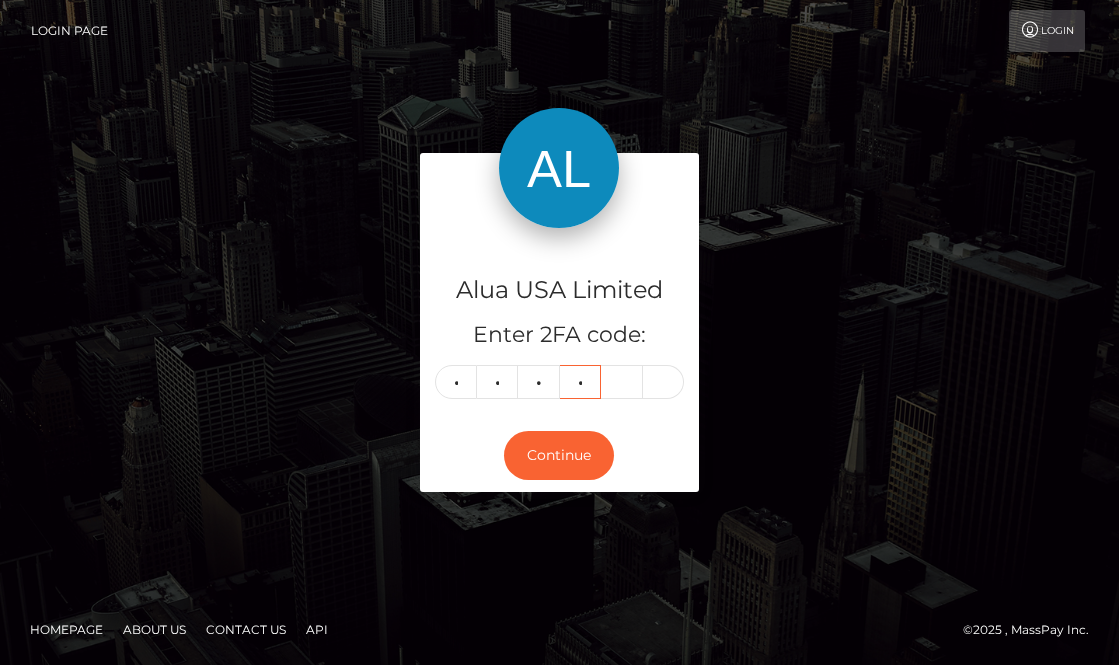 type on "8" 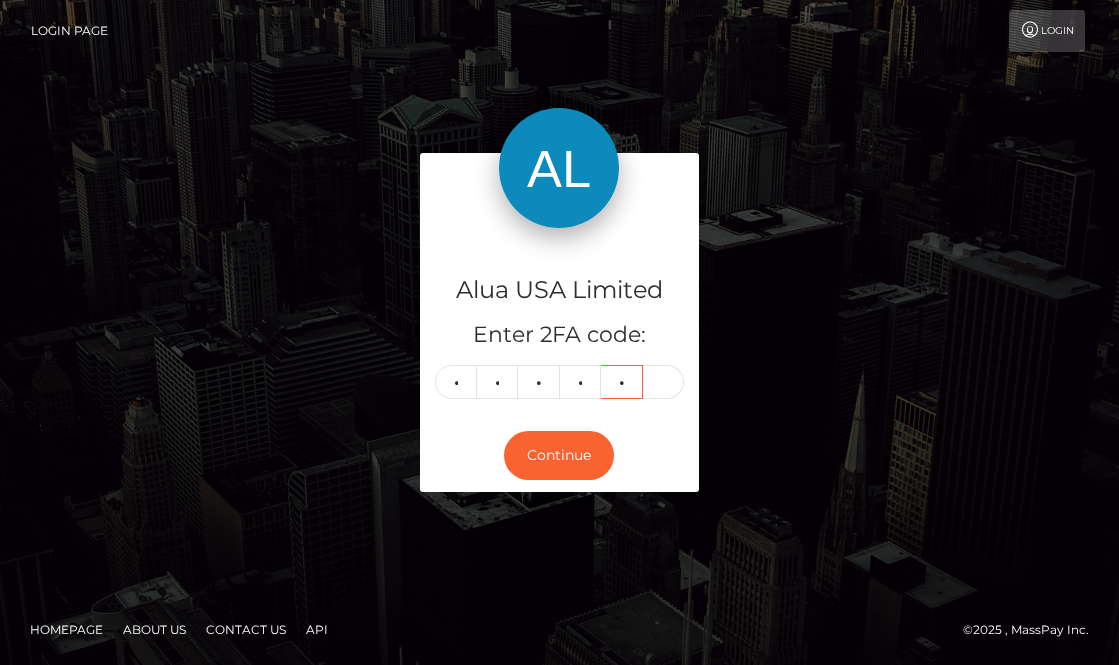 type on "3" 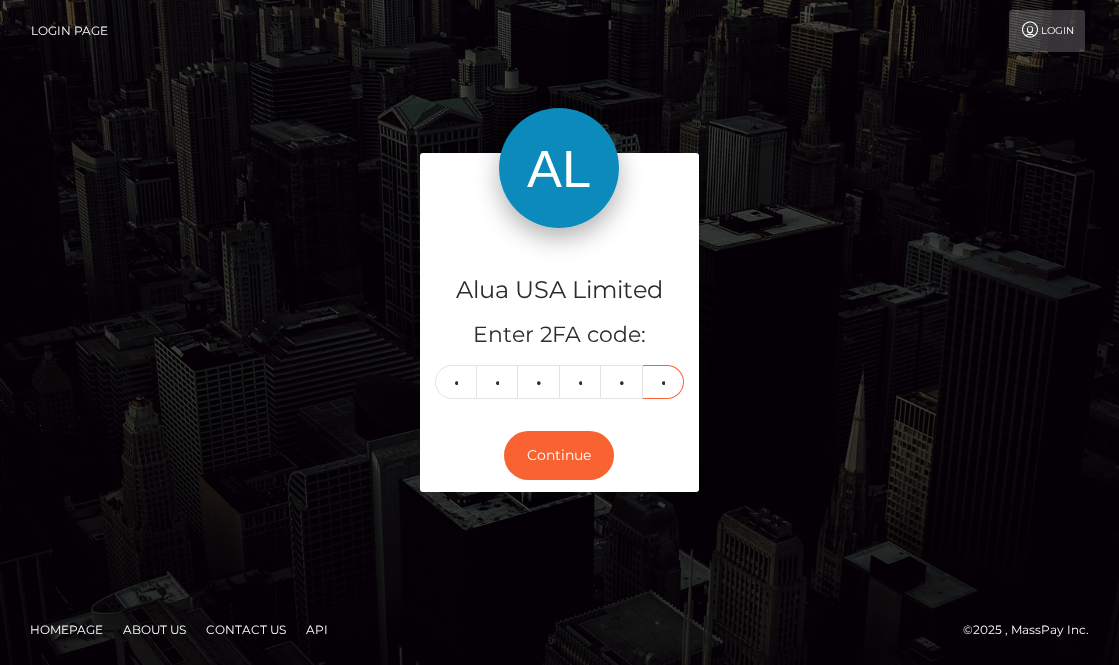 type on "4" 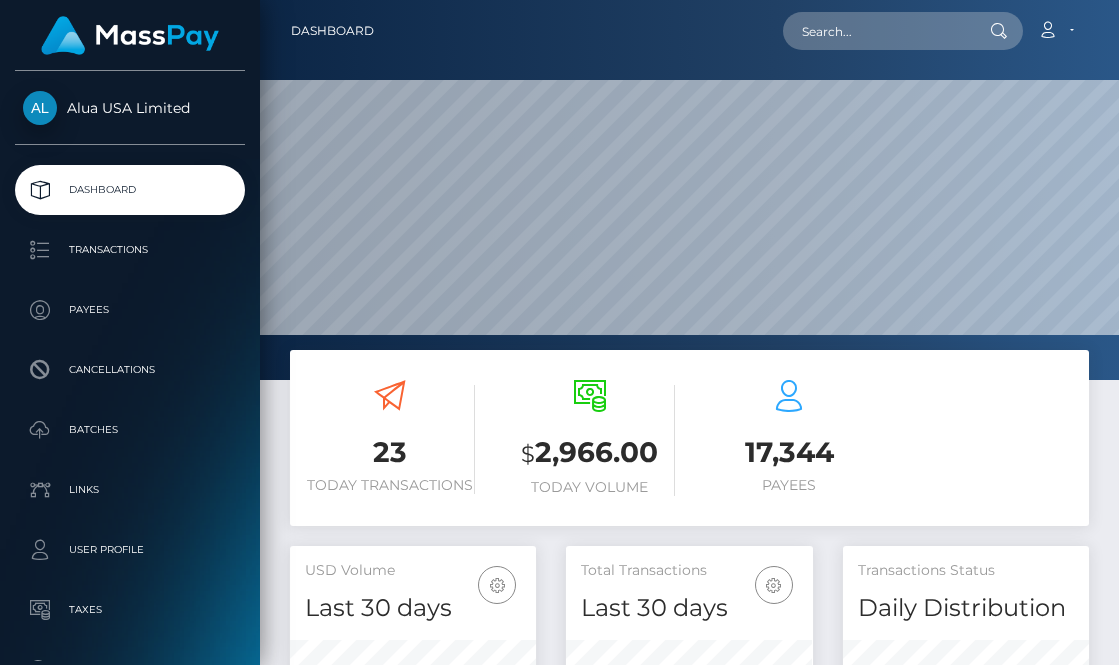 scroll, scrollTop: 0, scrollLeft: 0, axis: both 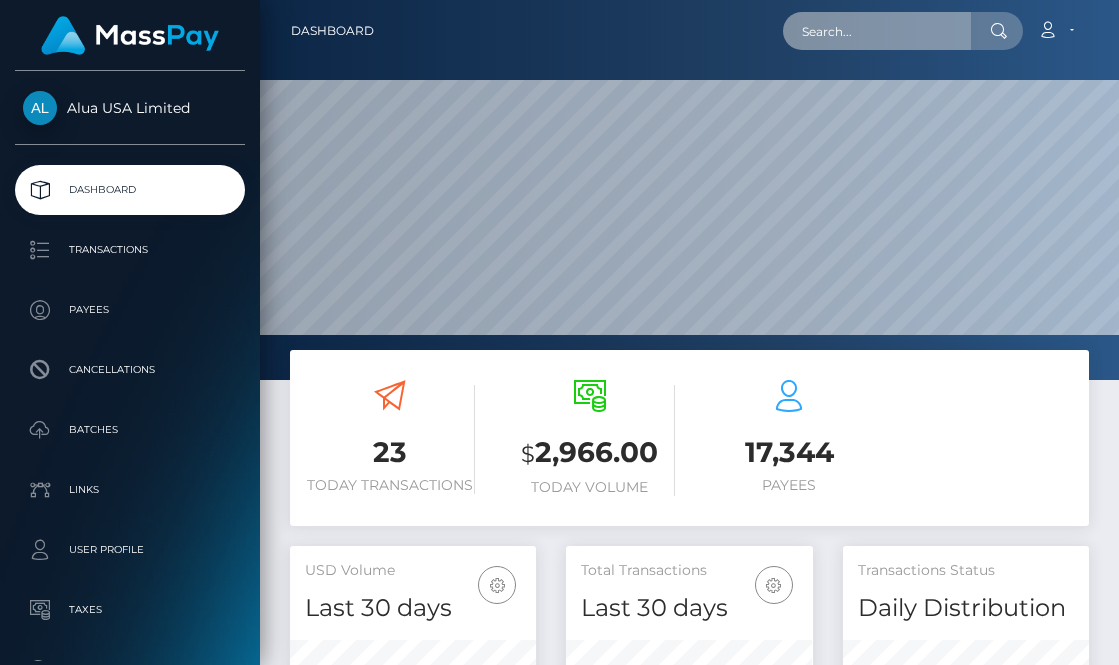 click at bounding box center [877, 31] 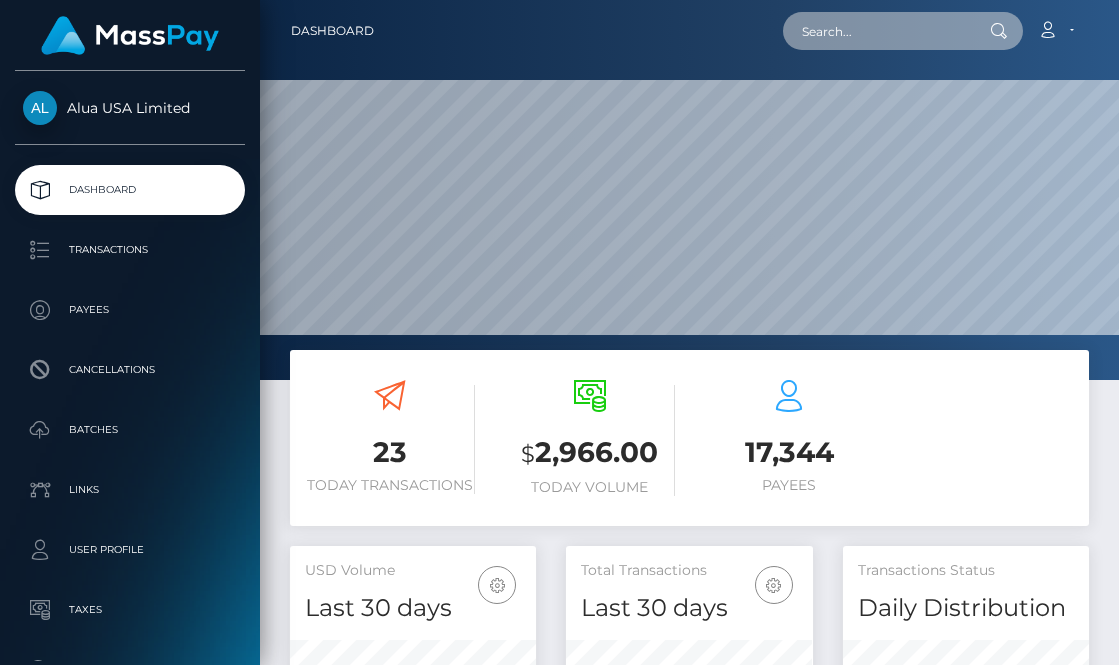 paste on "6877c8eae3e97b0aa6004172" 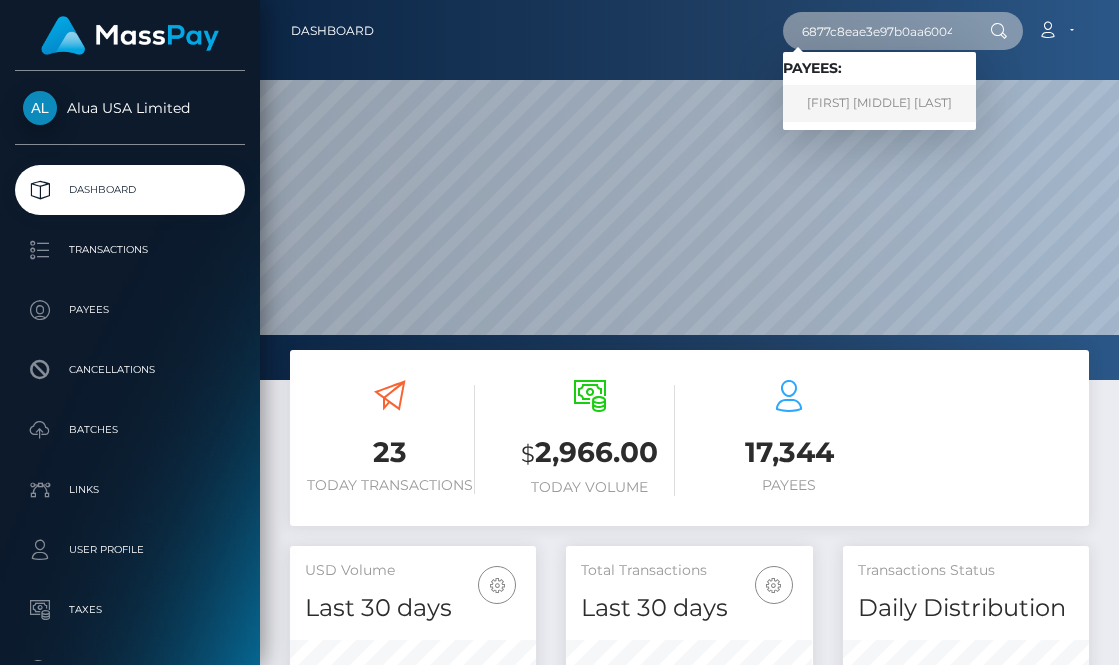 type on "6877c8eae3e97b0aa6004172" 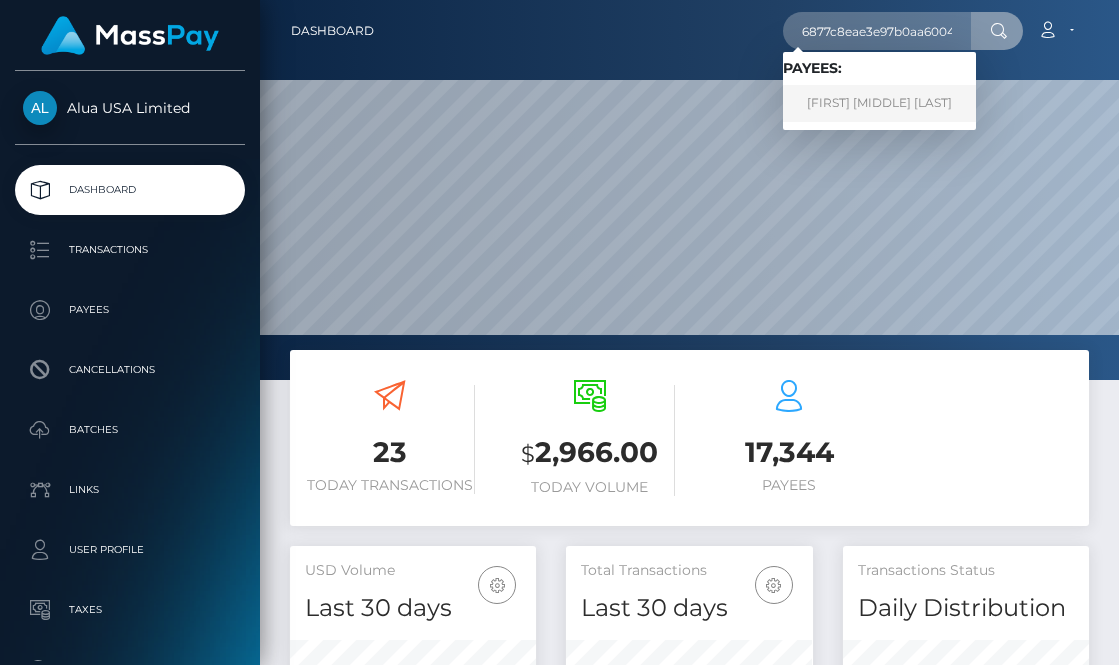 click on "[FIRST]  [MIDDLE]  [LAST]" at bounding box center [879, 103] 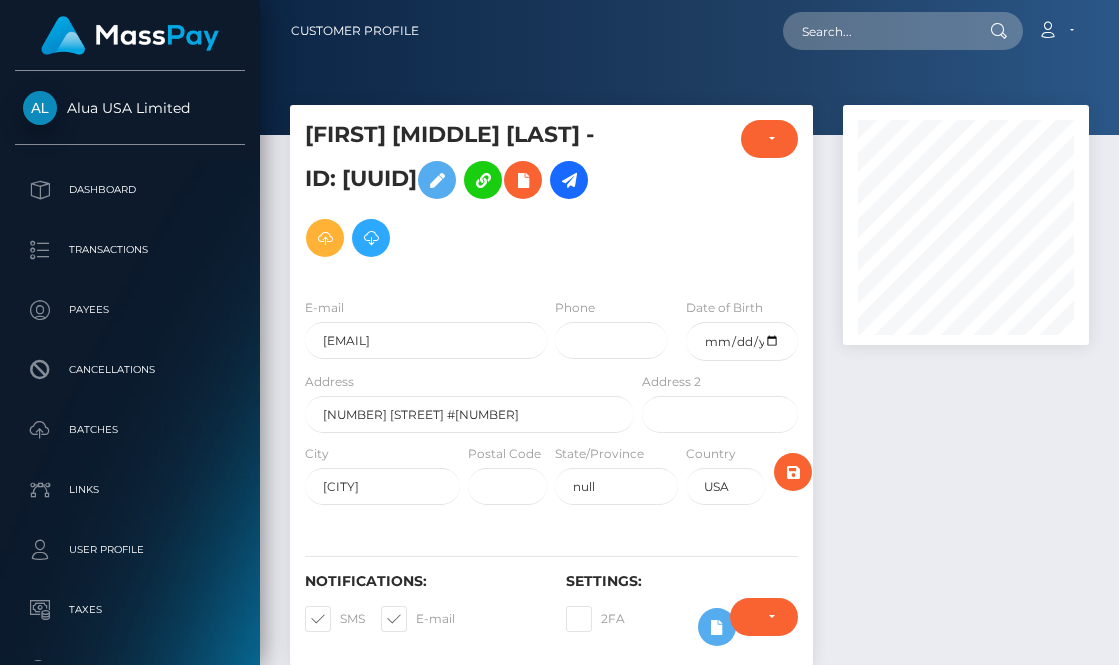 scroll, scrollTop: 0, scrollLeft: 0, axis: both 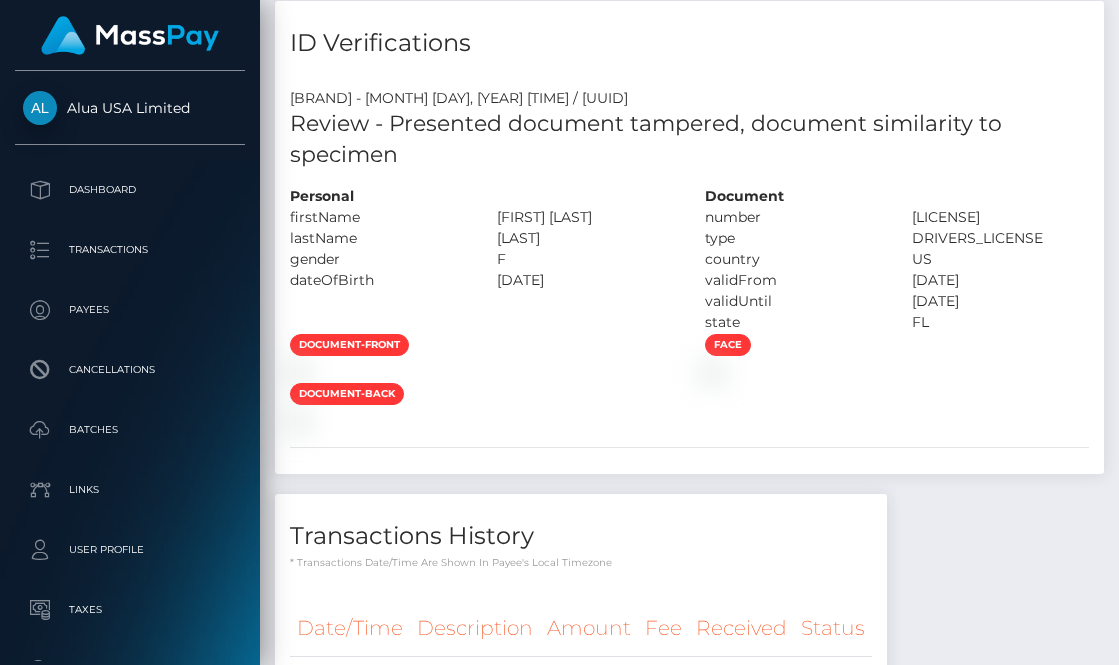click on "Review - Presented document tampered, document similarity to specimen" at bounding box center [689, 140] 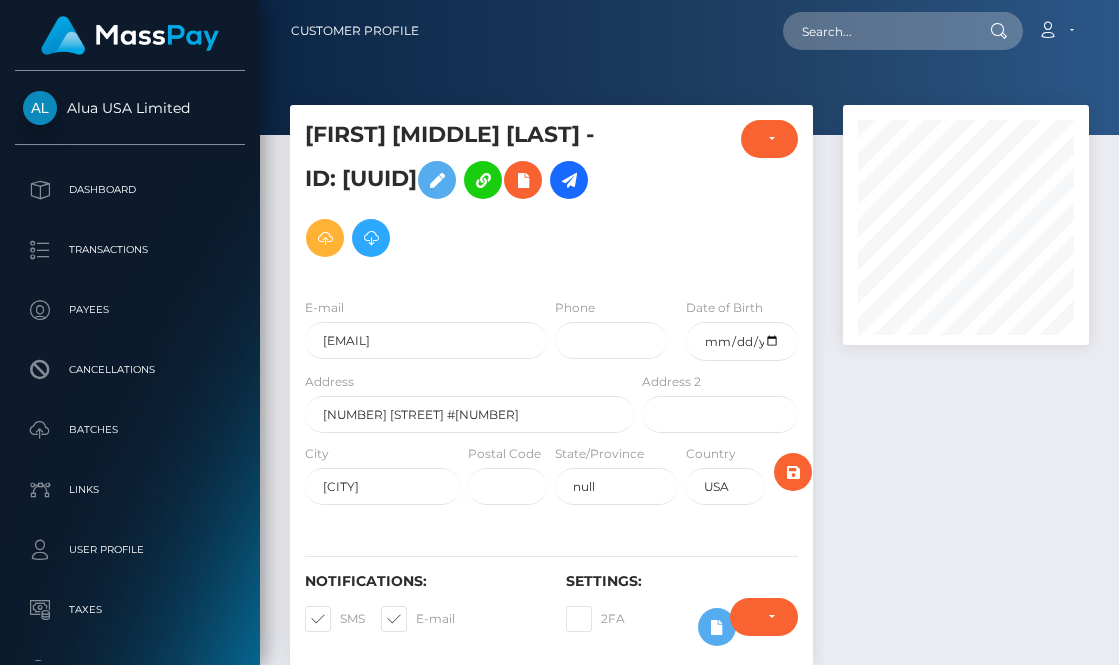 scroll, scrollTop: 0, scrollLeft: 0, axis: both 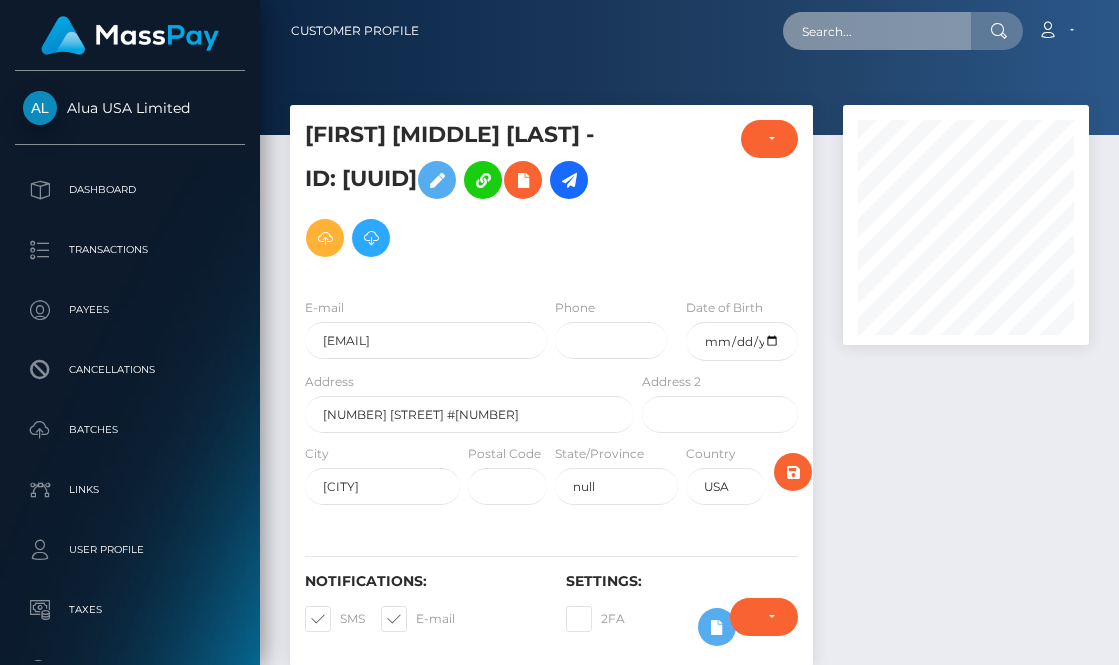 click at bounding box center (877, 31) 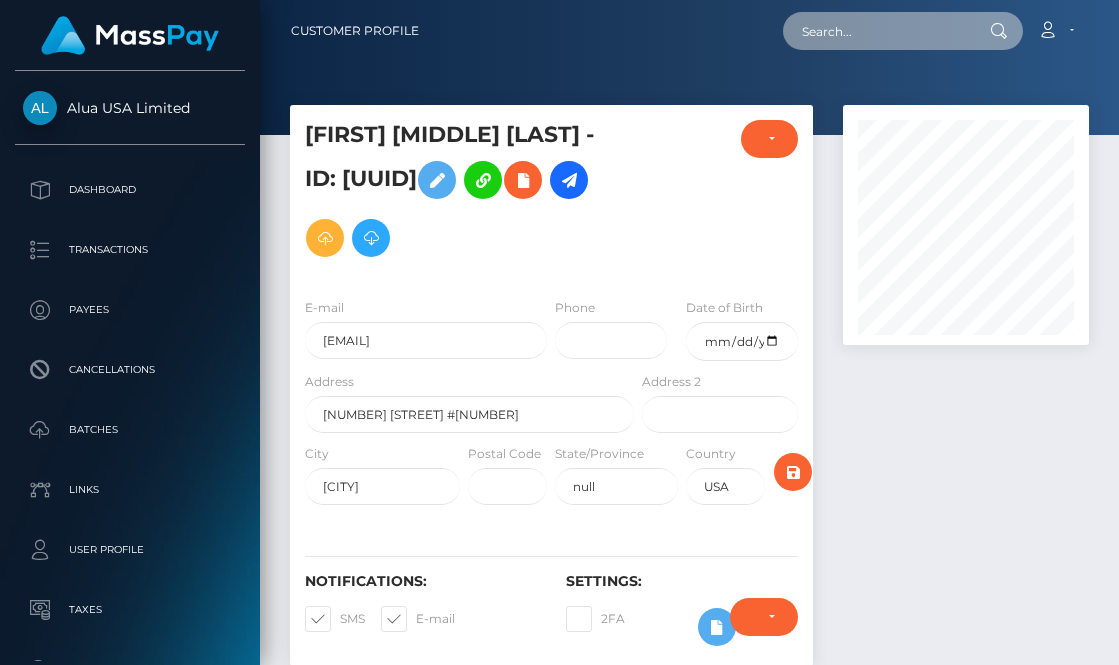 paste on "64e04d880957d27b14038957" 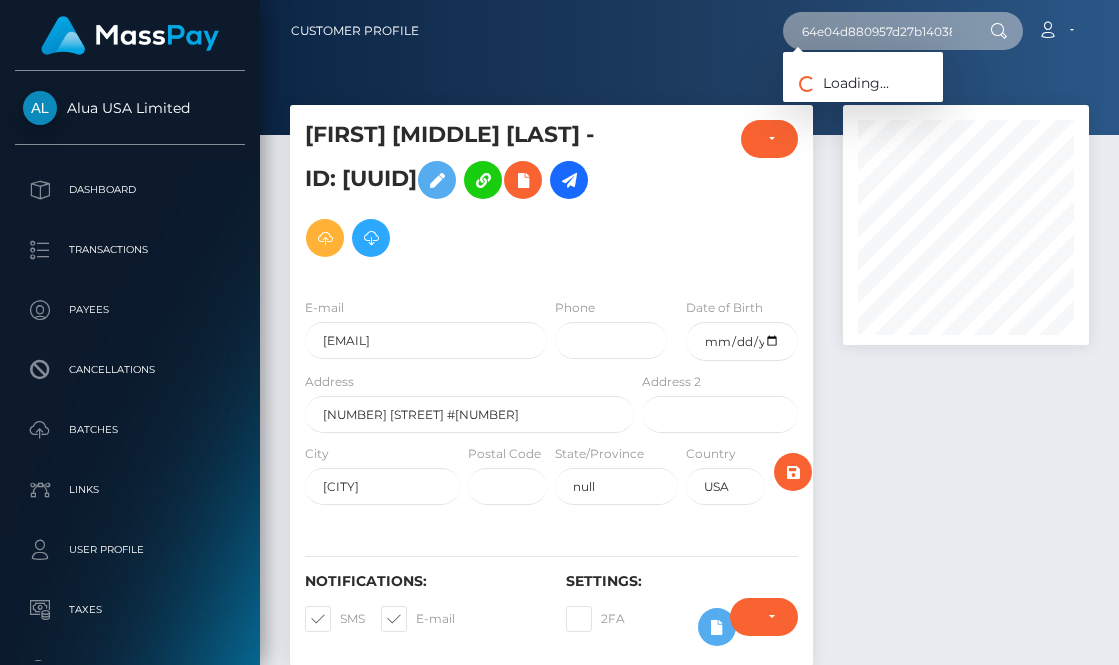 type on "64e04d880957d27b14038957" 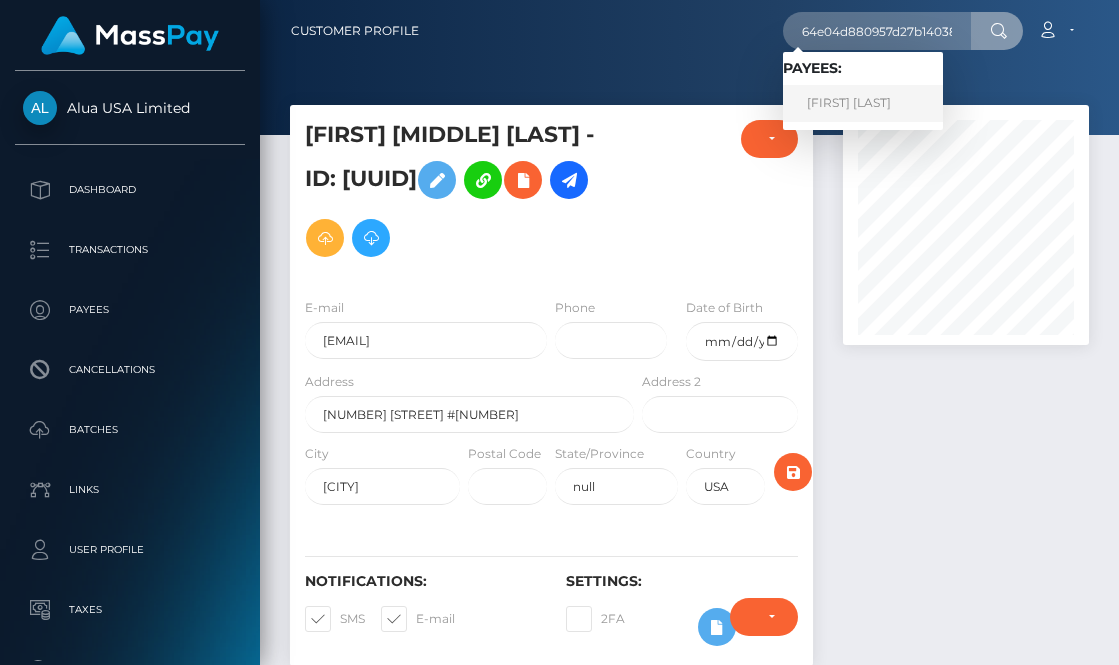 click on "Pauline  Bush" at bounding box center (863, 103) 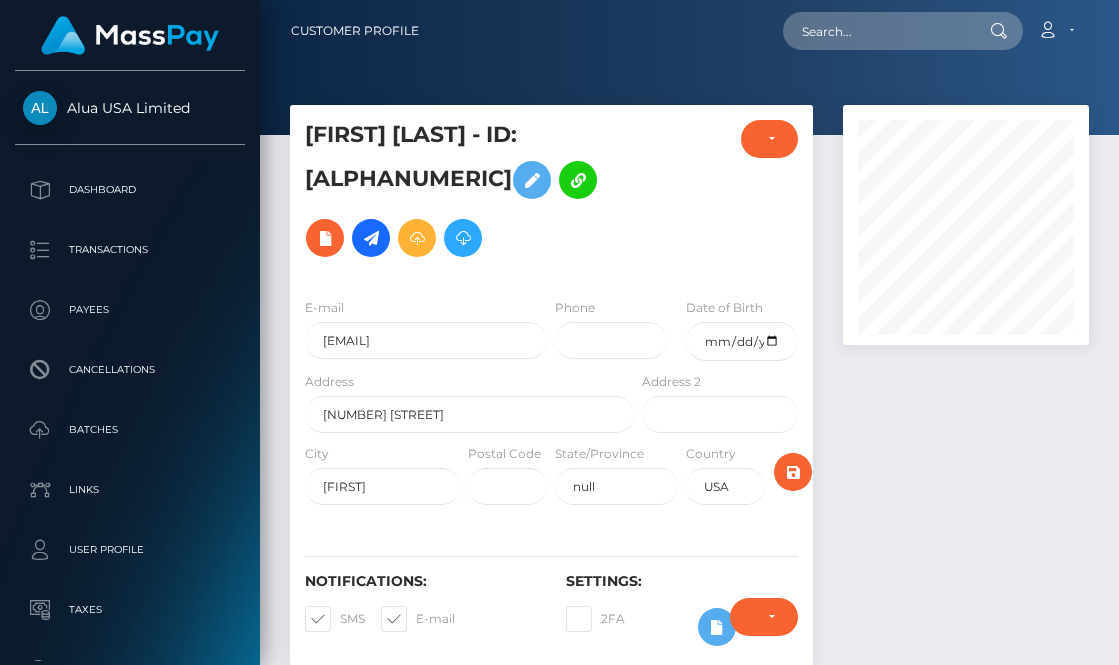 scroll, scrollTop: 0, scrollLeft: 0, axis: both 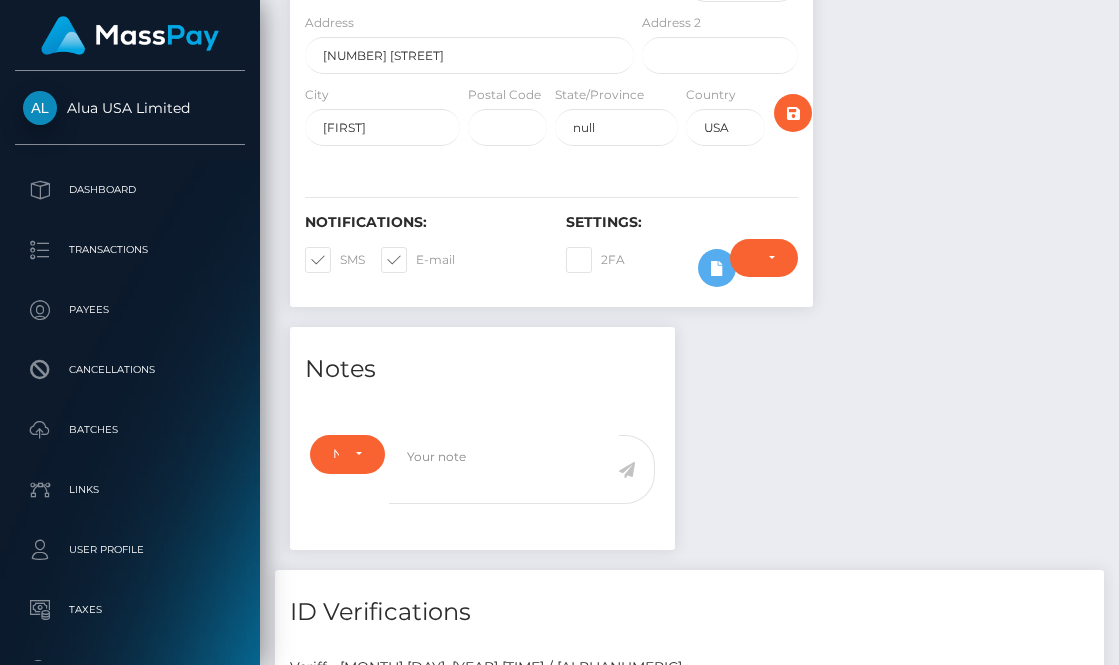 click on "Notes
Note Type
Compliance
Clear Compliance
General
Note Type" at bounding box center (689, 827) 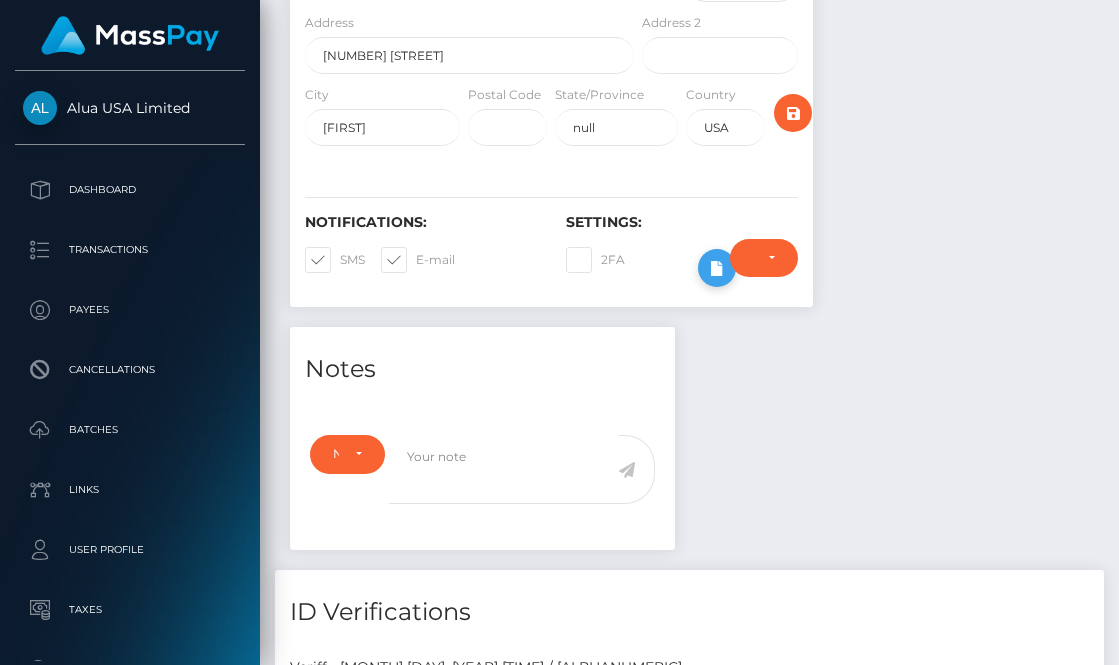 click at bounding box center (717, 268) 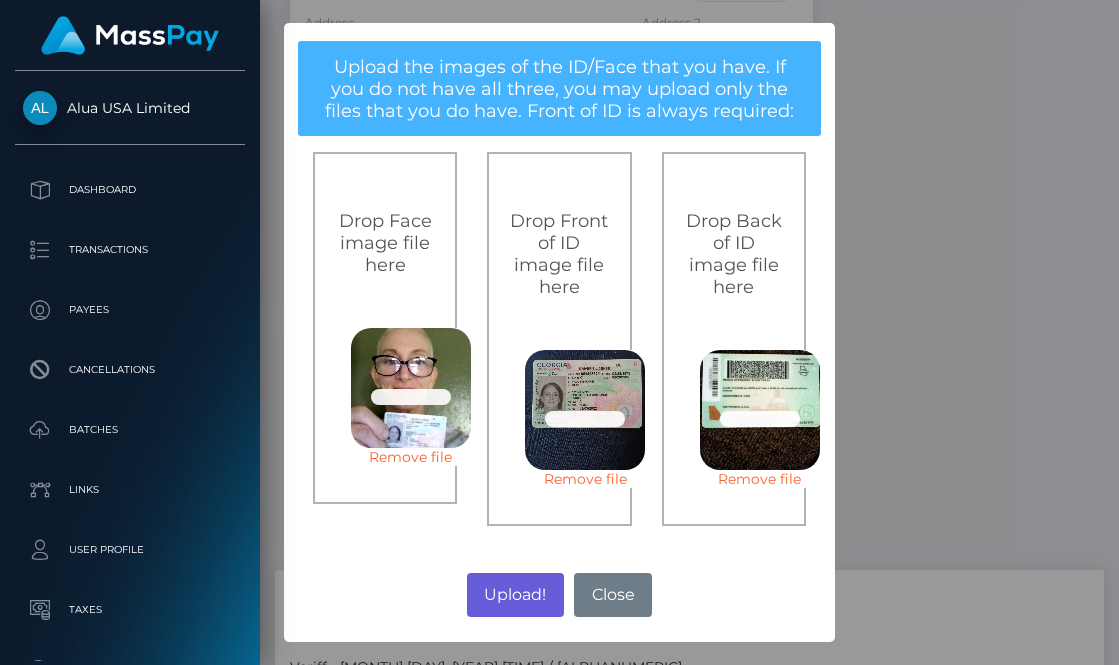 click on "Upload!" at bounding box center (515, 595) 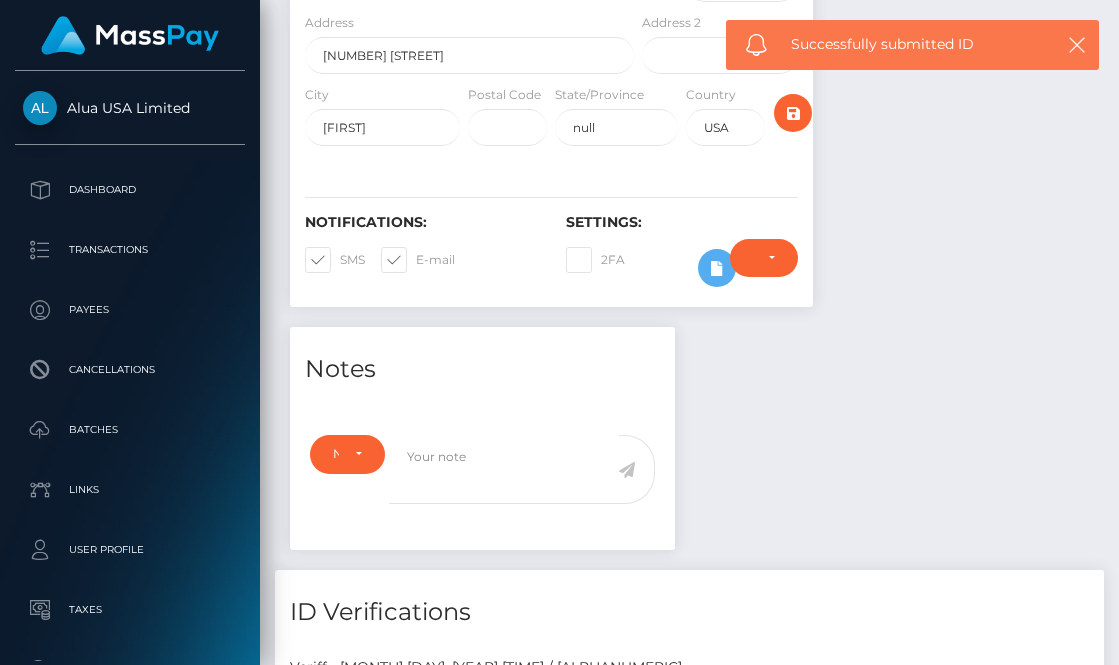 click on "Upload! No Close" at bounding box center [559, 463] 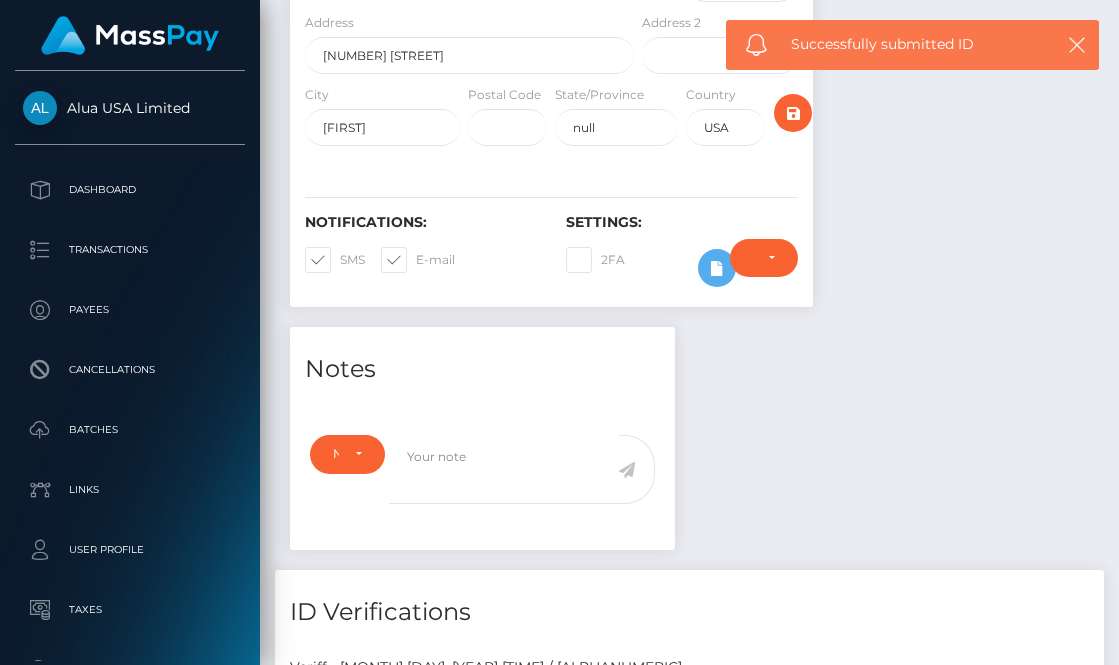 click on "ID Verifications" at bounding box center (689, 612) 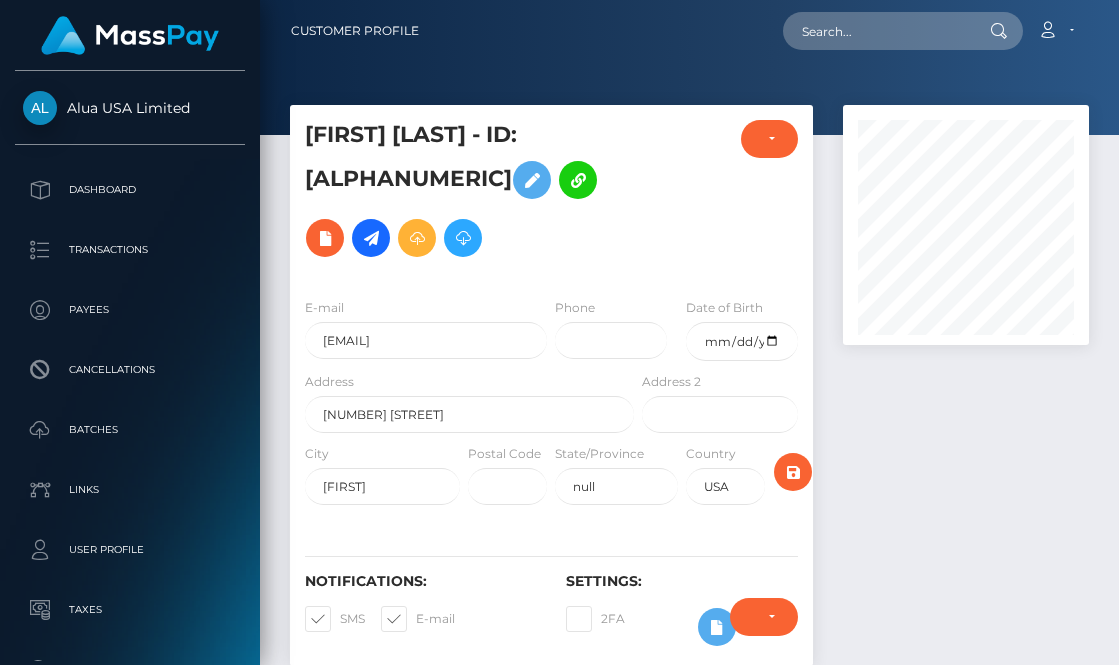 scroll, scrollTop: 0, scrollLeft: 0, axis: both 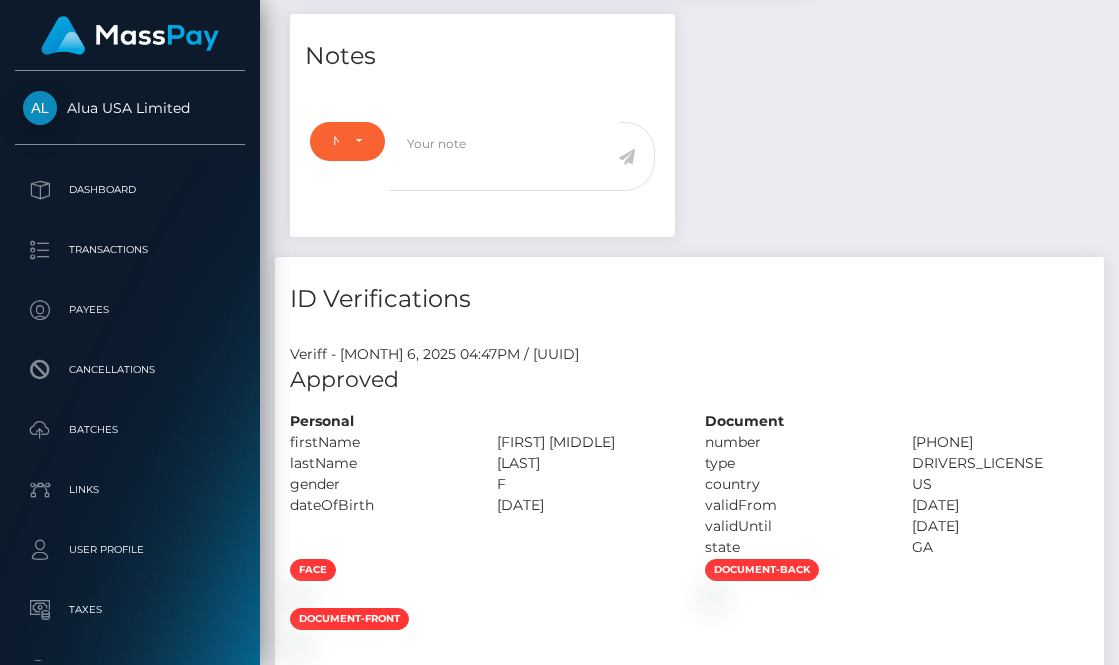 drag, startPoint x: 421, startPoint y: 434, endPoint x: 350, endPoint y: 407, distance: 75.96052 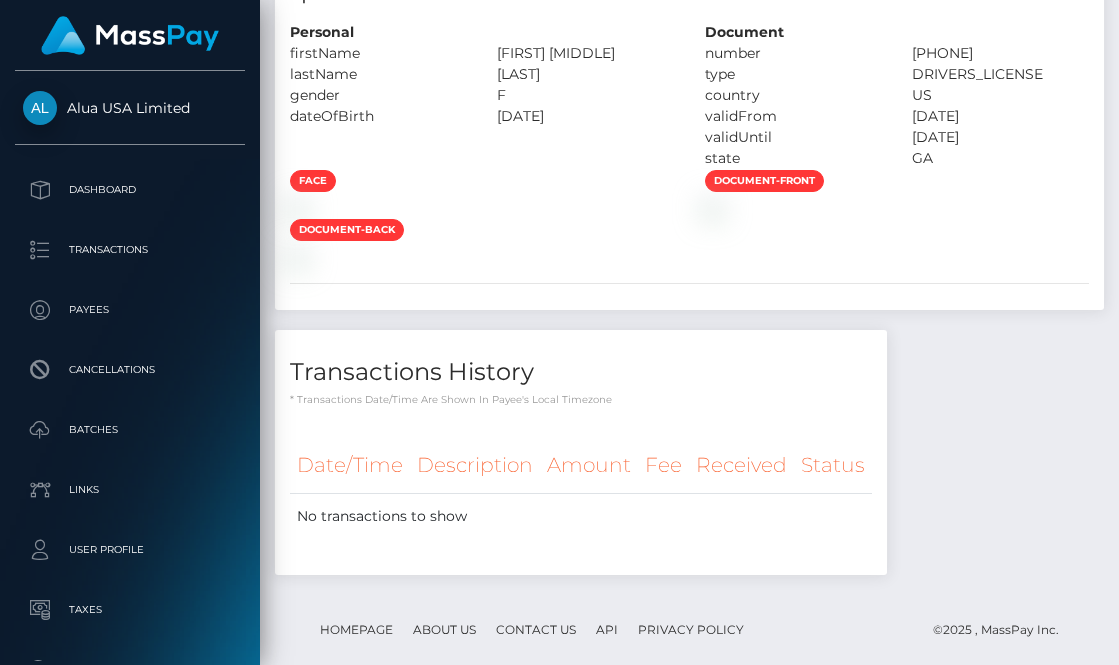 scroll, scrollTop: 1419, scrollLeft: 0, axis: vertical 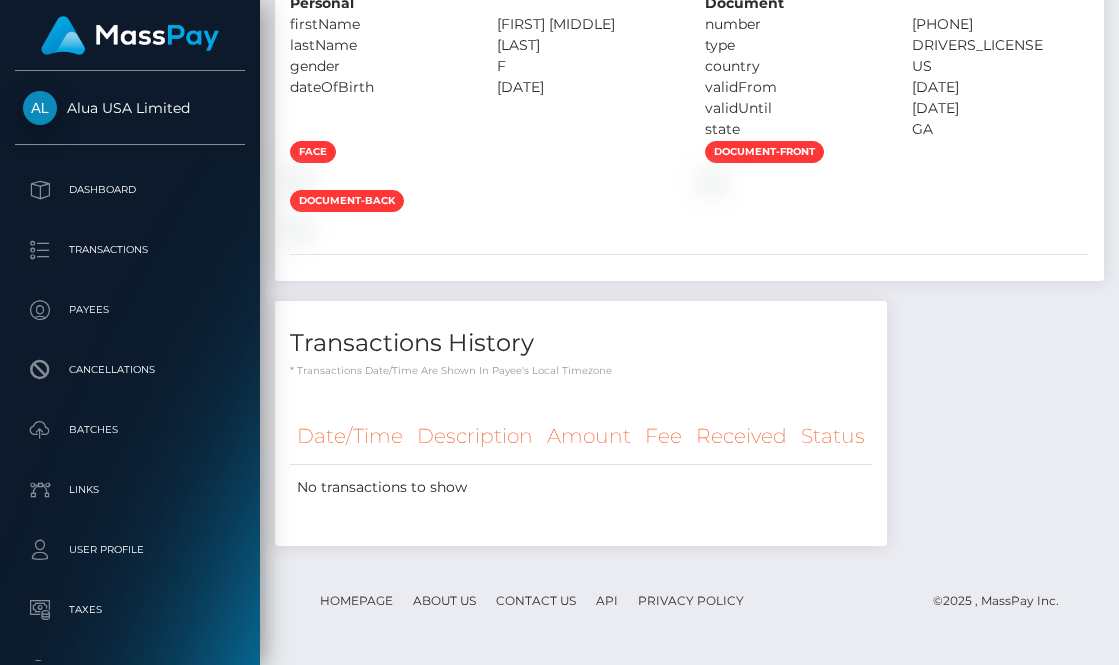 click on "face
document-back
document-front" at bounding box center (689, -186) 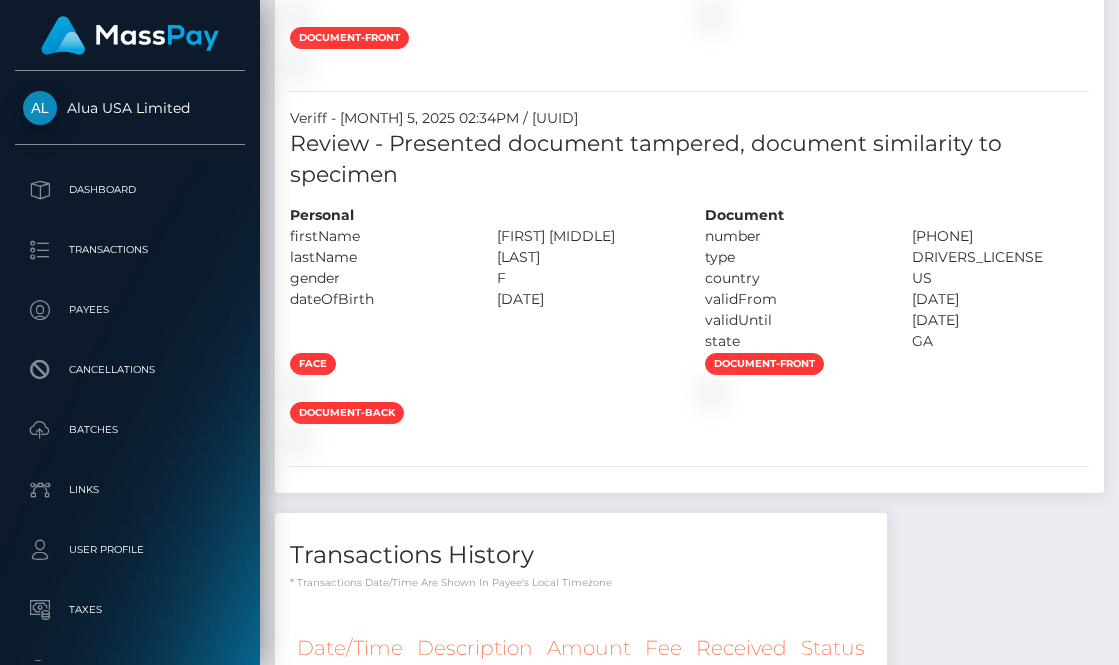 click on "face
document-back
document-front" at bounding box center [689, 26] 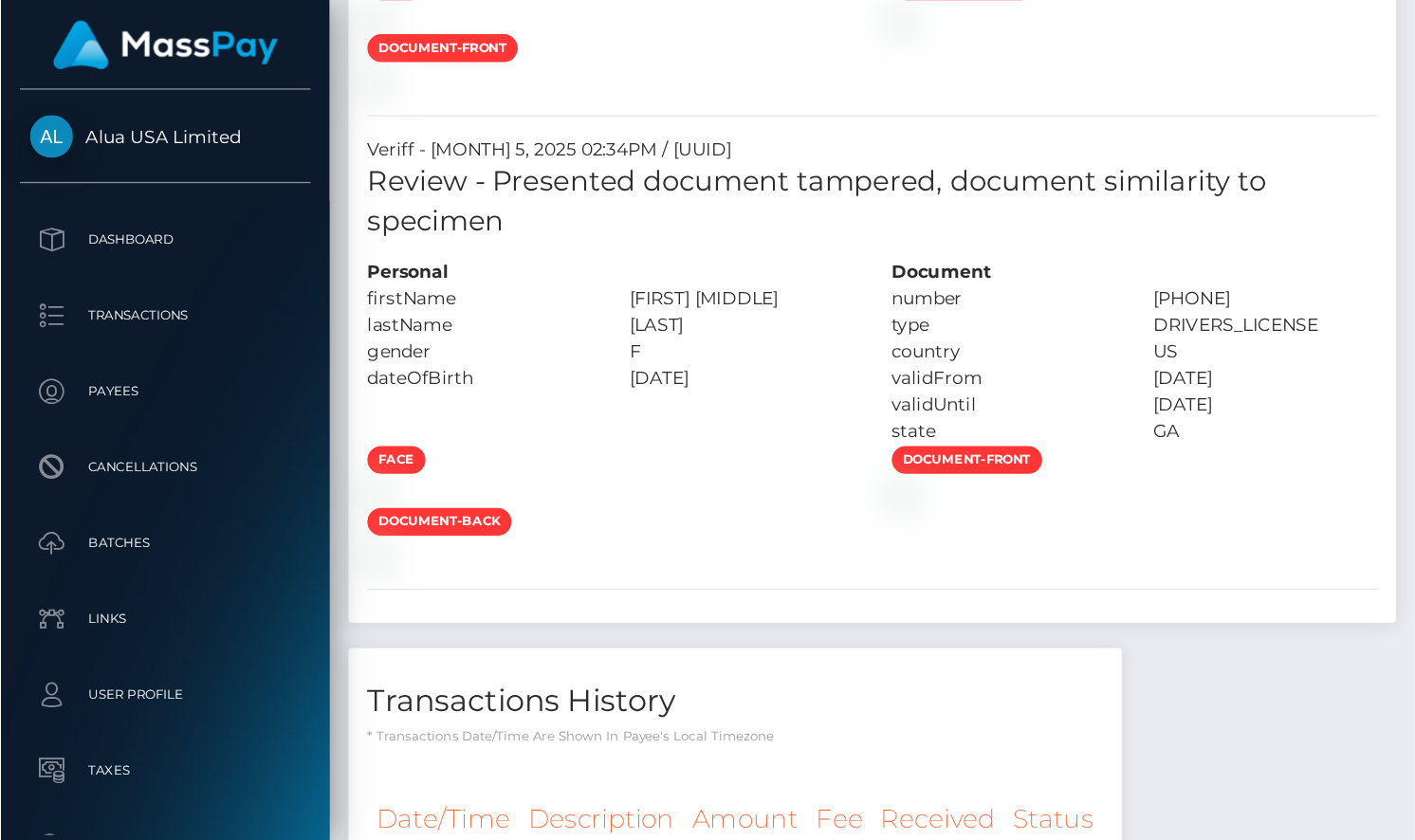 scroll, scrollTop: 1132, scrollLeft: 0, axis: vertical 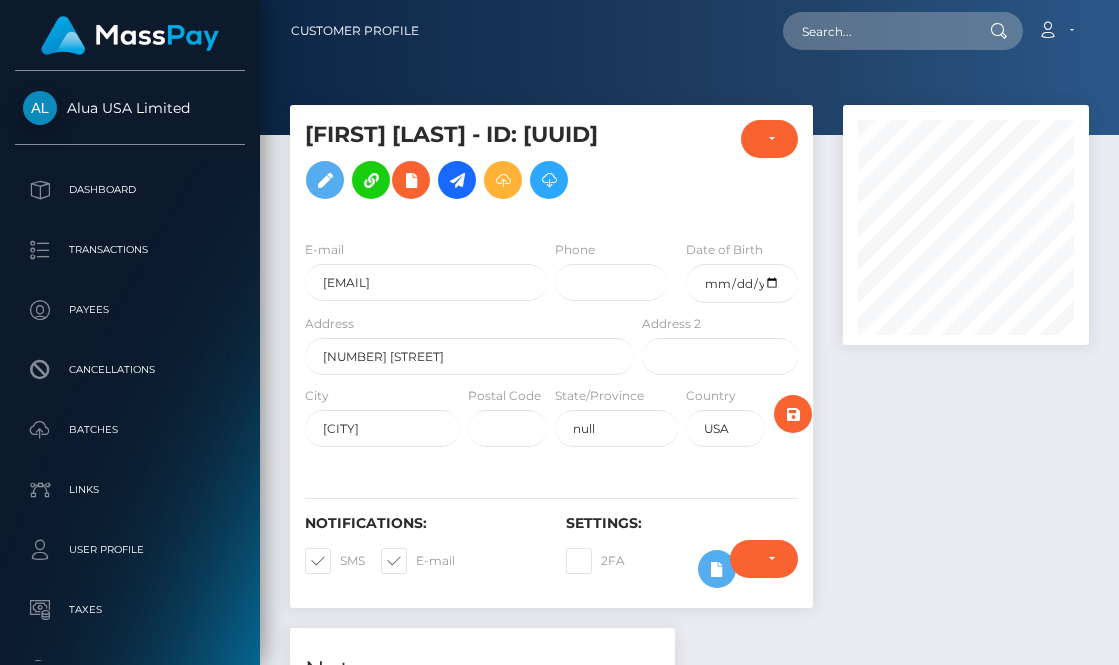 click at bounding box center [966, 366] 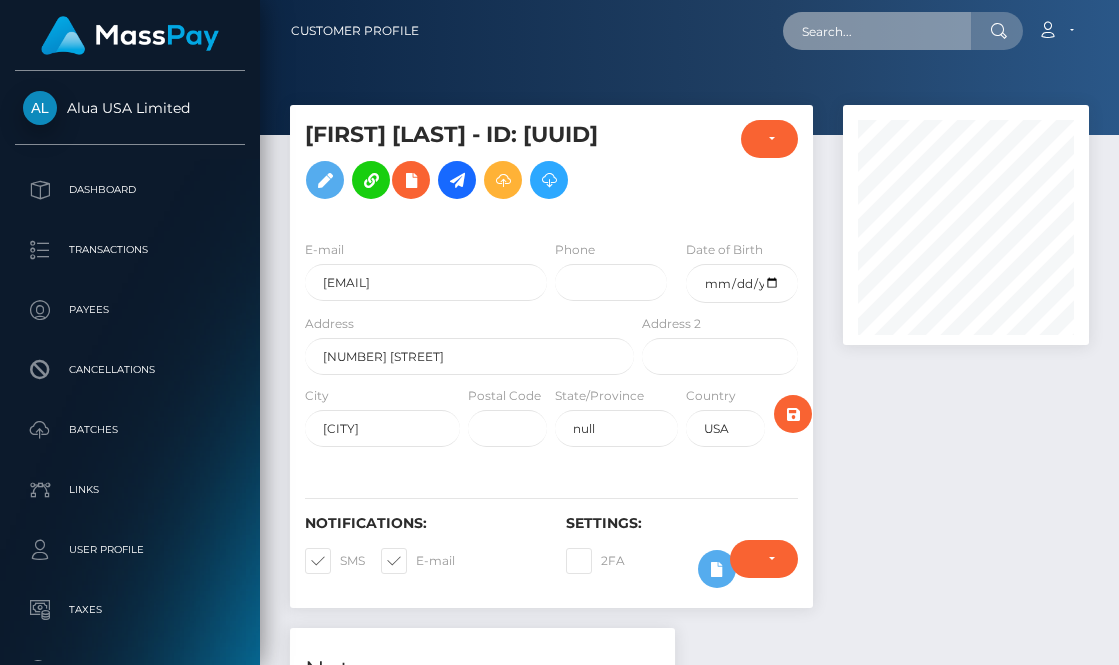 click at bounding box center [877, 31] 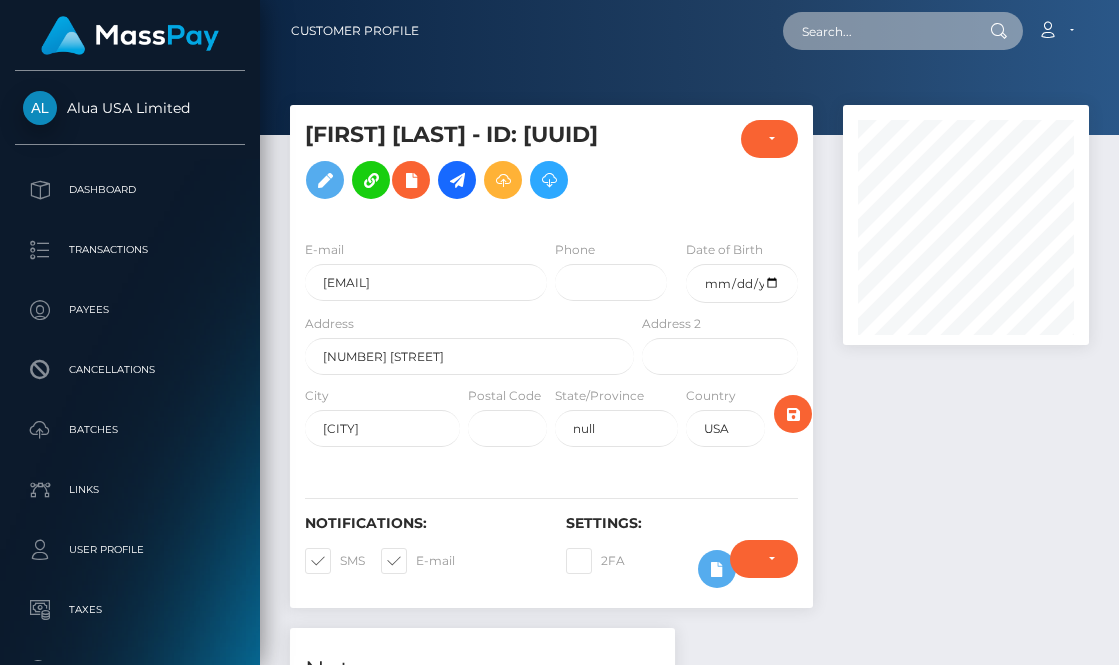 paste on "6877c8eae3e97b0aa6004172" 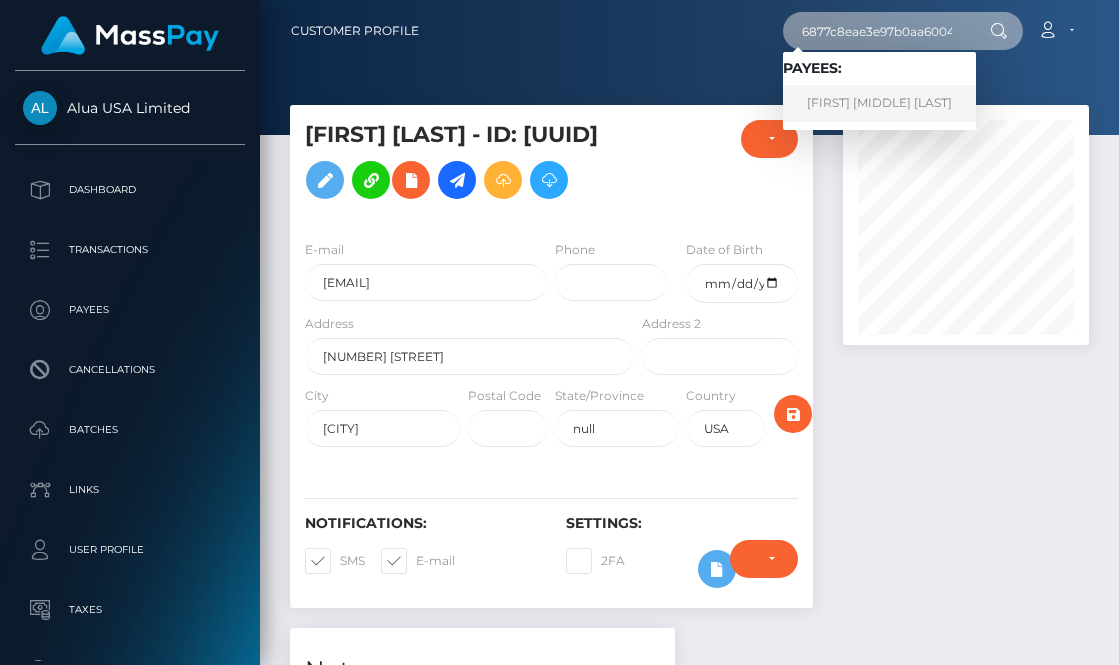 type on "6877c8eae3e97b0aa6004172" 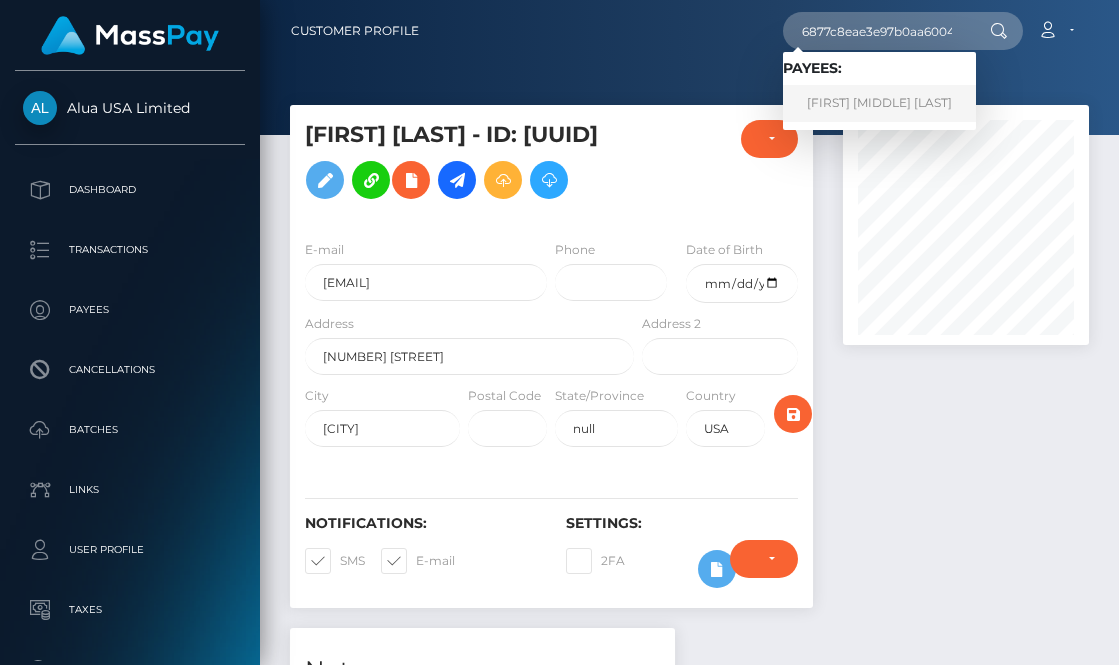 click on "Anielka  m  Arguello" at bounding box center (879, 103) 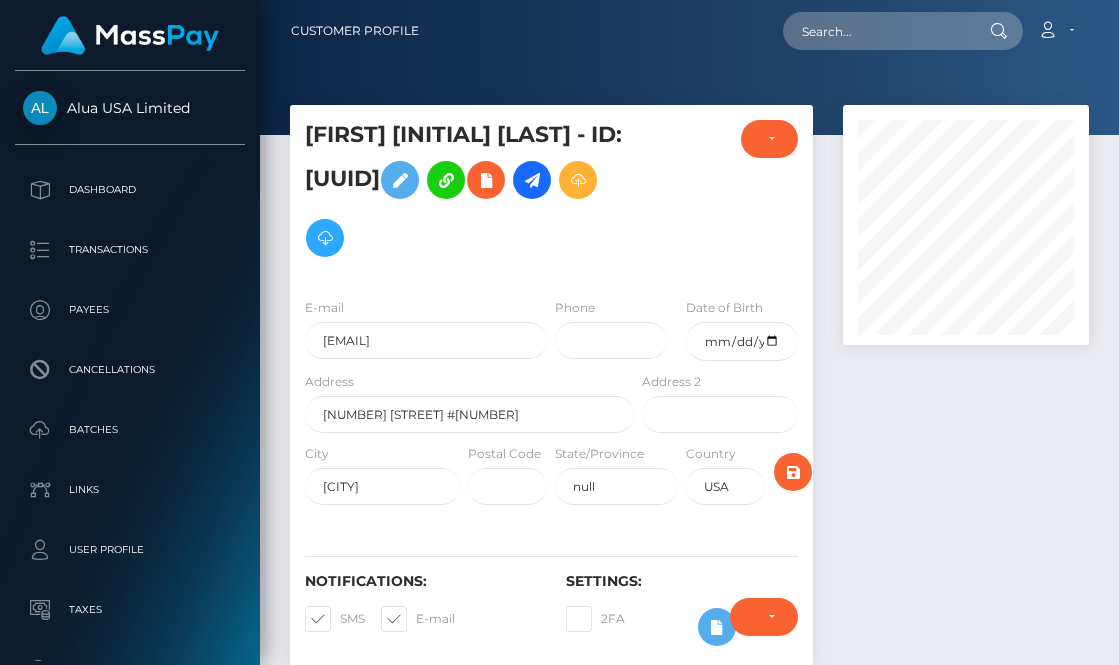 scroll, scrollTop: 0, scrollLeft: 0, axis: both 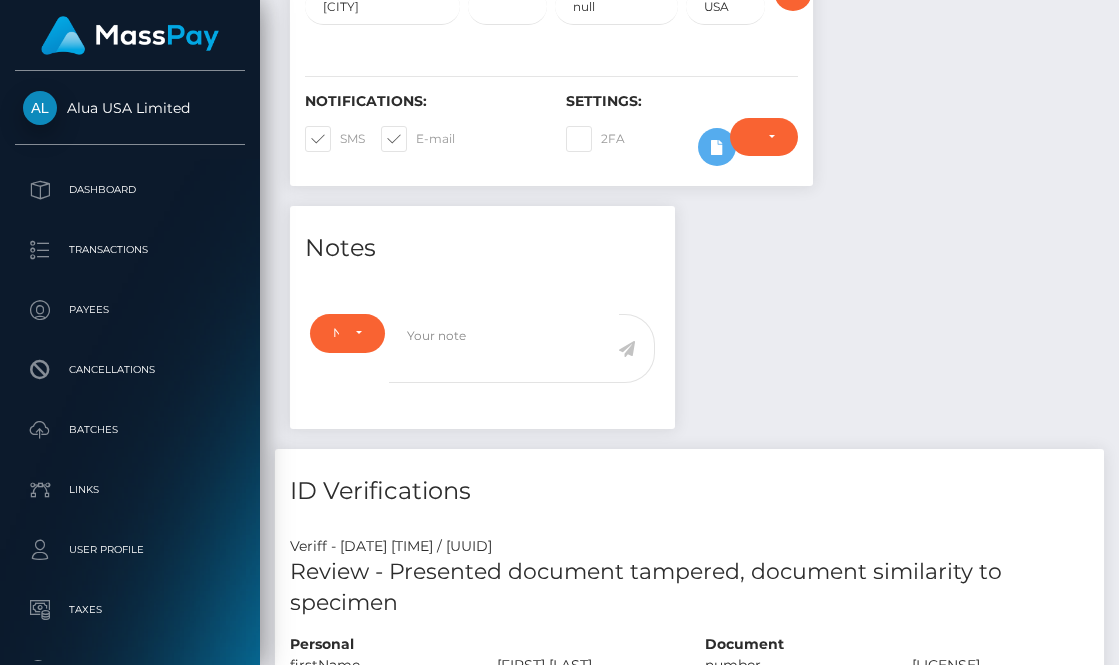 click on "Notes
Note Type
Compliance
Clear Compliance
General
Note Type" at bounding box center [689, 706] 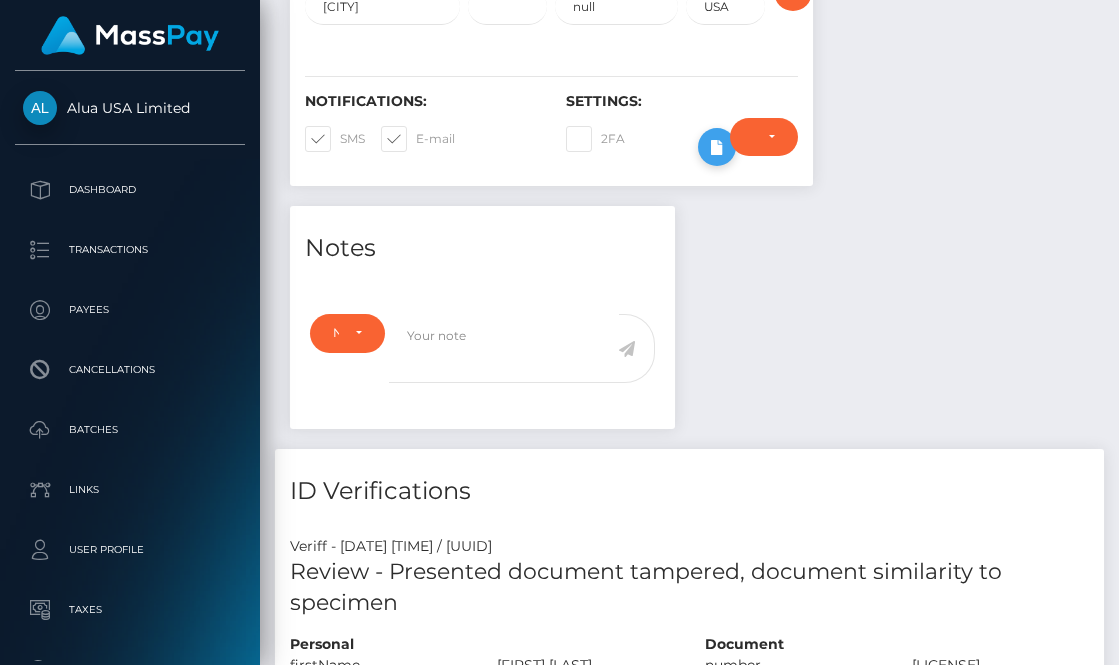 click at bounding box center [717, 147] 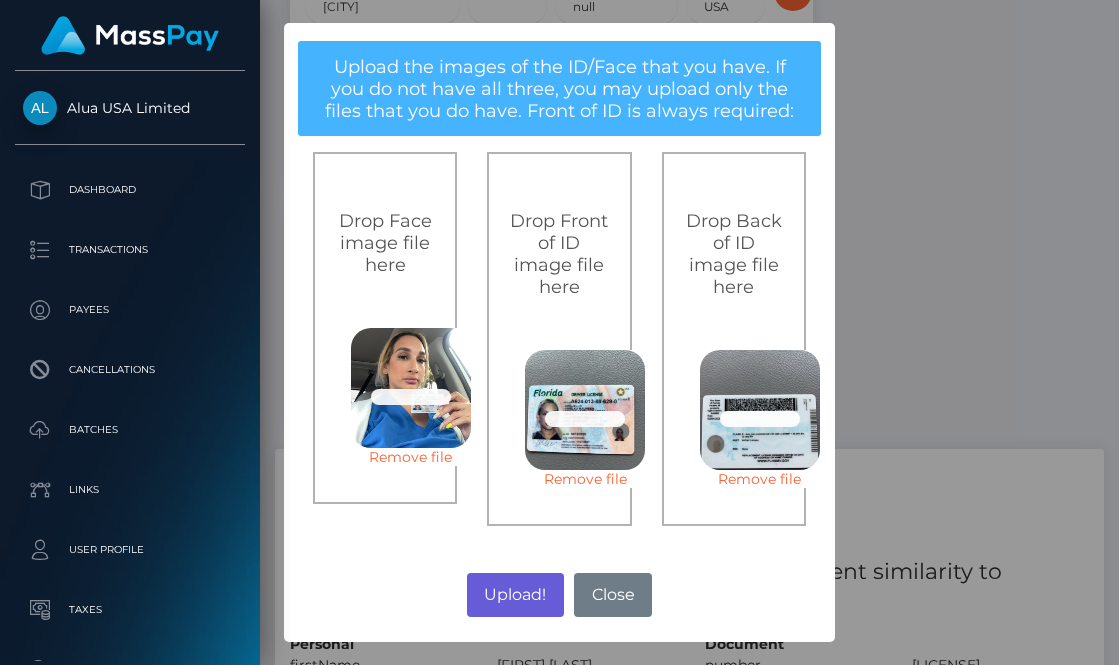 click on "Upload!" at bounding box center (515, 595) 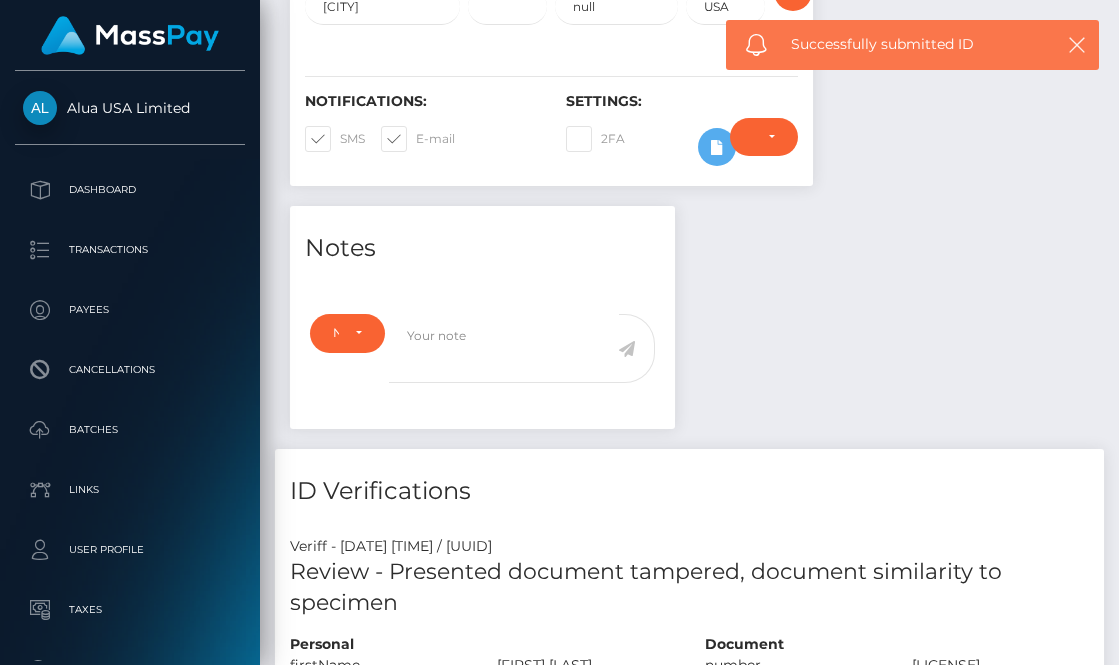 click on "×   Upload the images of the ID/Face that you have. If you do not have all three, you may upload only the files that you do have. Front of ID is always required:     Drop Face image file here            40.7  KB      073b991d58dea18efb1f75e88f36cddd72847969271555cc7b7a6f8729b7cc07.jpeg                         Check                                                      Error                                                           Remove file Drop Front of ID image file here            30.6  KB      dd4d445f48628210ccc15960f32bd2804bc92f7d417d36df750b21d0ce8cade2.jpeg                         Check                                                      Error                                                           Remove file Drop Back of ID image file here            24.2  KB      55020bb0ebb87c4caf7dee2999e9fa2a5fad525305ed6d6b6269f0edc990f845.jpeg                         Check                                                      Error                                                           Remove file No" at bounding box center [559, 332] 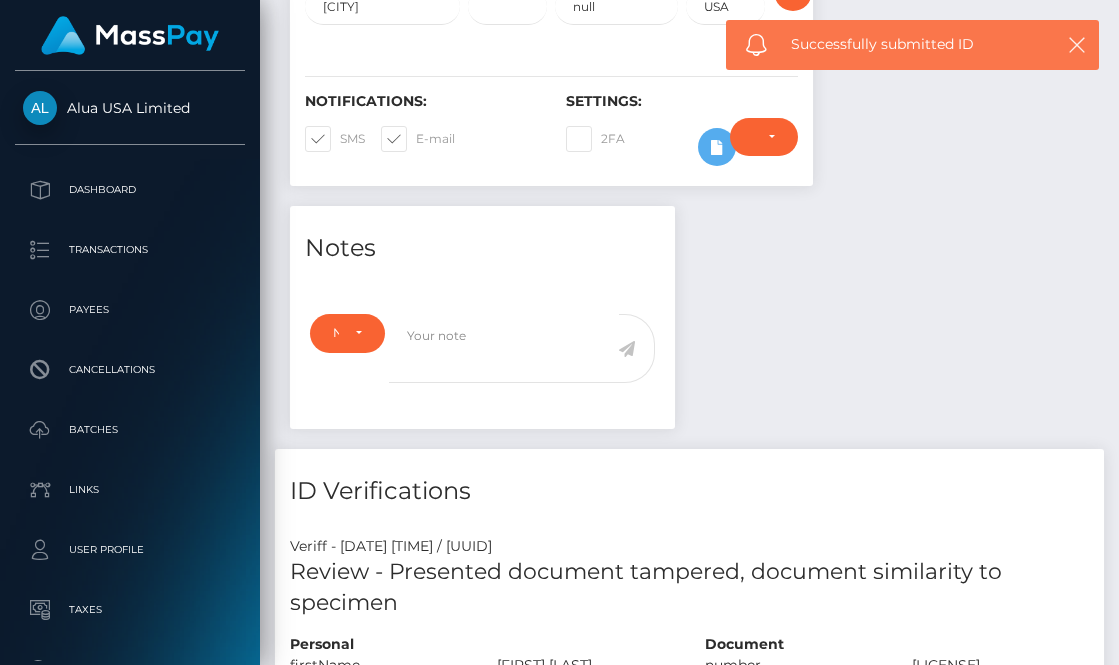 drag, startPoint x: 761, startPoint y: 294, endPoint x: 1092, endPoint y: 263, distance: 332.4485 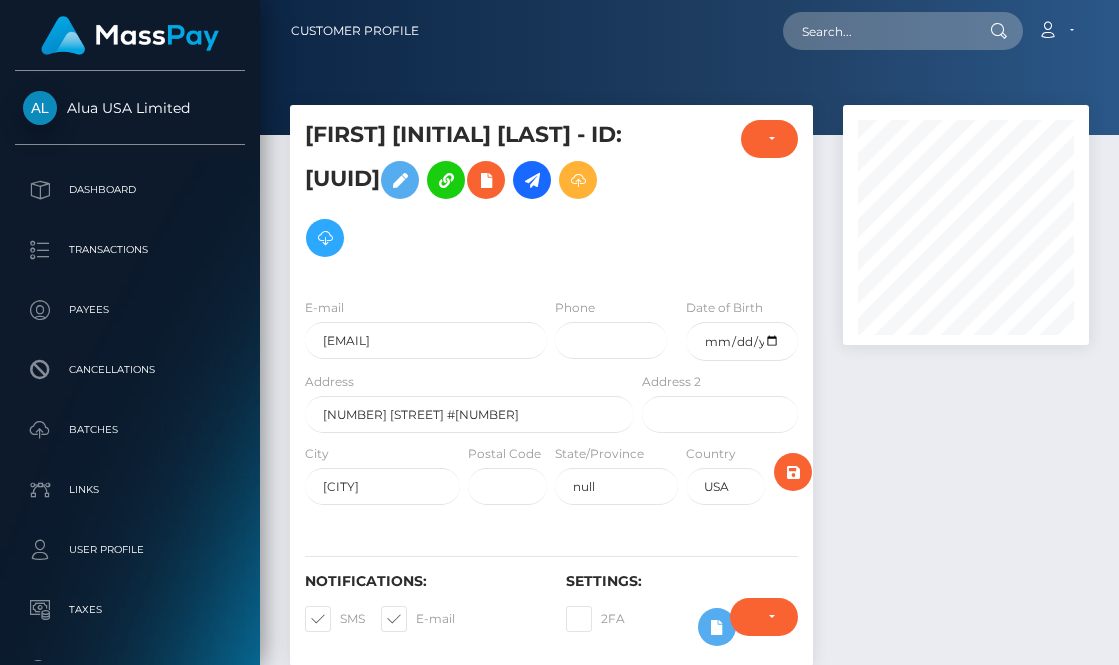 scroll, scrollTop: 386, scrollLeft: 0, axis: vertical 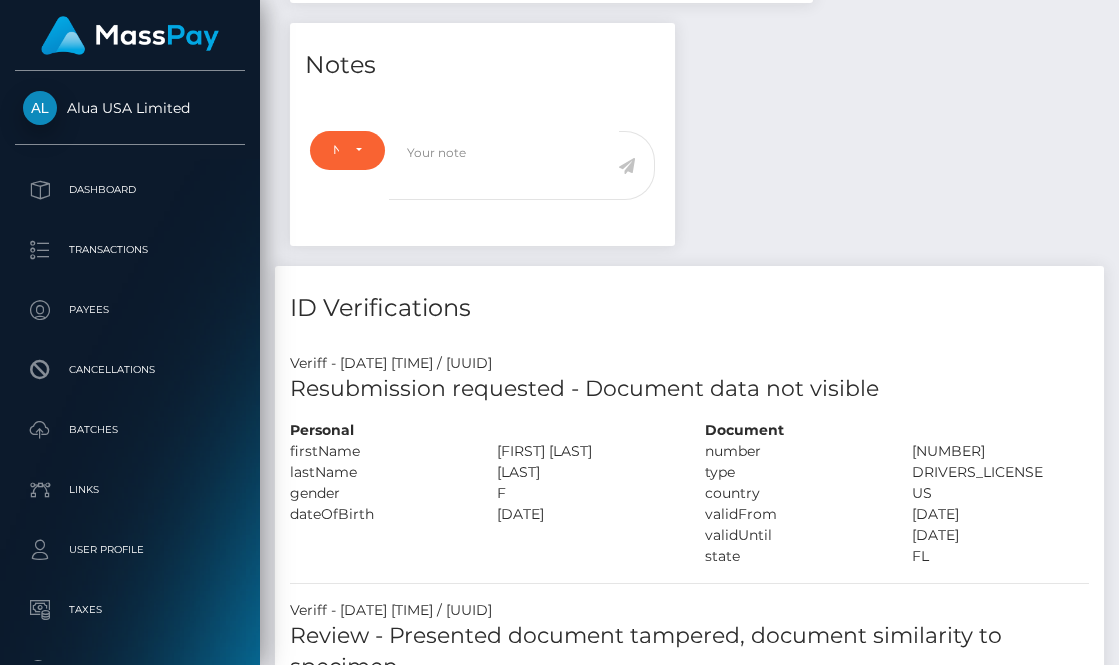click on "Notes
Note Type
Compliance
Clear Compliance
General
Note Type" at bounding box center [689, 646] 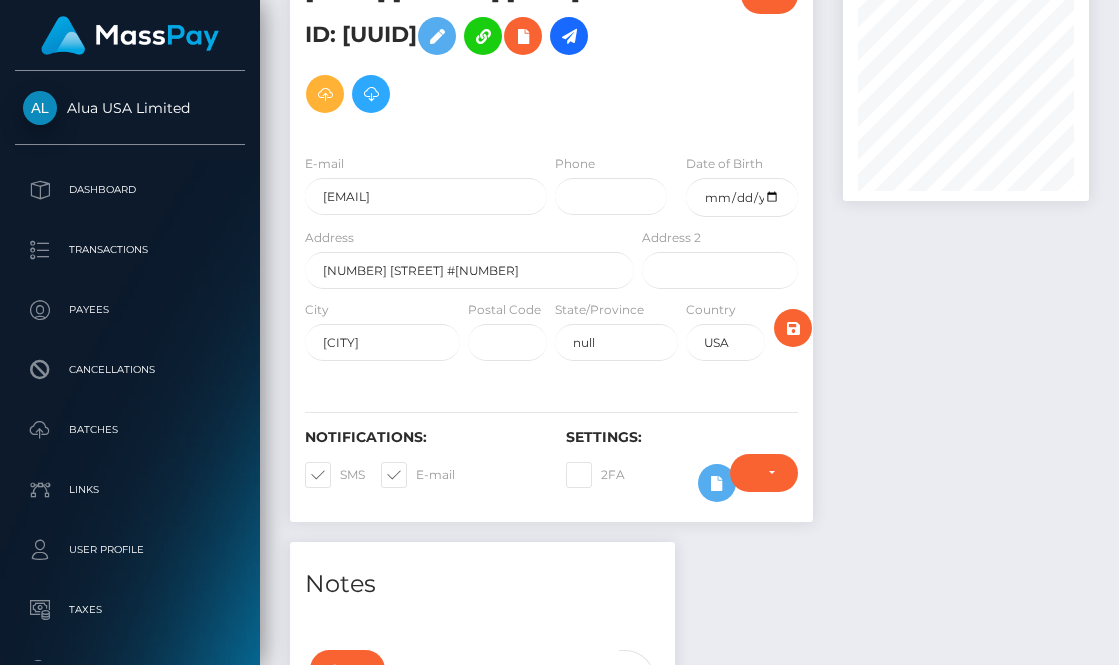scroll, scrollTop: 261, scrollLeft: 0, axis: vertical 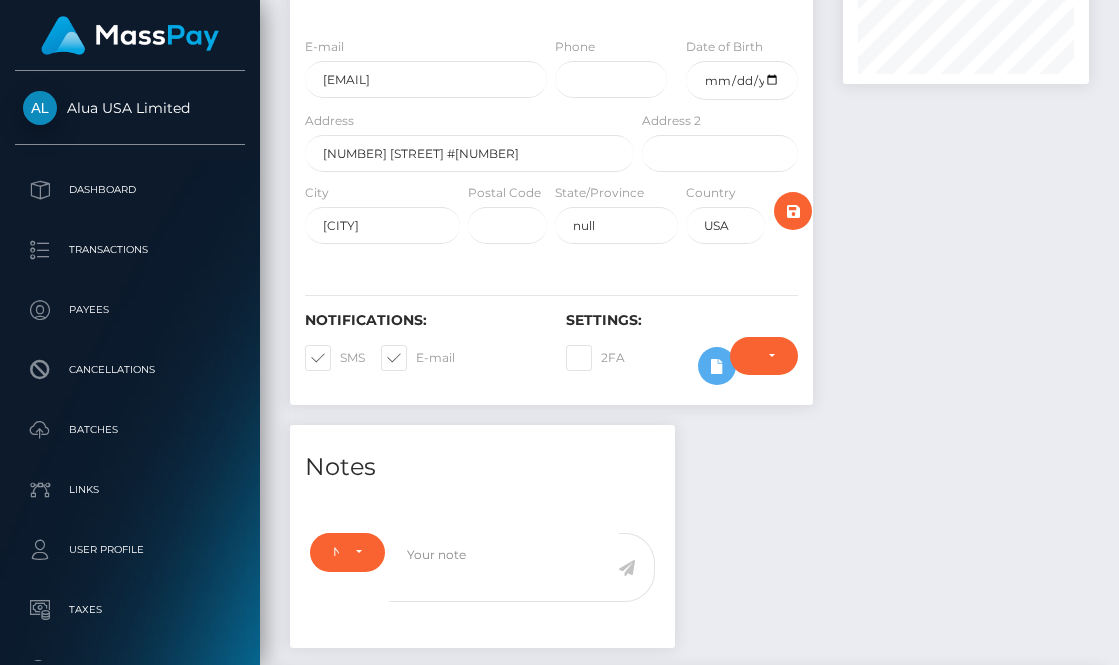 click on "Require ID/Selfie Verification
Do
not
require
Paid by
payee
Require ID/Selfie Verification" at bounding box center (764, 366) 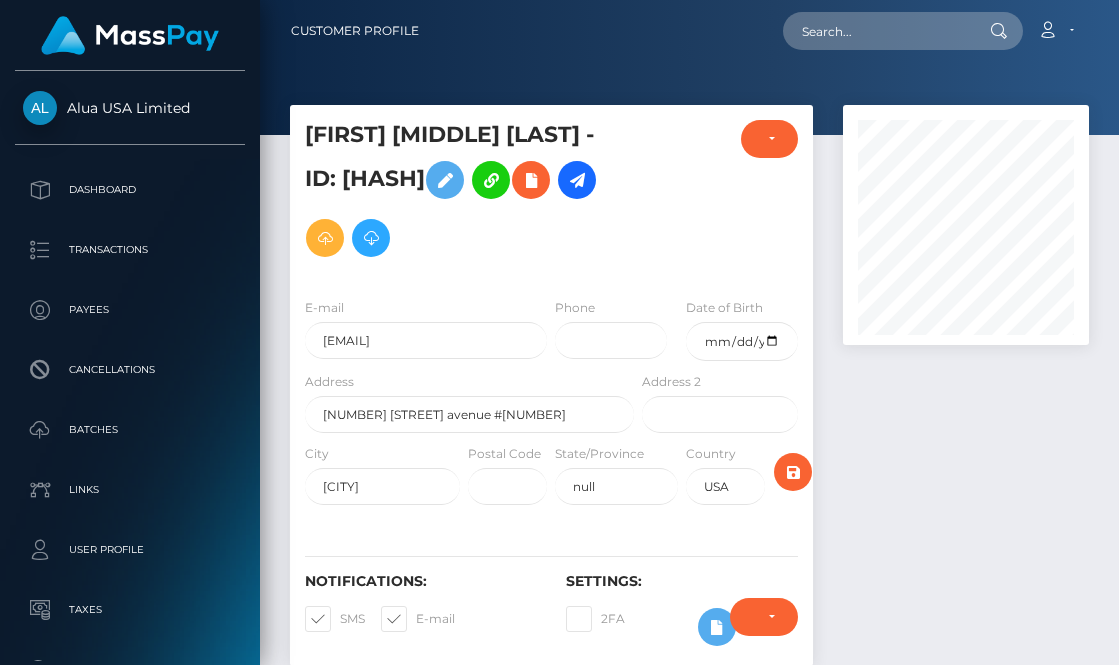 scroll, scrollTop: 296, scrollLeft: 0, axis: vertical 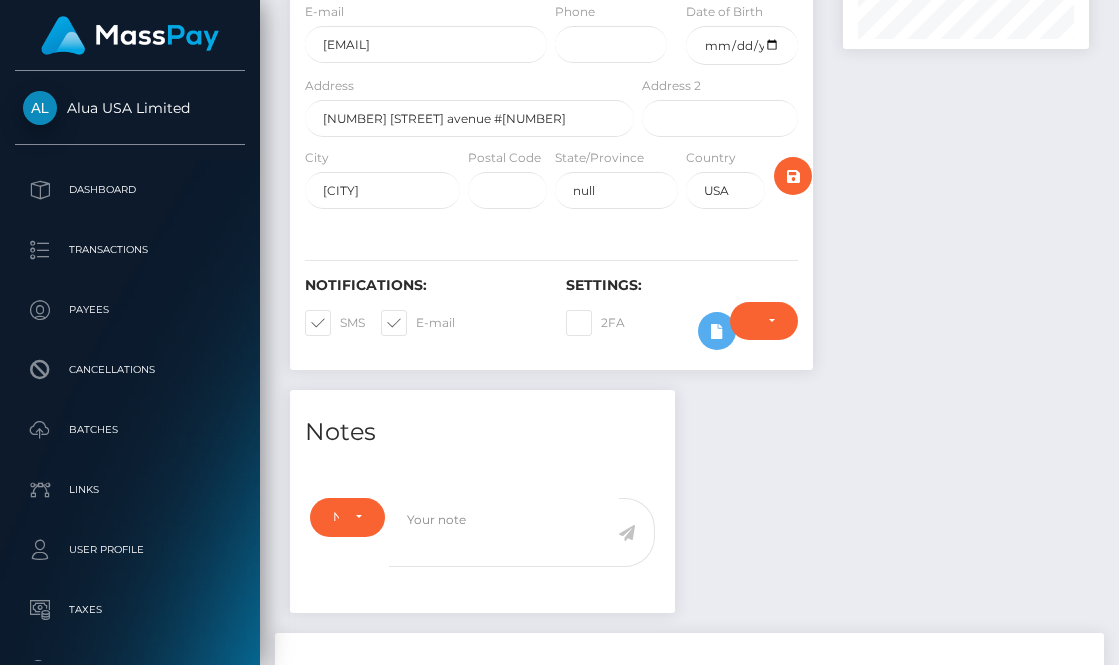 drag, startPoint x: 796, startPoint y: 476, endPoint x: 727, endPoint y: 345, distance: 148.06079 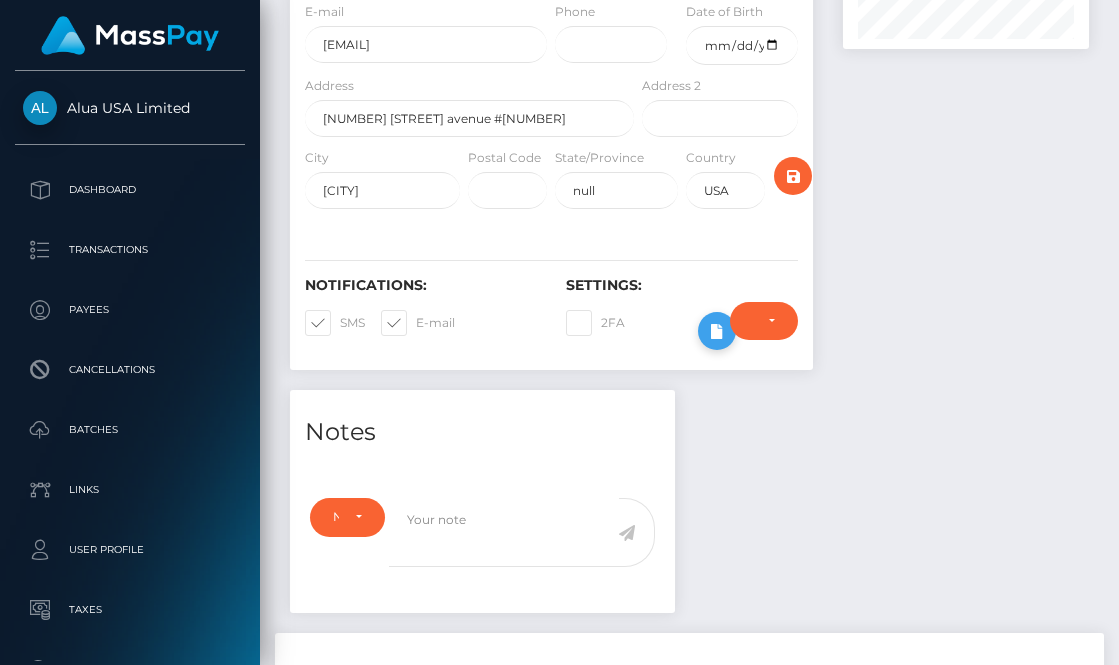 click at bounding box center (717, 331) 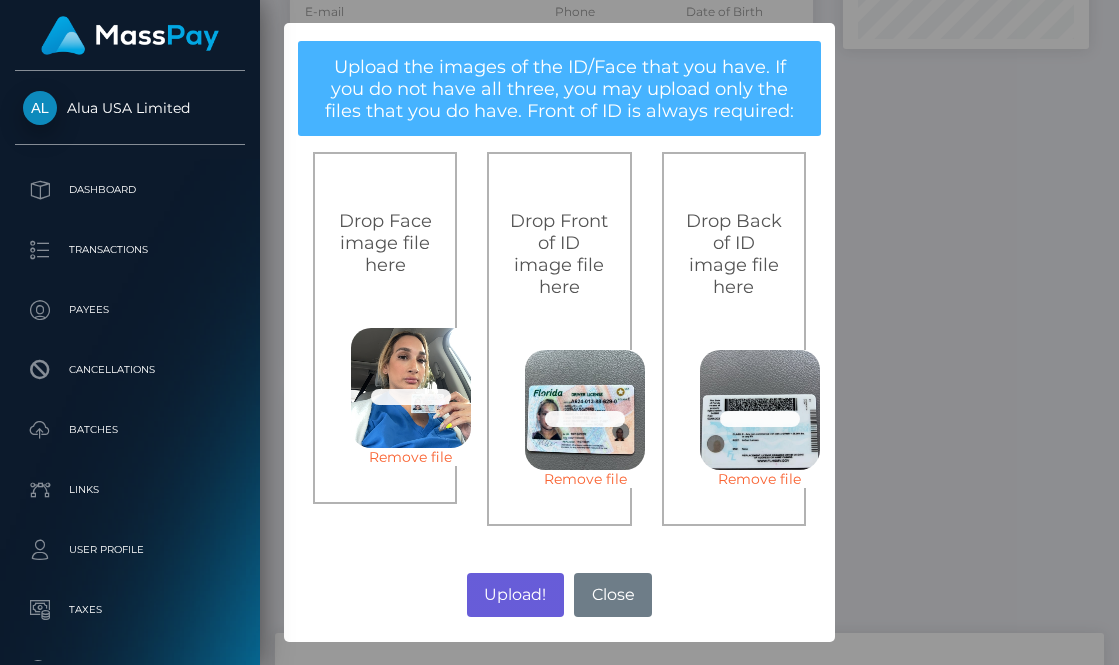 click on "Upload!" at bounding box center [515, 595] 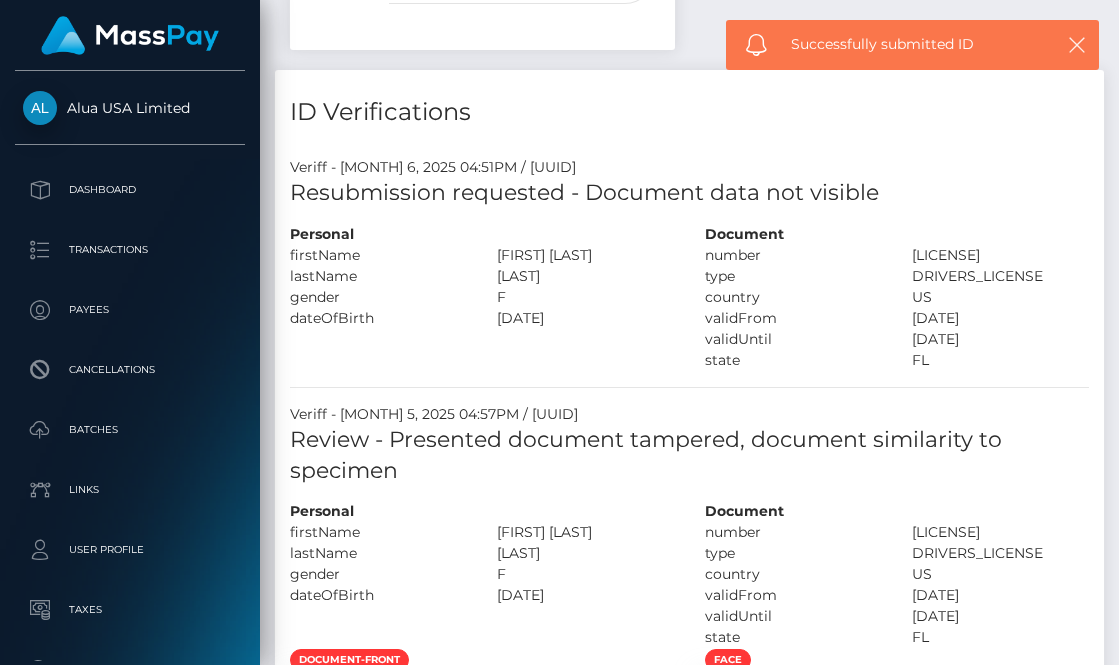 scroll, scrollTop: 836, scrollLeft: 0, axis: vertical 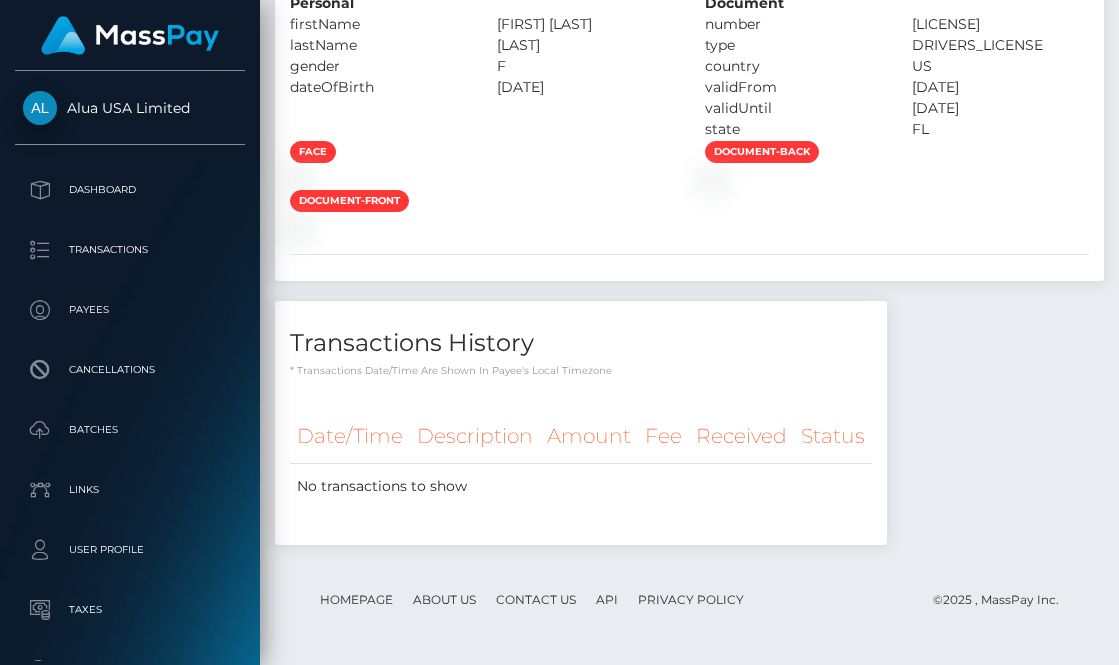 click on "face
document-back
document-front" at bounding box center (689, 189) 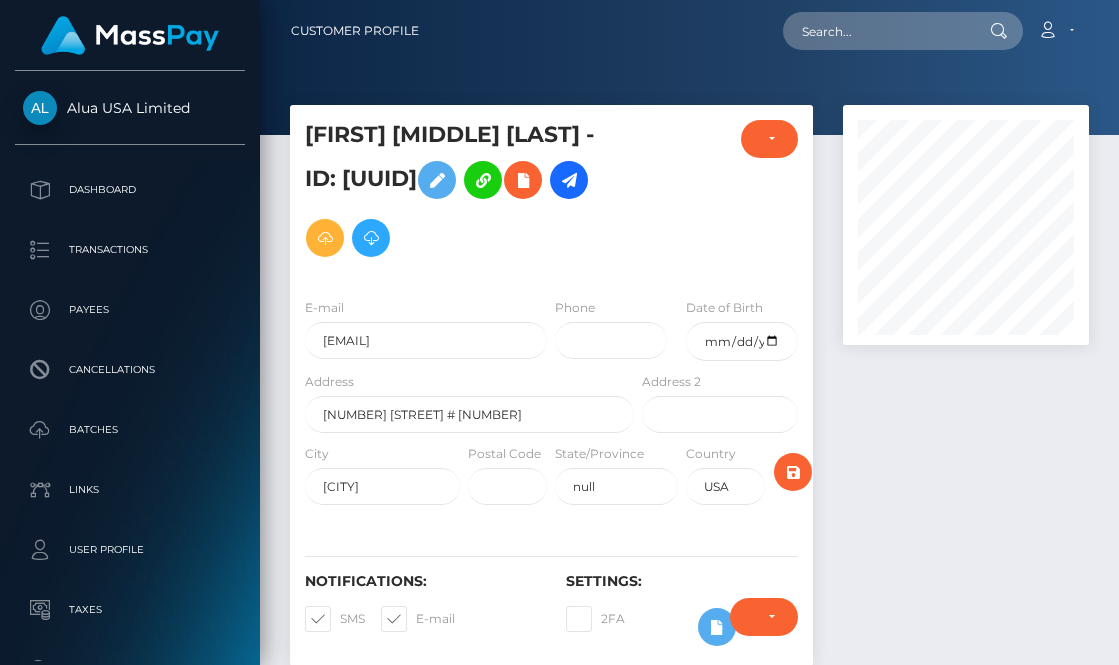 scroll, scrollTop: 0, scrollLeft: 0, axis: both 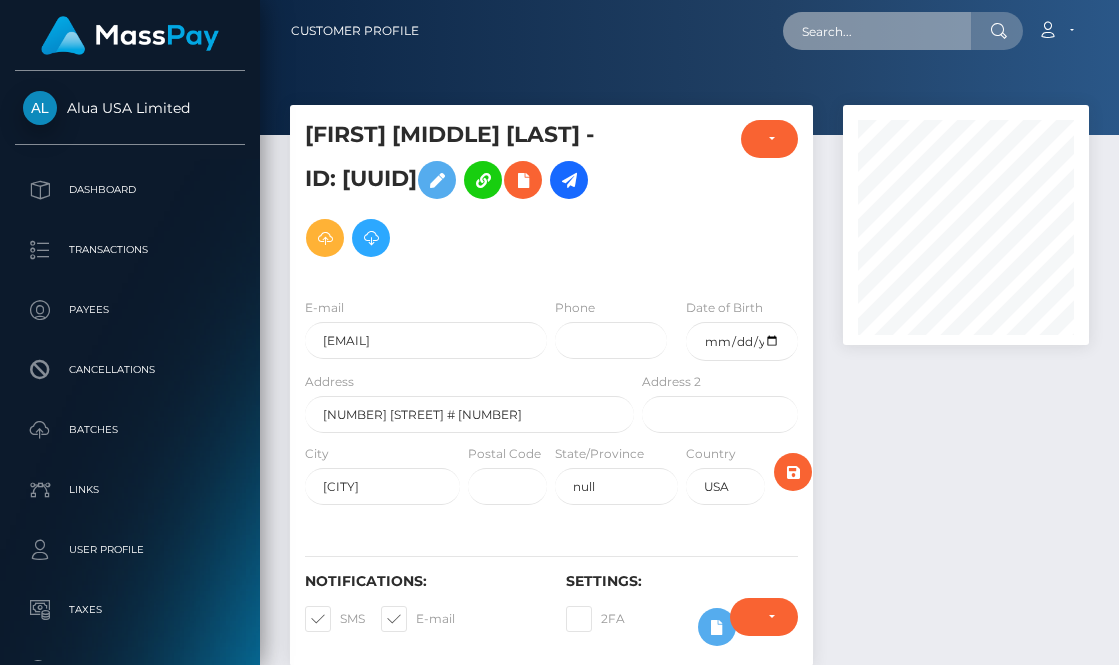 click at bounding box center [877, 31] 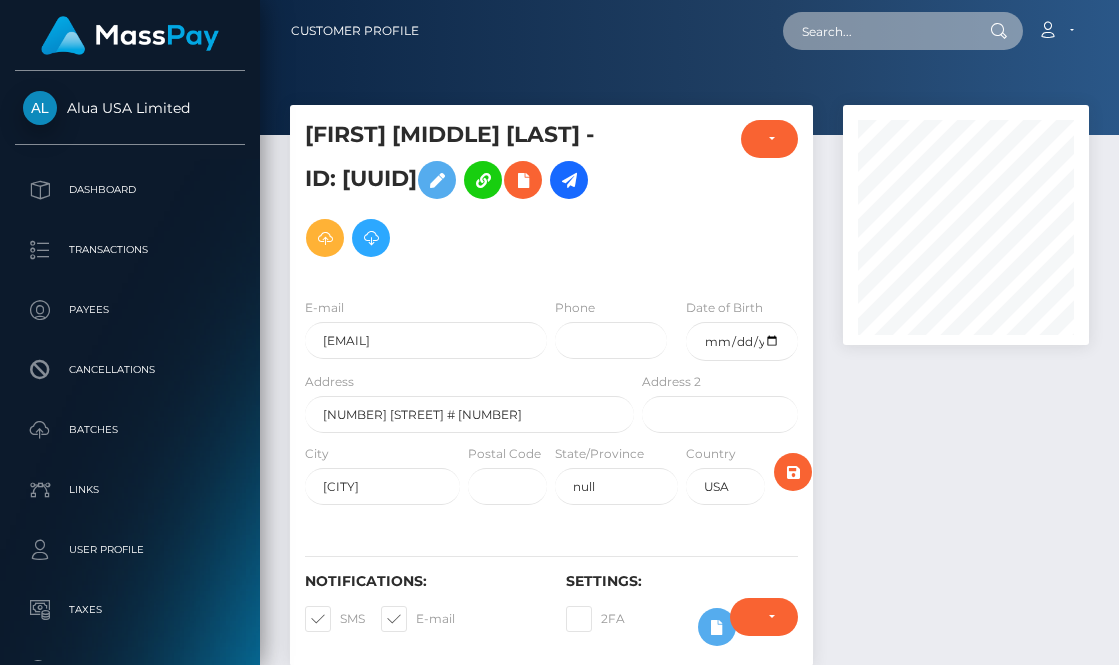 scroll, scrollTop: 0, scrollLeft: 0, axis: both 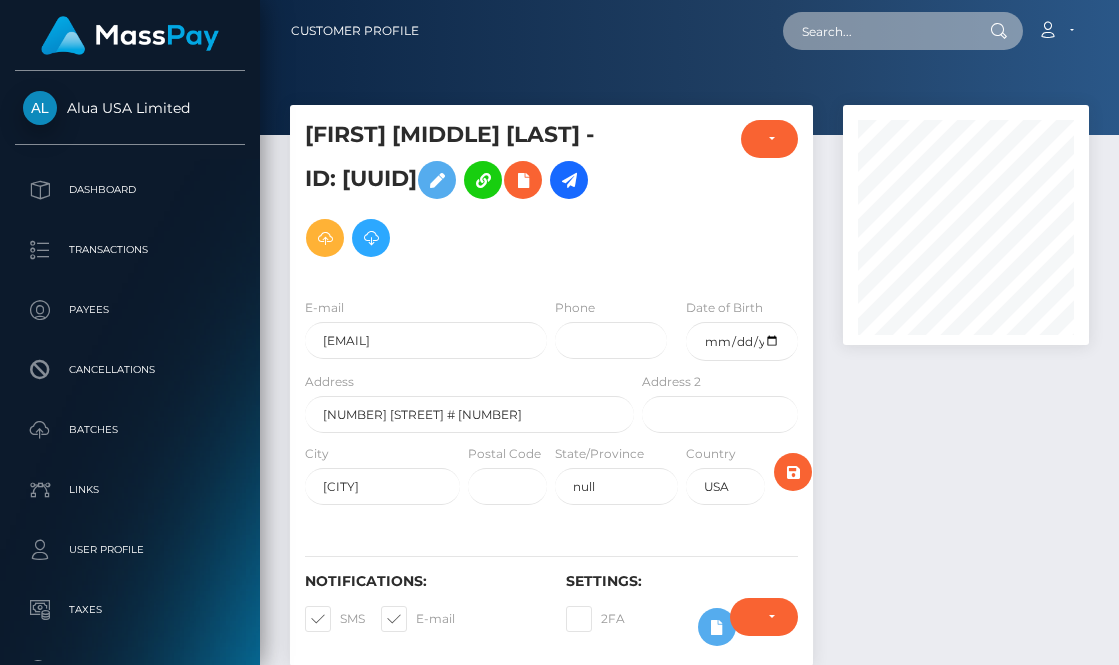click at bounding box center [877, 31] 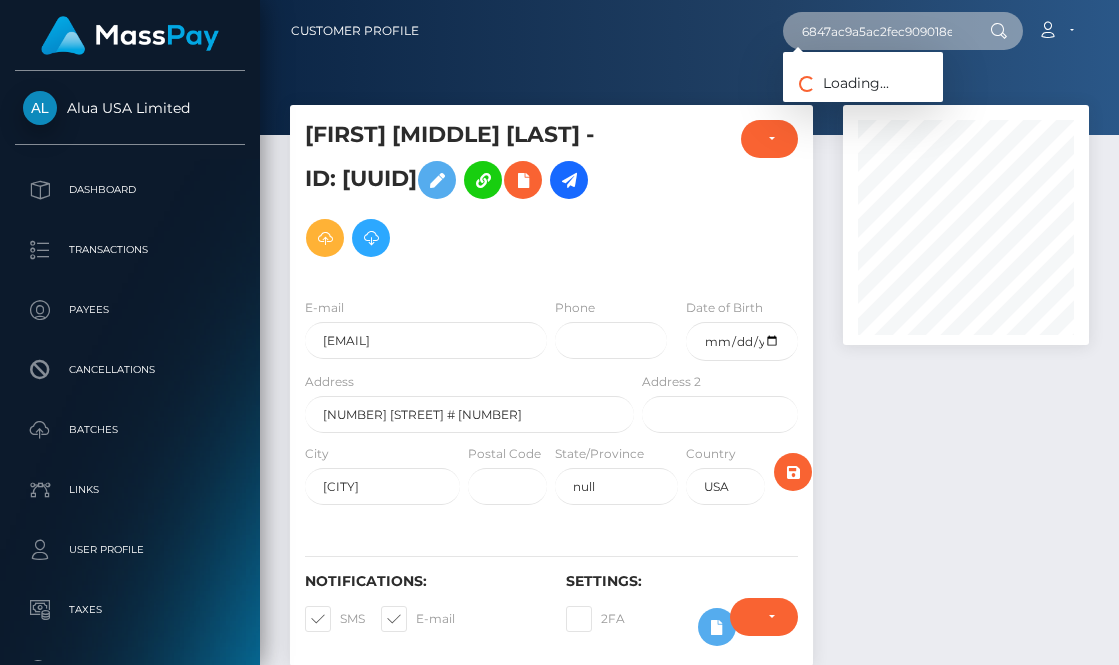 type on "6847ac9a5ac2fec909018e30" 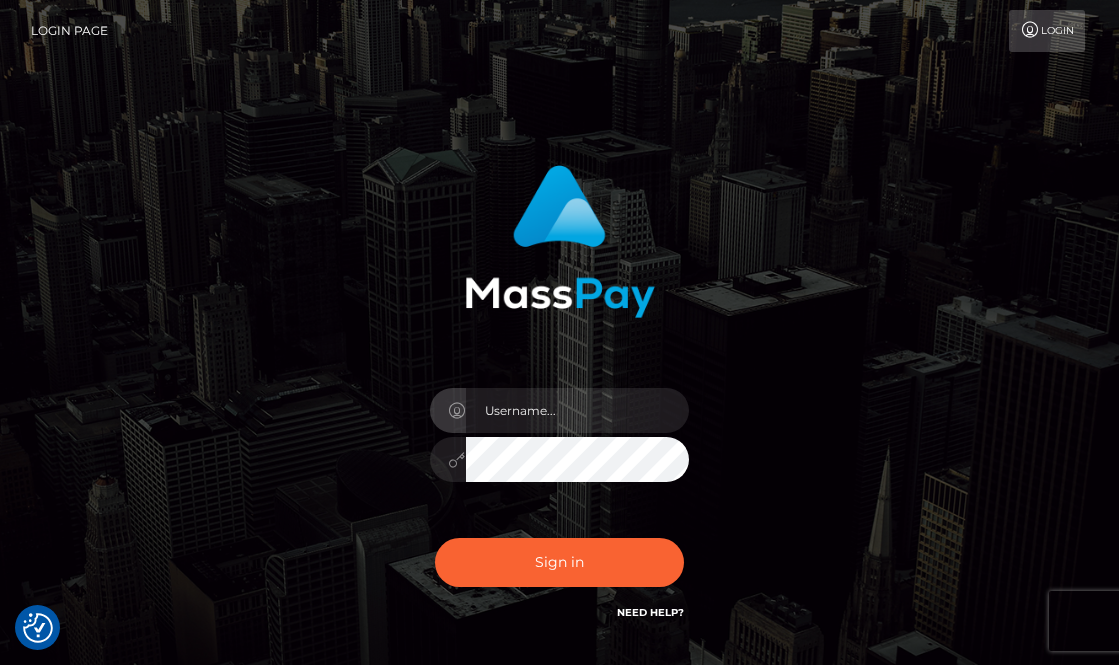 scroll, scrollTop: 0, scrollLeft: 0, axis: both 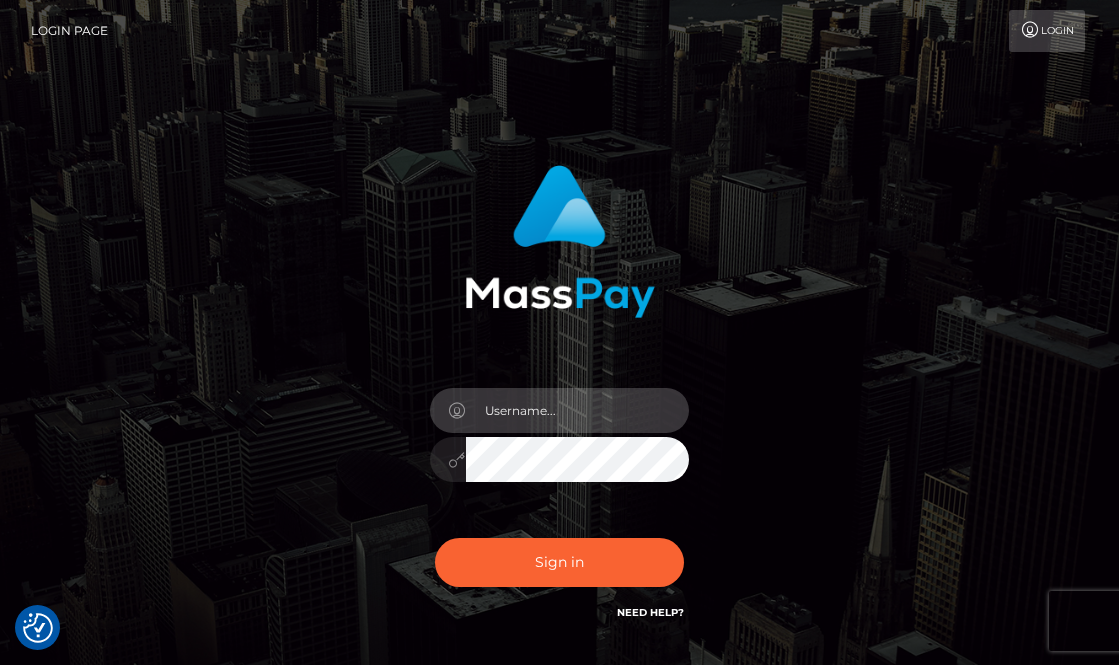 type on "aluasupport" 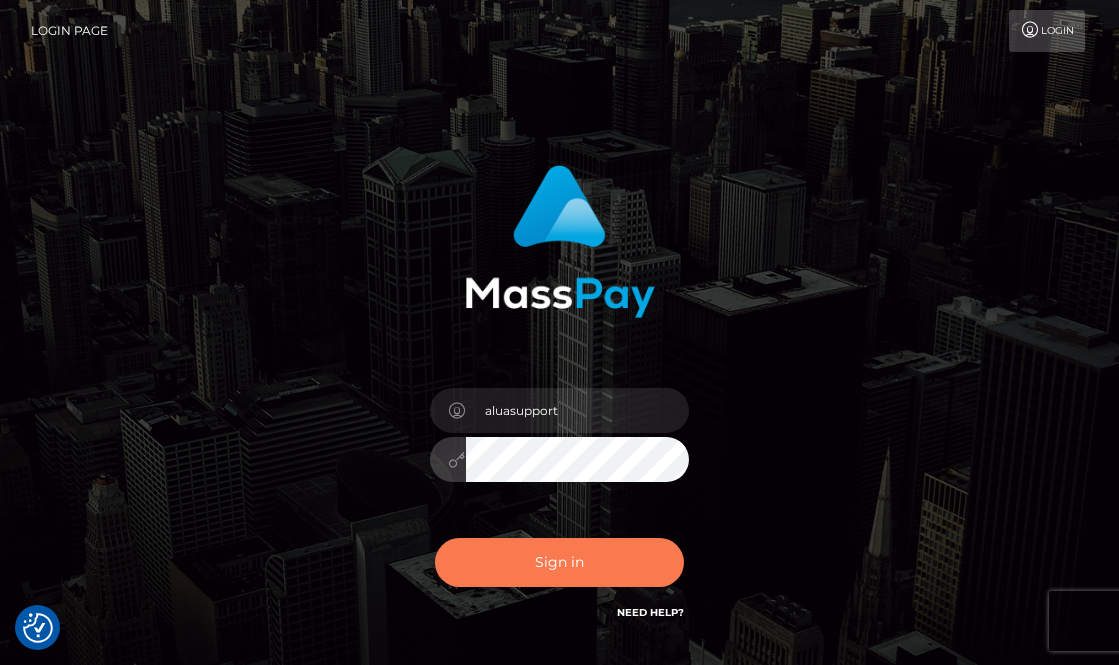 scroll, scrollTop: 0, scrollLeft: 0, axis: both 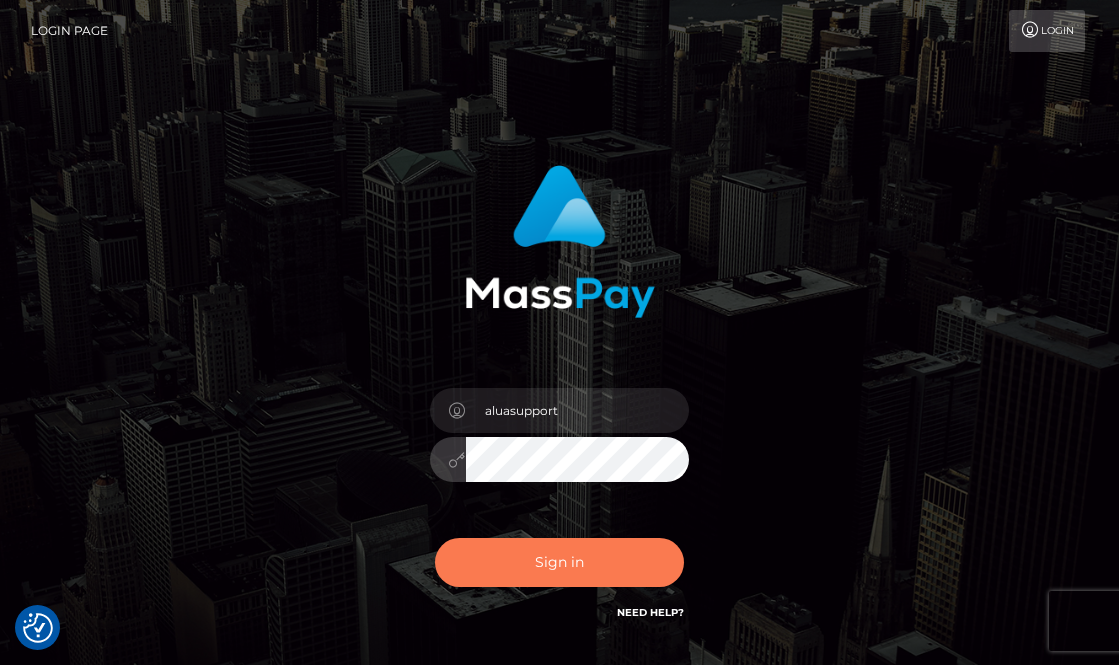 click on "Sign in" at bounding box center [560, 562] 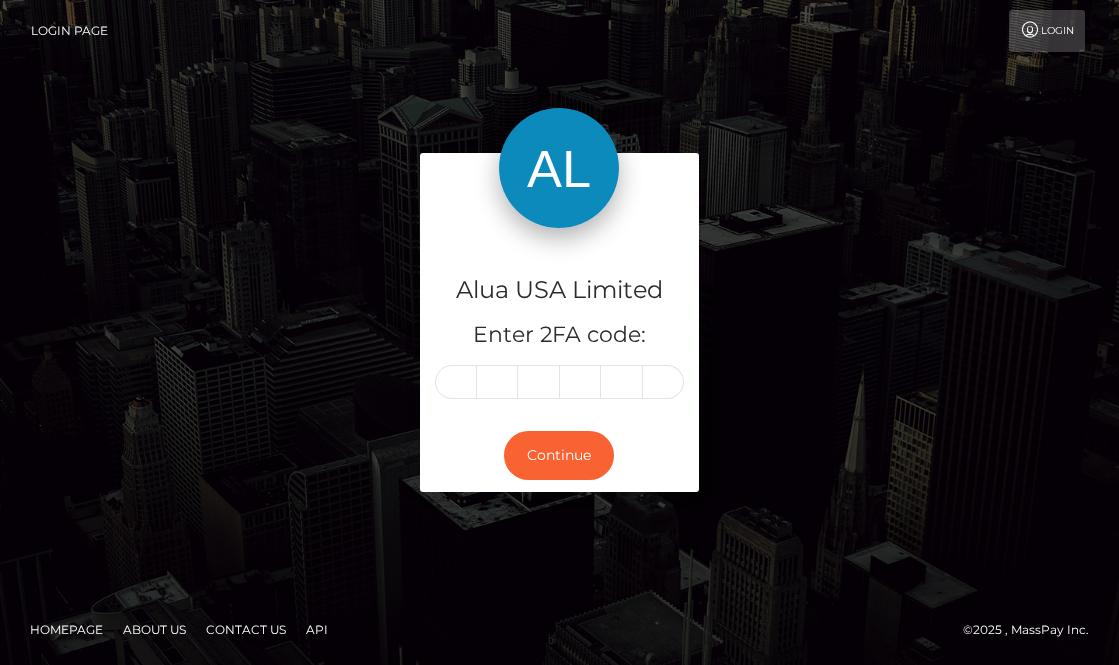 scroll, scrollTop: 0, scrollLeft: 0, axis: both 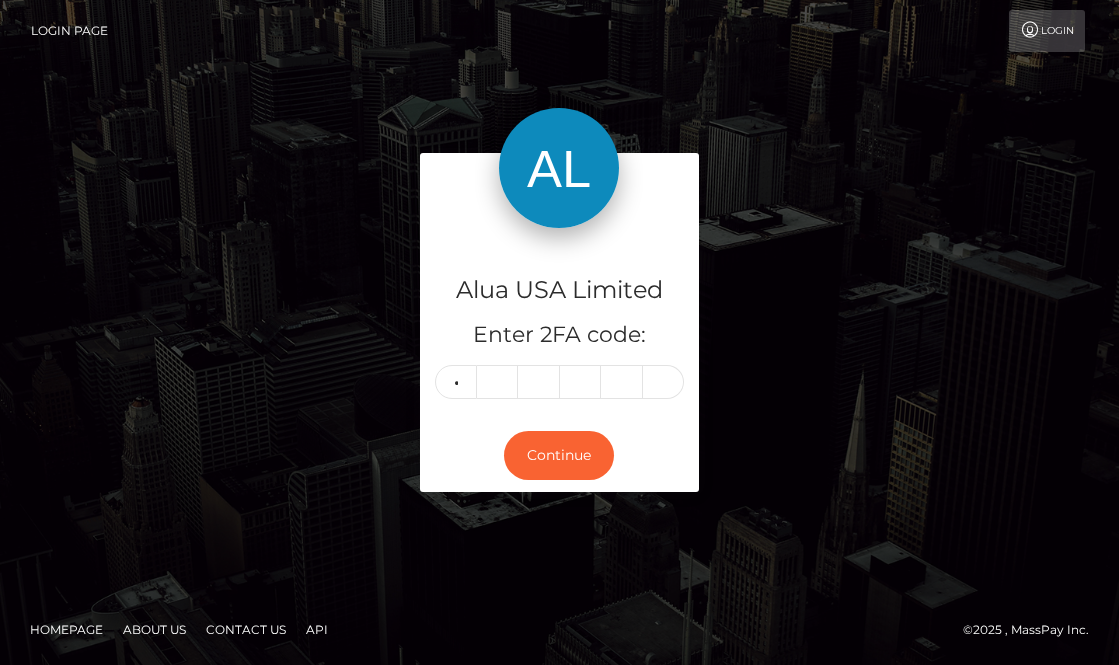 type on "7" 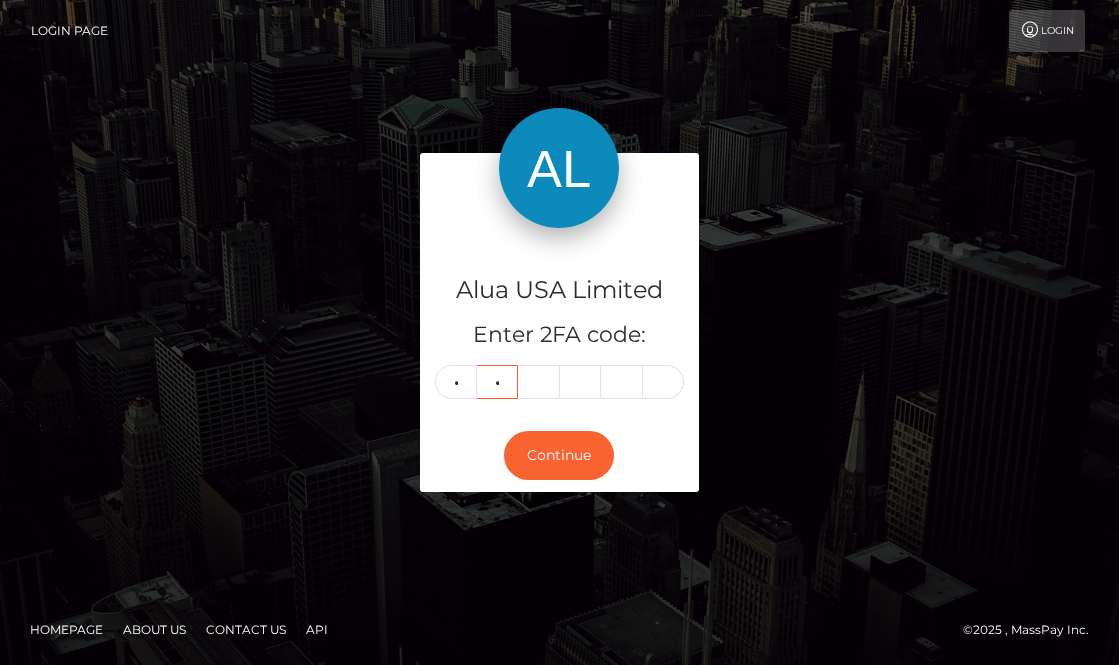 type on "8" 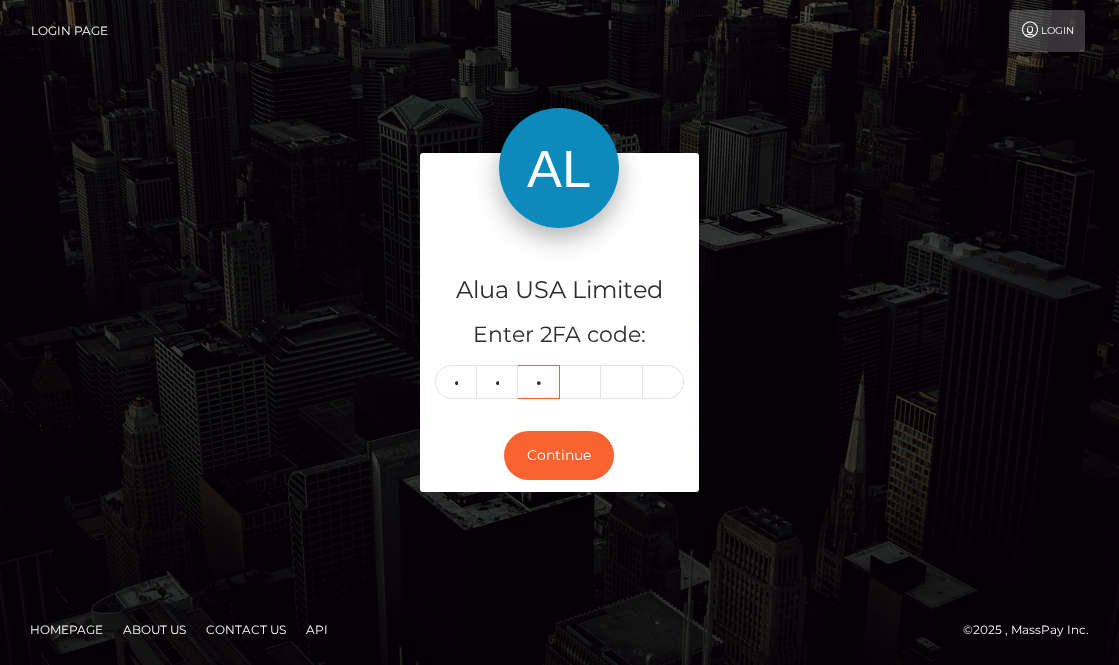 type on "7" 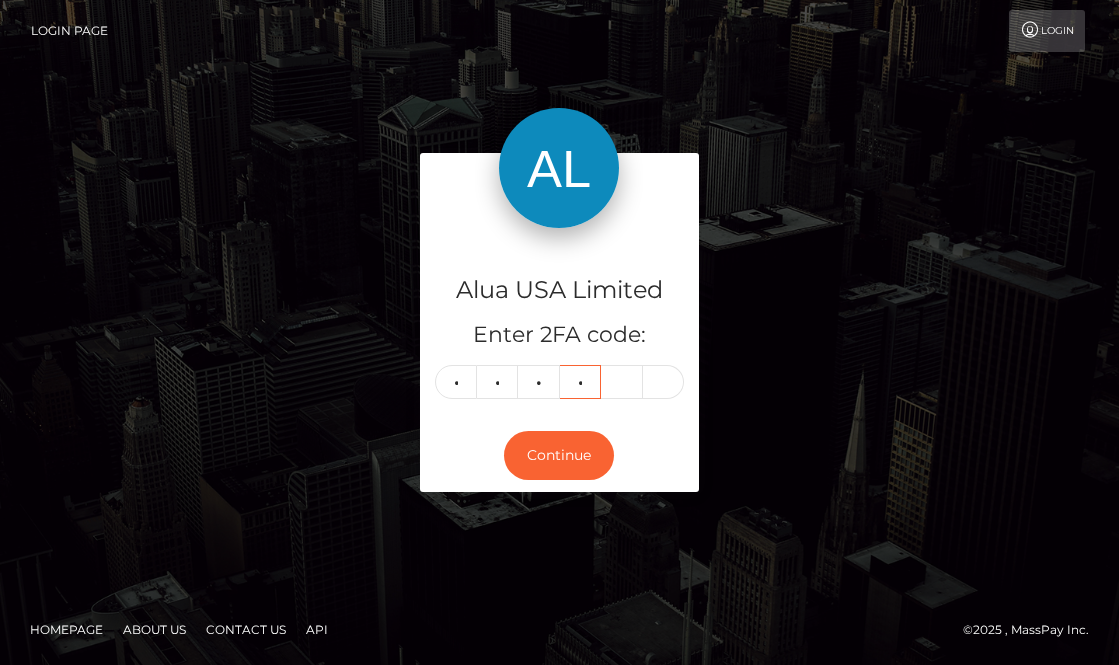 type on "5" 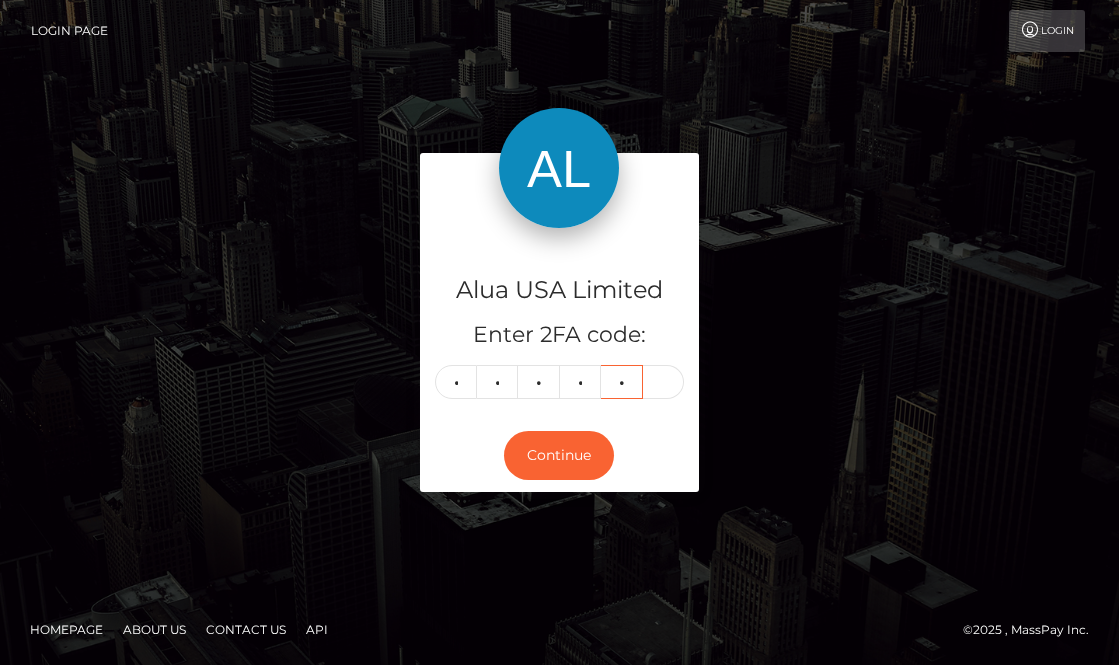 type on "2" 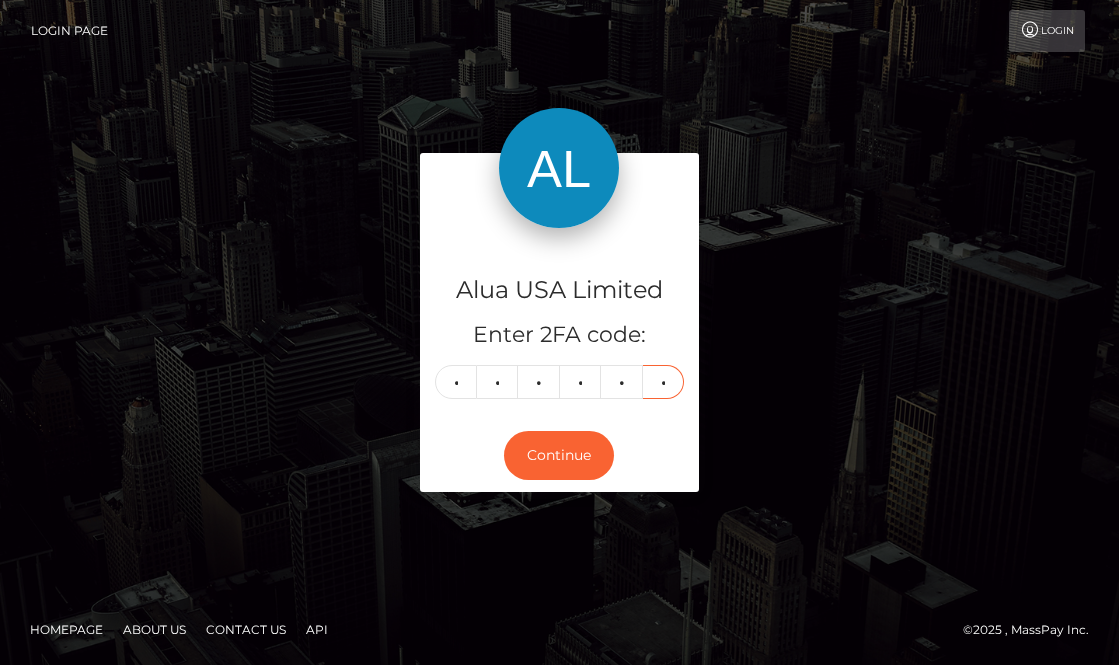 type on "0" 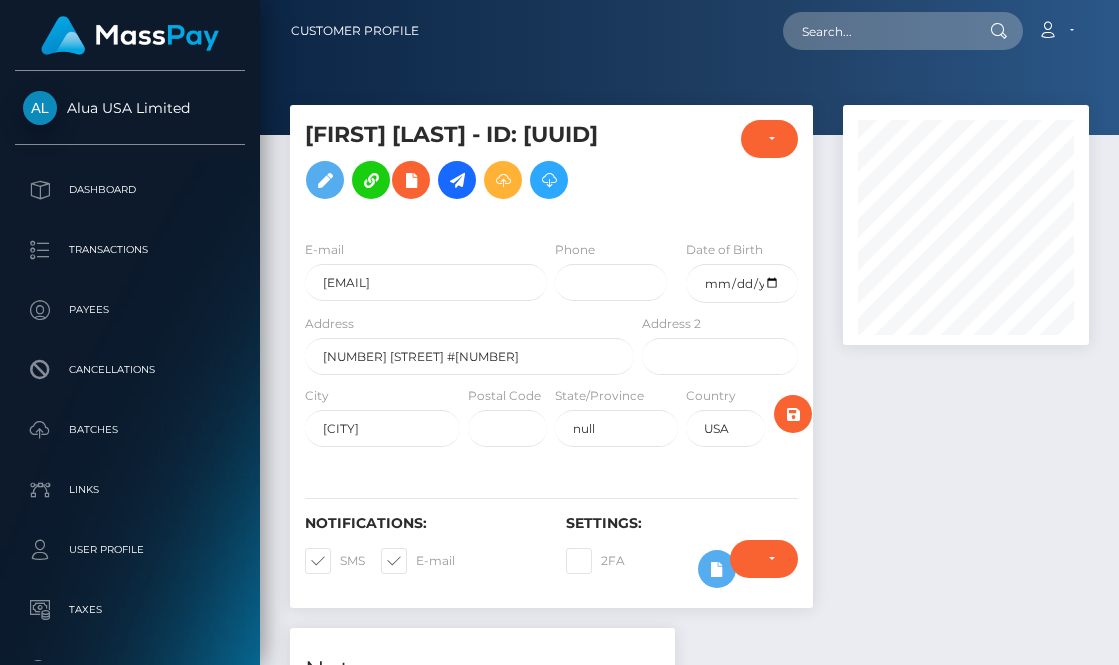 scroll, scrollTop: 0, scrollLeft: 0, axis: both 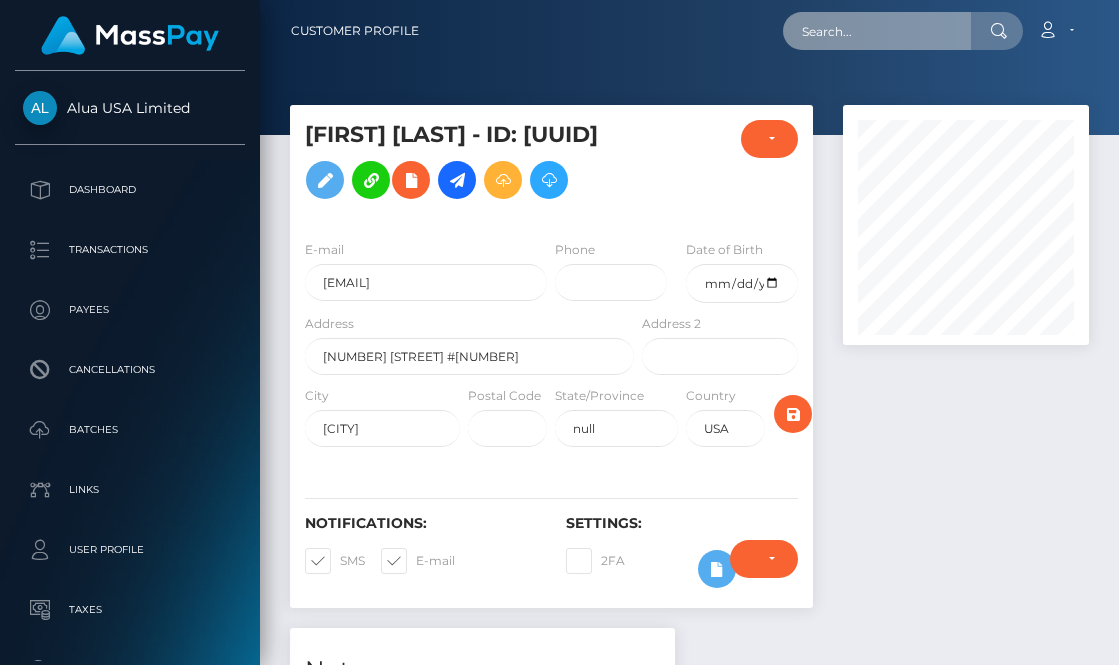 click at bounding box center (877, 31) 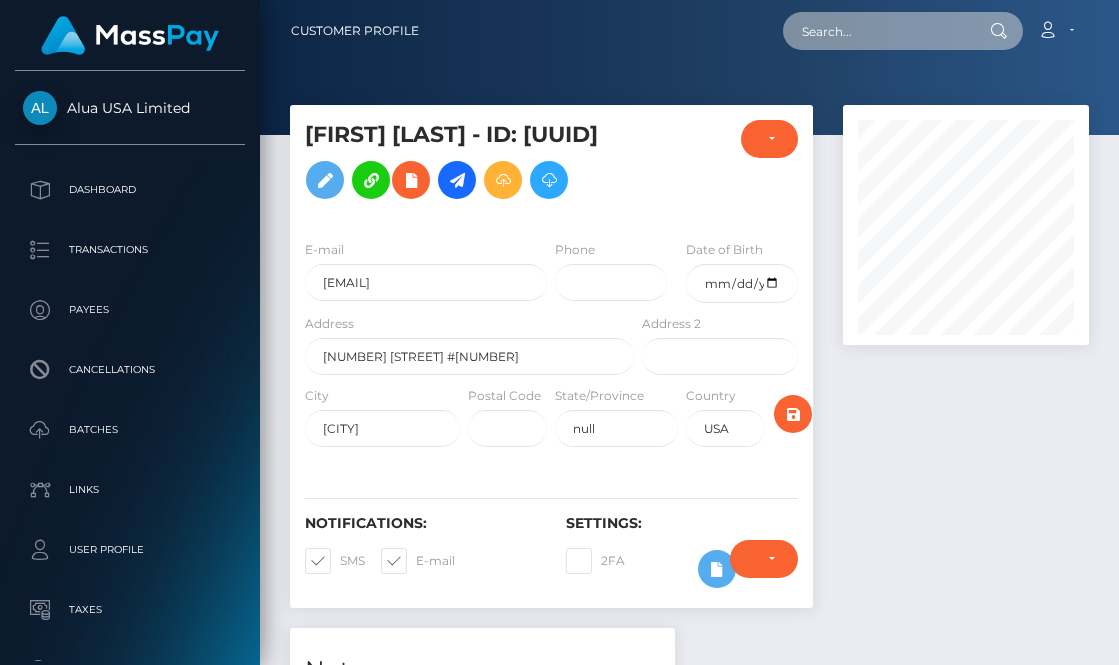 paste on "6847ac9a5ac2fec909018e30" 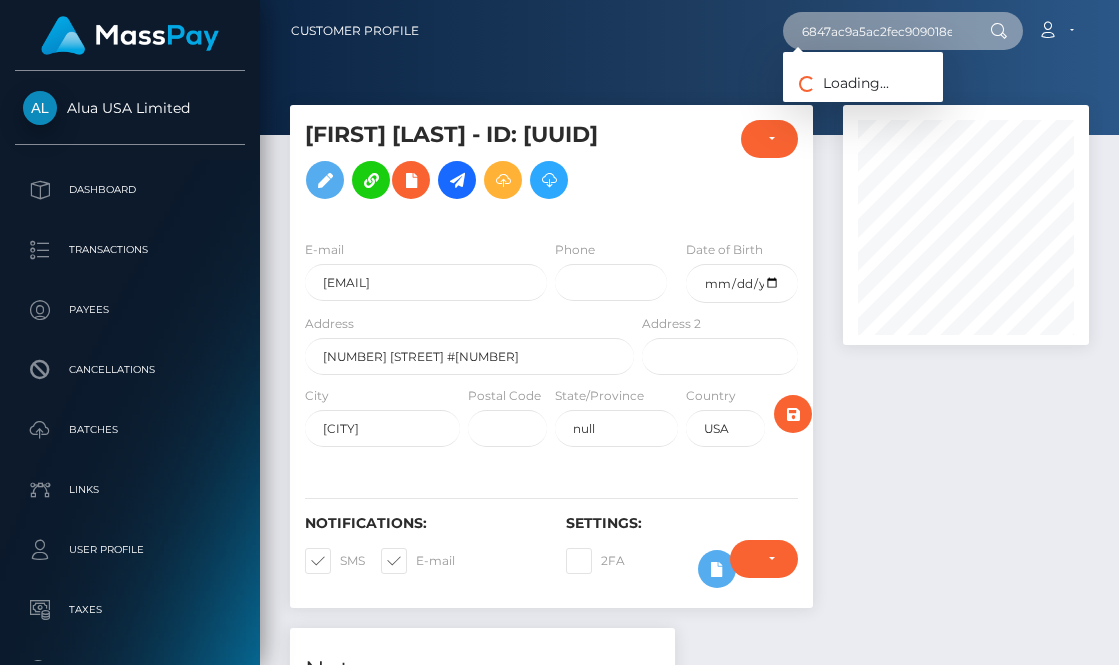 type on "6847ac9a5ac2fec909018e30" 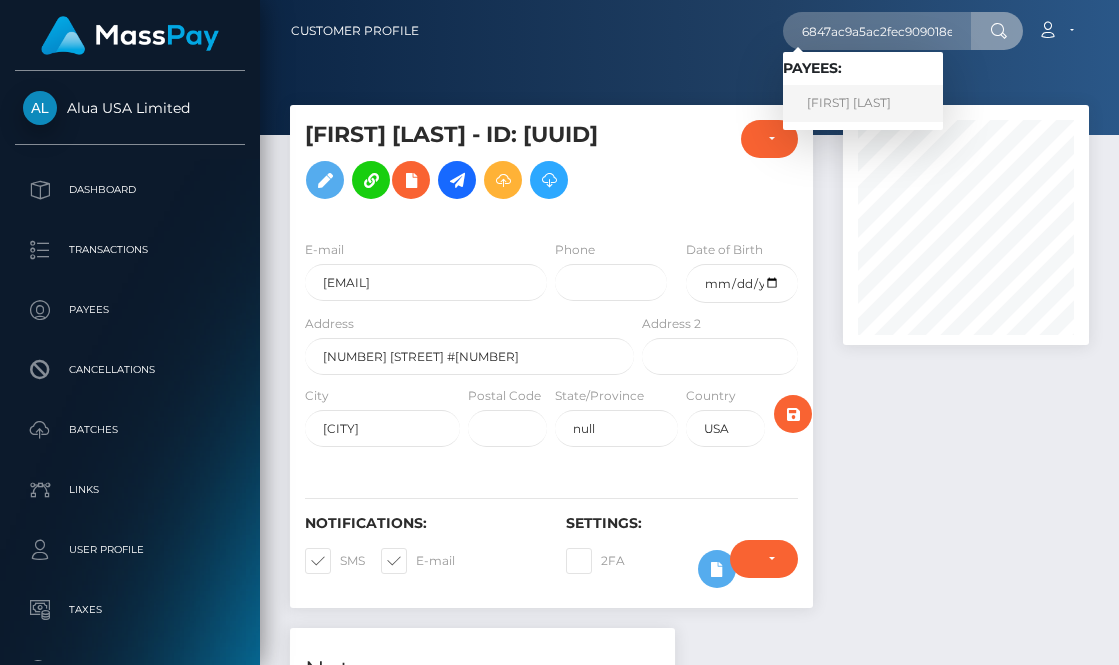 click on "Nessan  Cabataña" at bounding box center [863, 103] 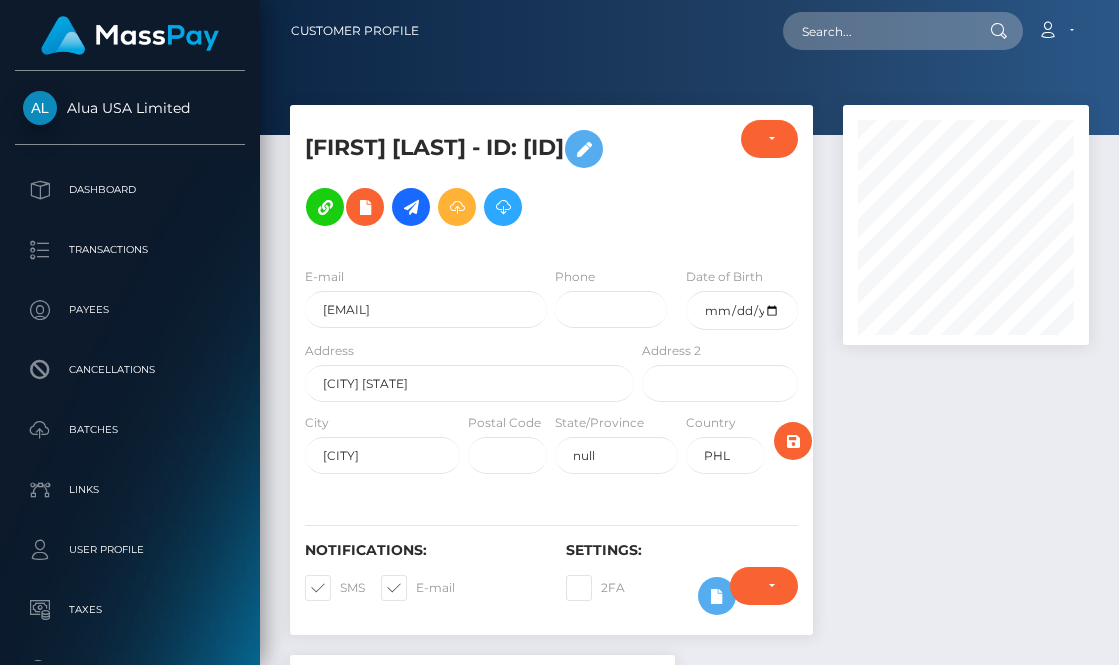 scroll, scrollTop: 0, scrollLeft: 0, axis: both 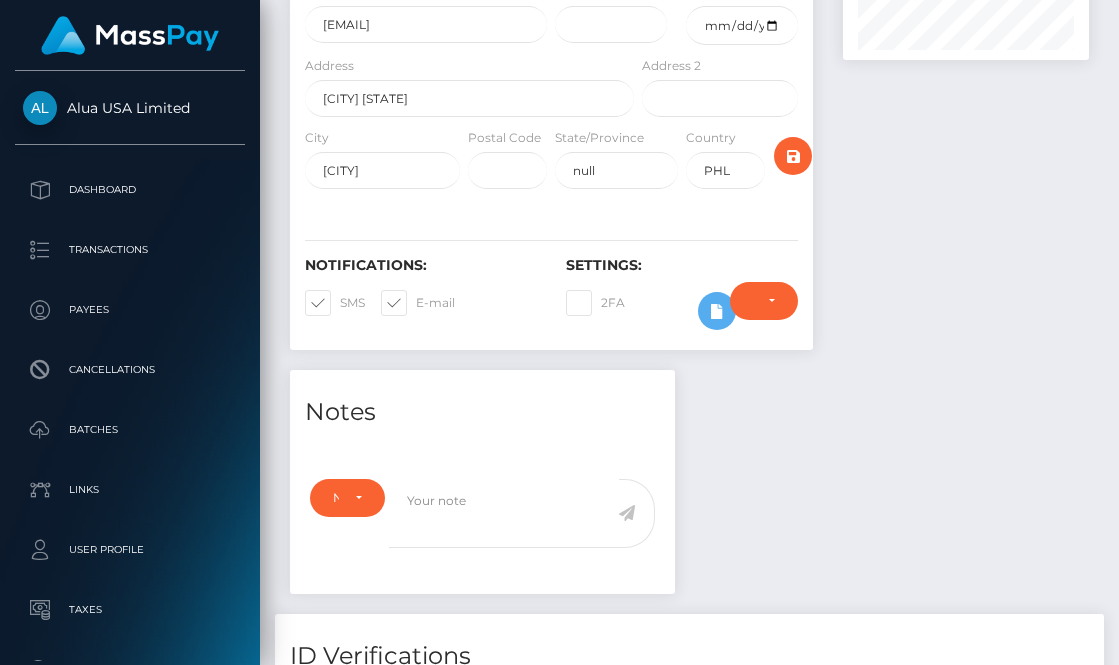 click on "Require ID/Selfie Verification
Do
not
require
Paid by
payee
Require ID/Selfie Verification" at bounding box center [764, 311] 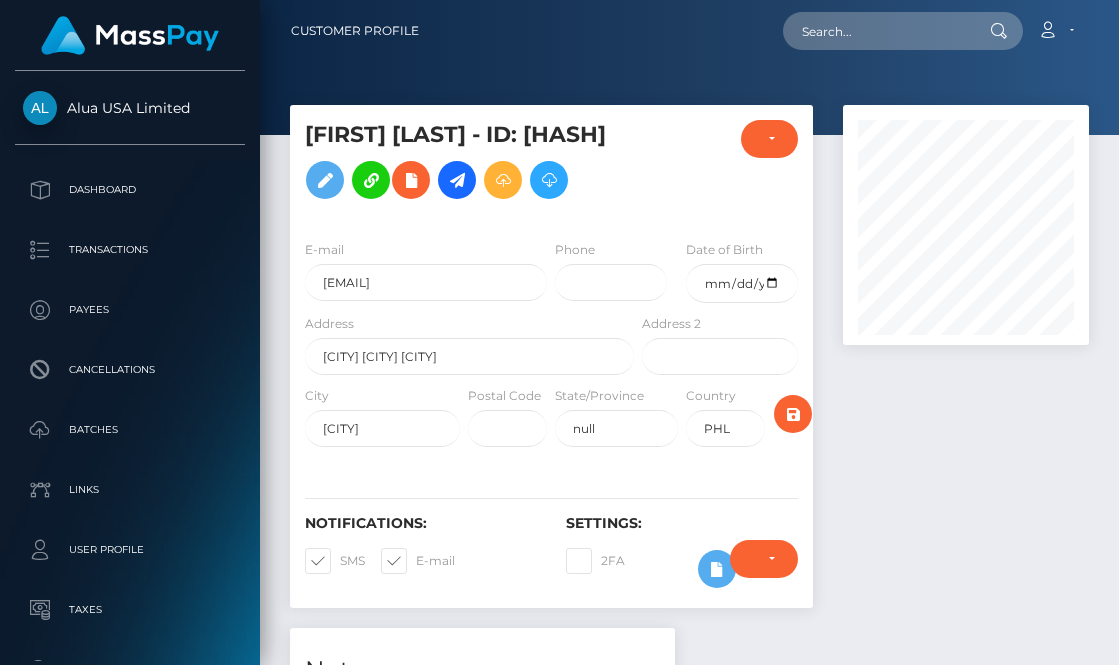 scroll, scrollTop: 154, scrollLeft: 0, axis: vertical 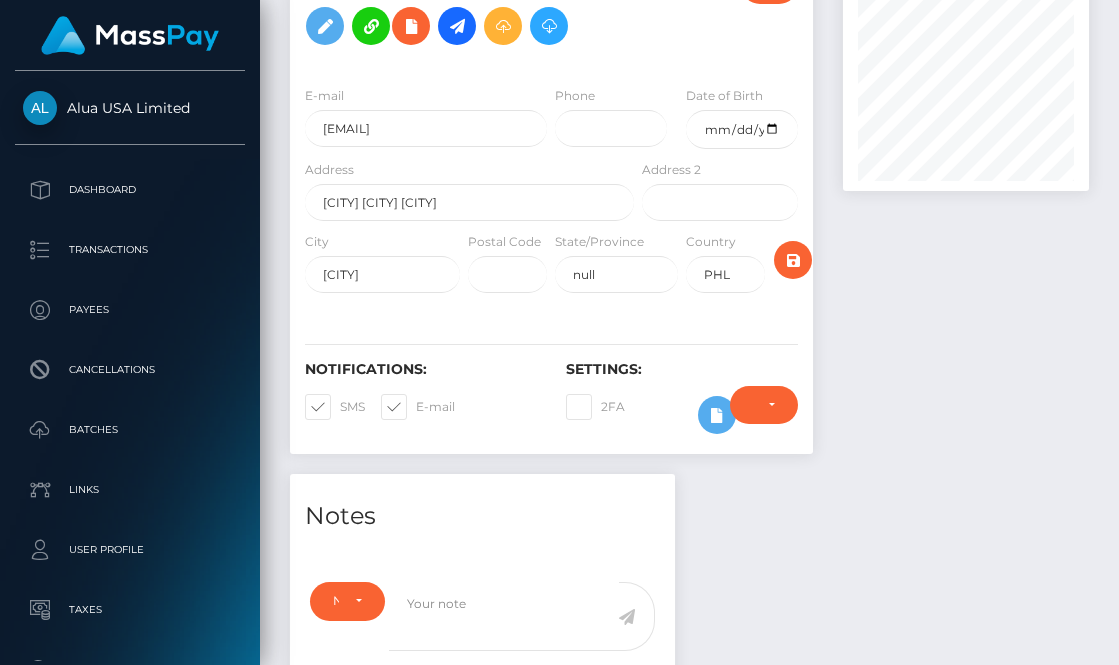 drag, startPoint x: 845, startPoint y: 529, endPoint x: 730, endPoint y: 460, distance: 134.1119 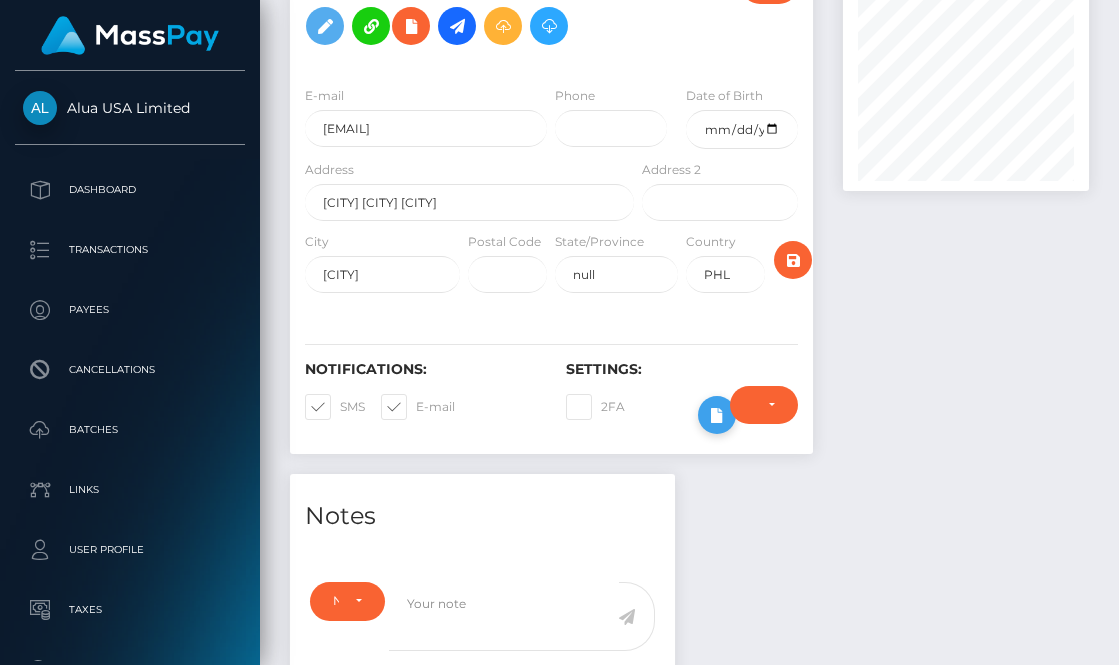 click at bounding box center (717, 415) 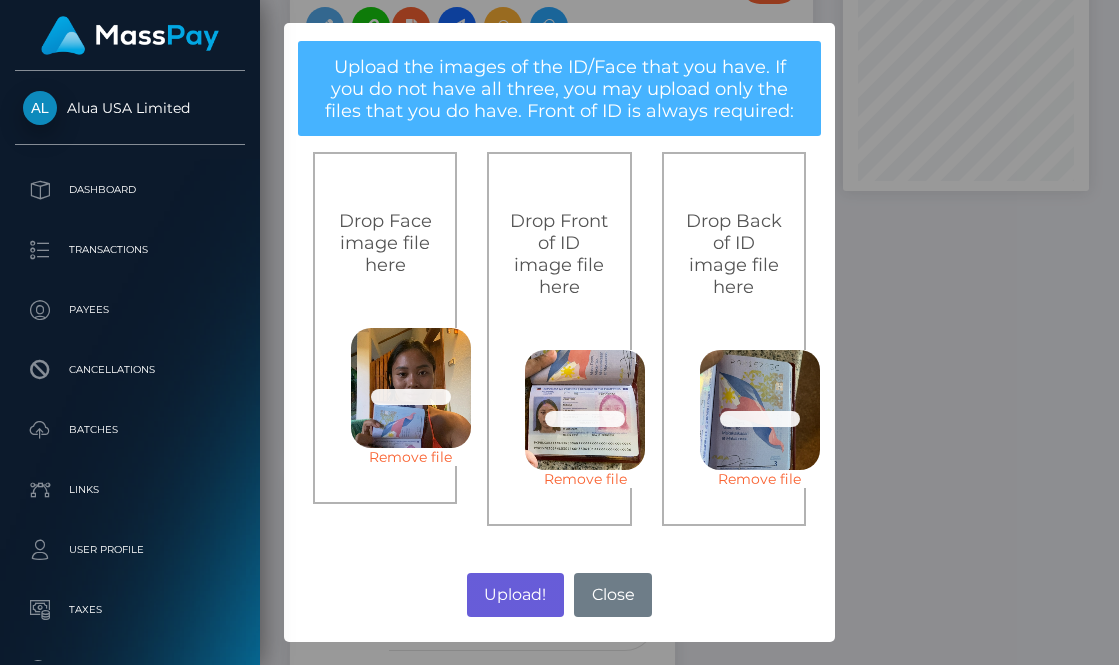 click on "Upload!" at bounding box center (515, 595) 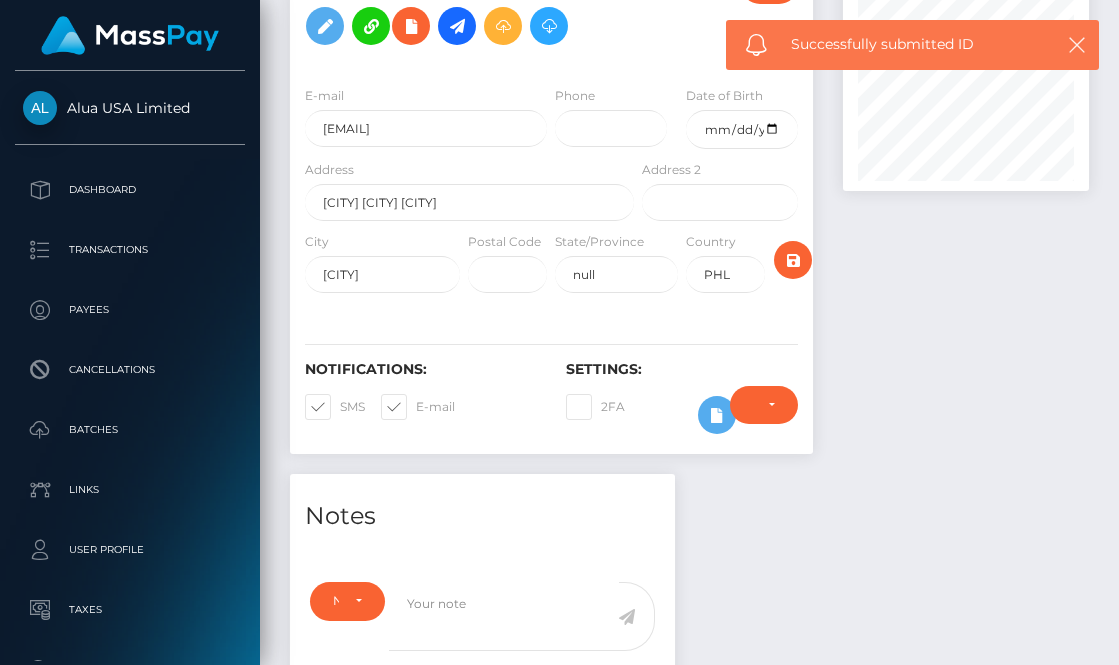 drag, startPoint x: 966, startPoint y: 468, endPoint x: 1107, endPoint y: 333, distance: 195.20758 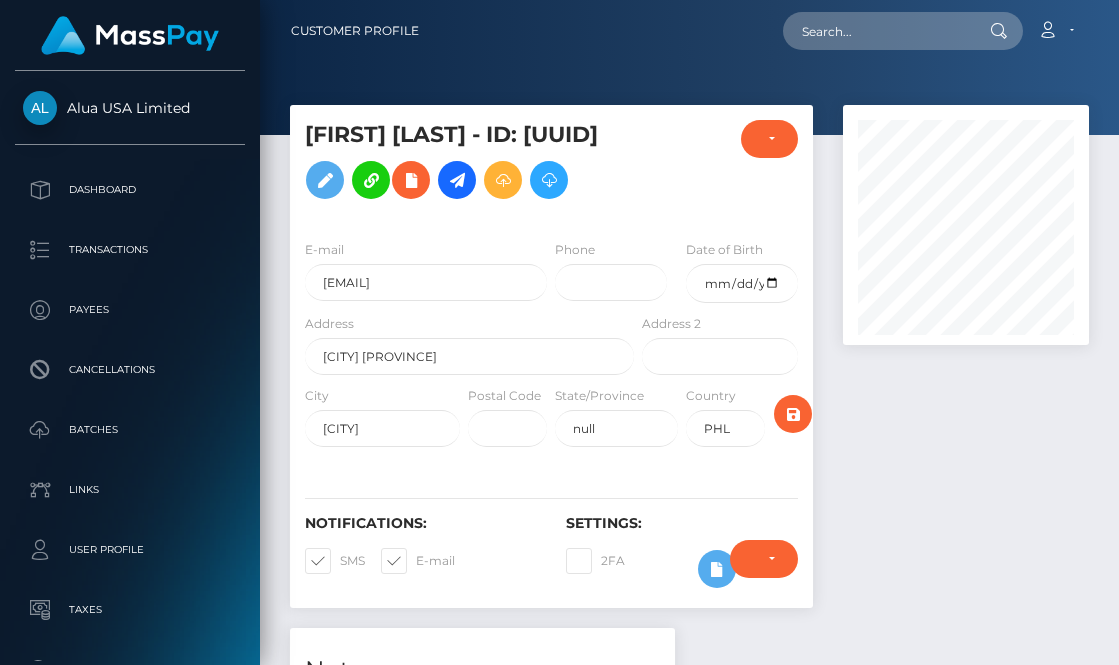 scroll, scrollTop: 0, scrollLeft: 0, axis: both 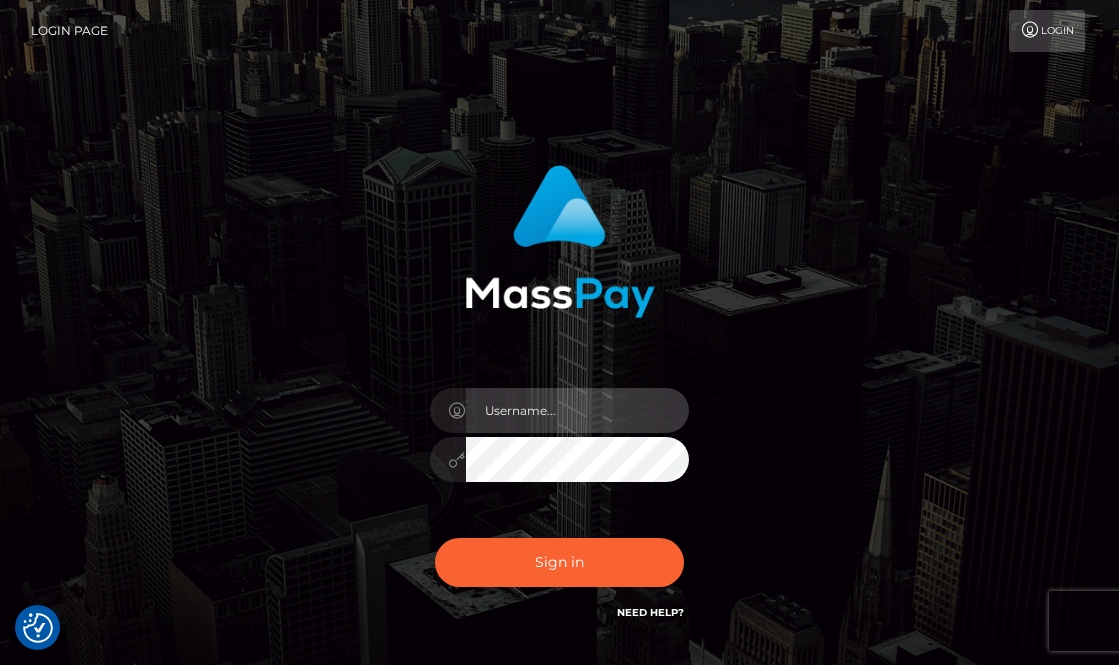 type on "aluasupport" 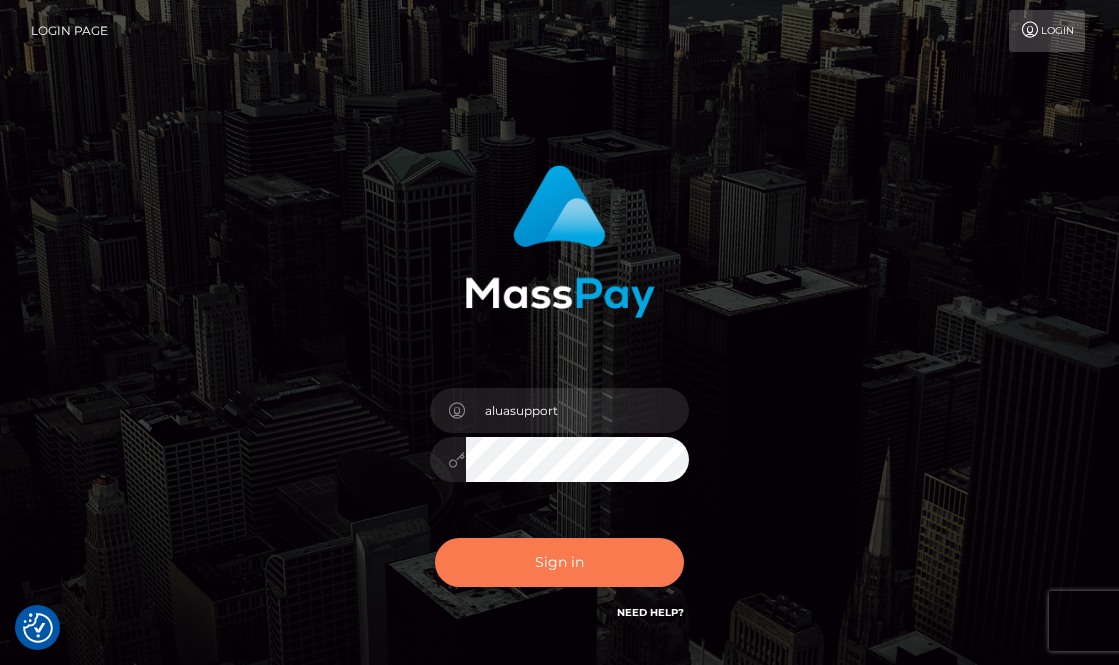 click on "Sign in" at bounding box center (560, 562) 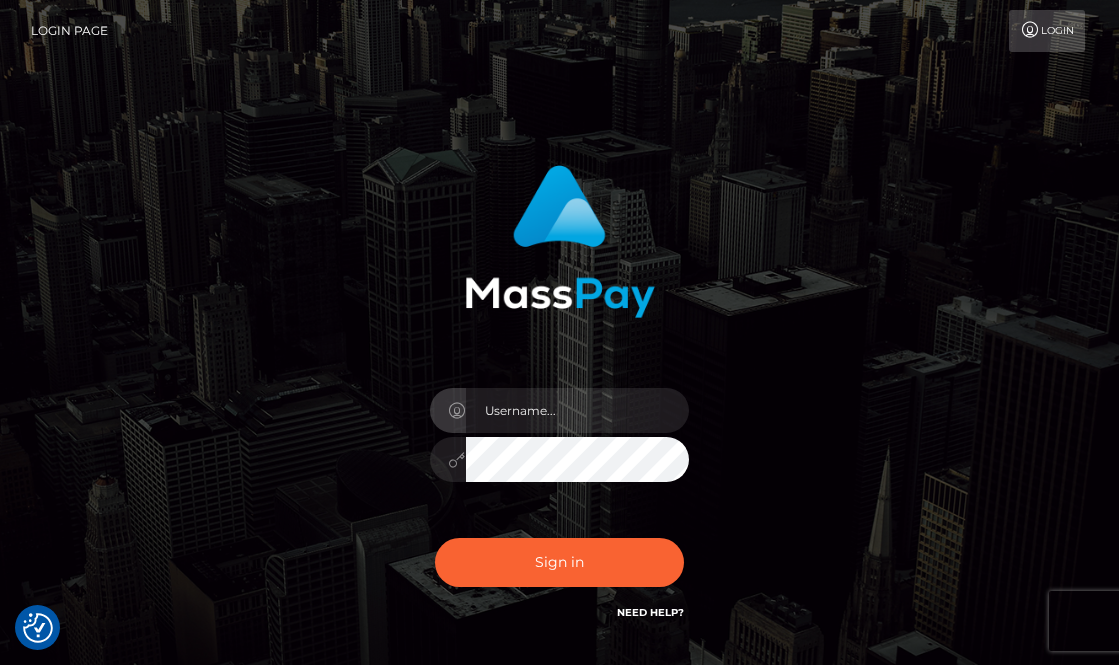 scroll, scrollTop: 0, scrollLeft: 0, axis: both 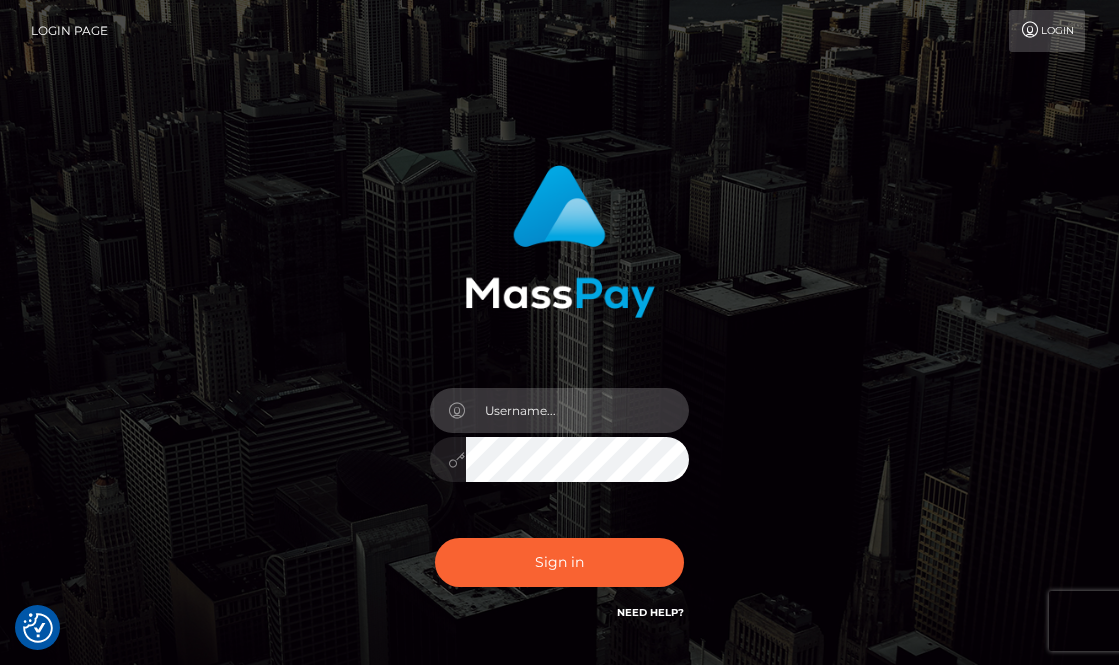 type on "aluasupport" 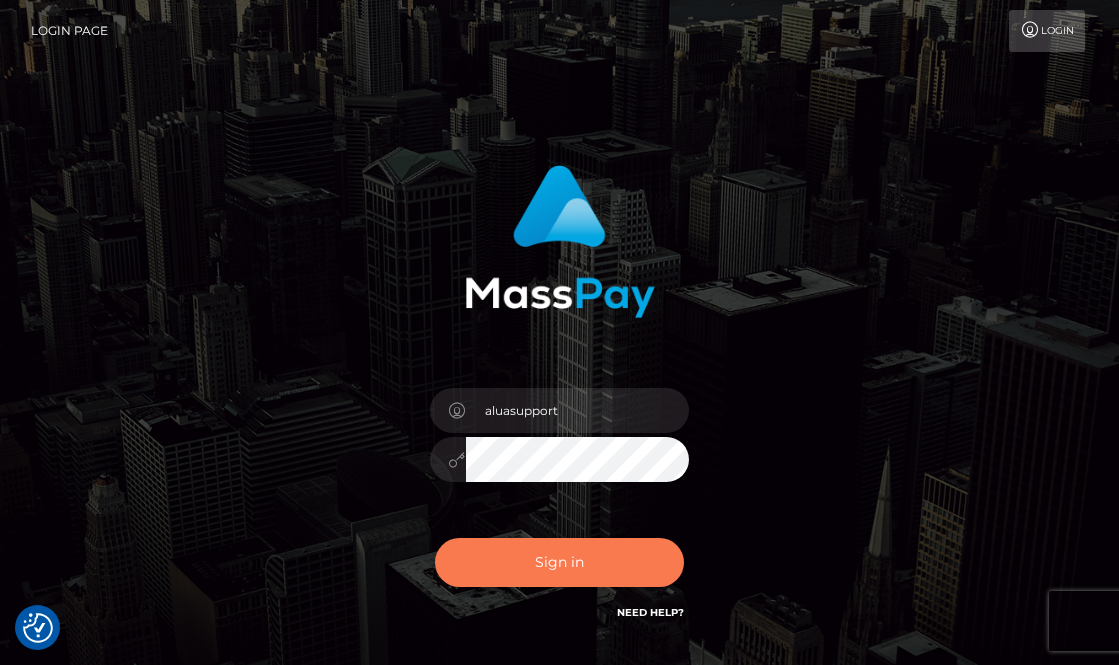 click on "Sign in" at bounding box center [560, 562] 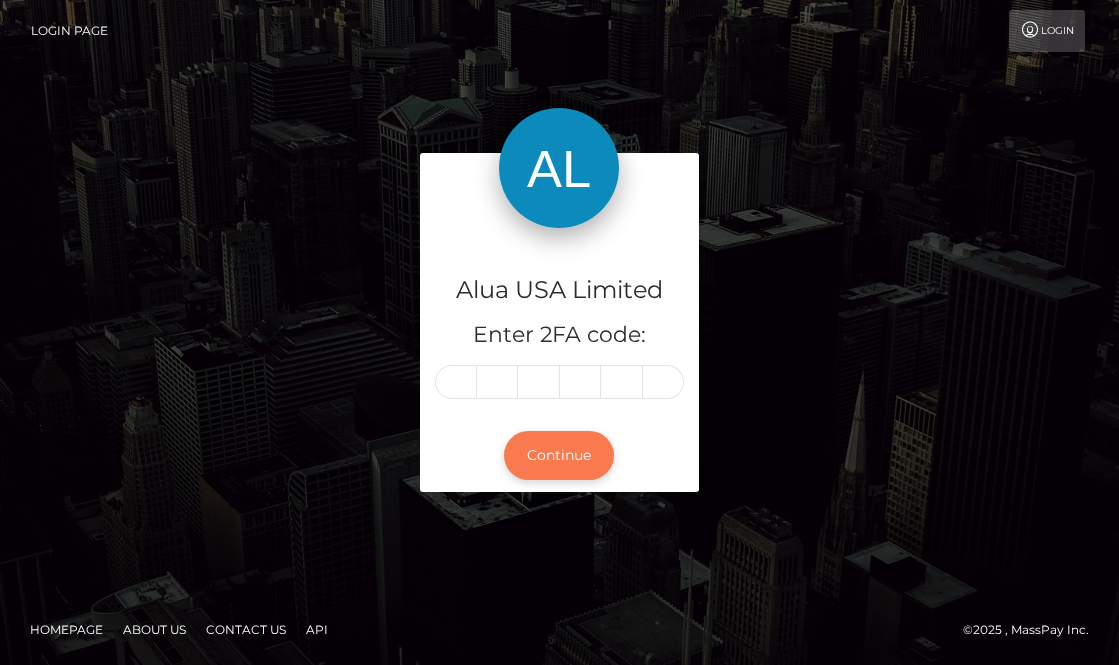scroll, scrollTop: 0, scrollLeft: 0, axis: both 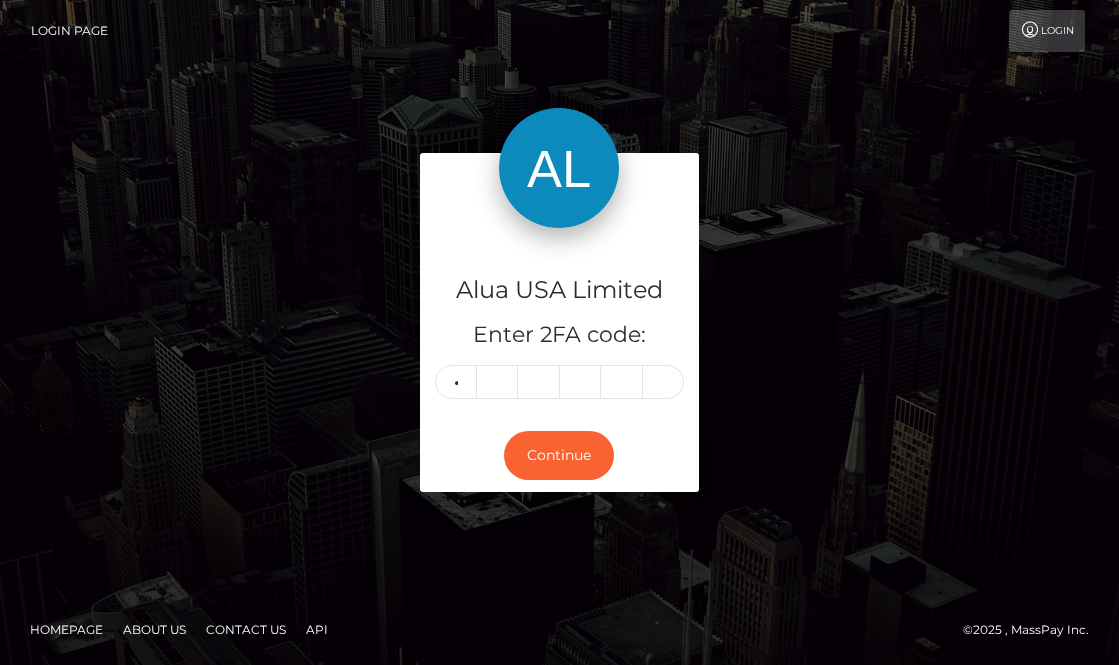 type on "9" 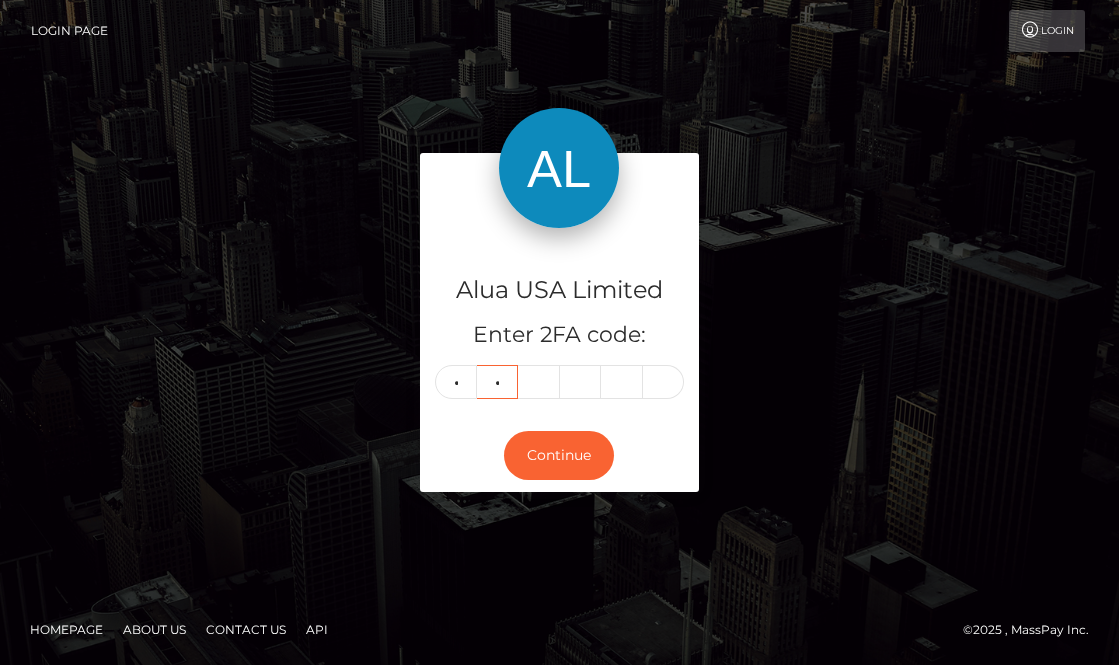 type on "8" 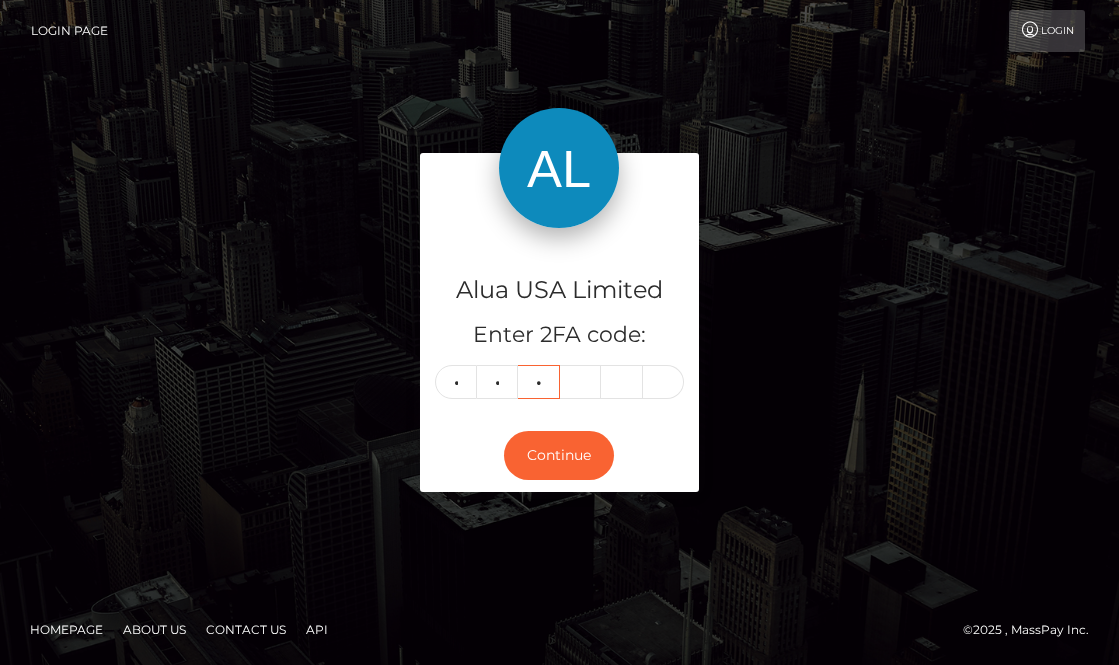 type on "3" 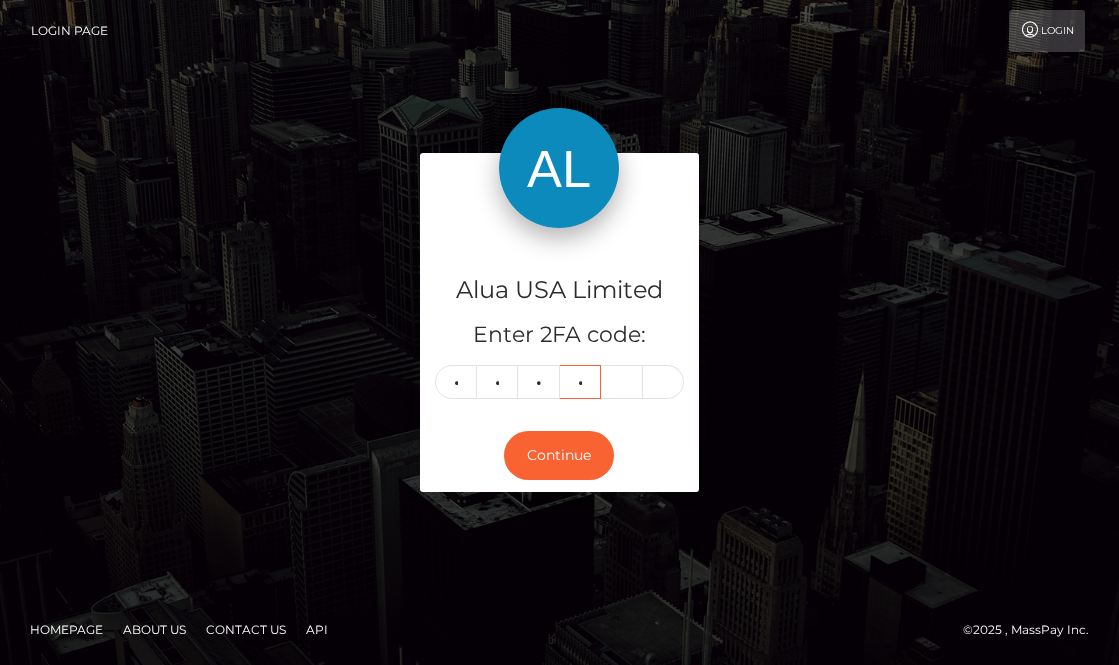 type on "4" 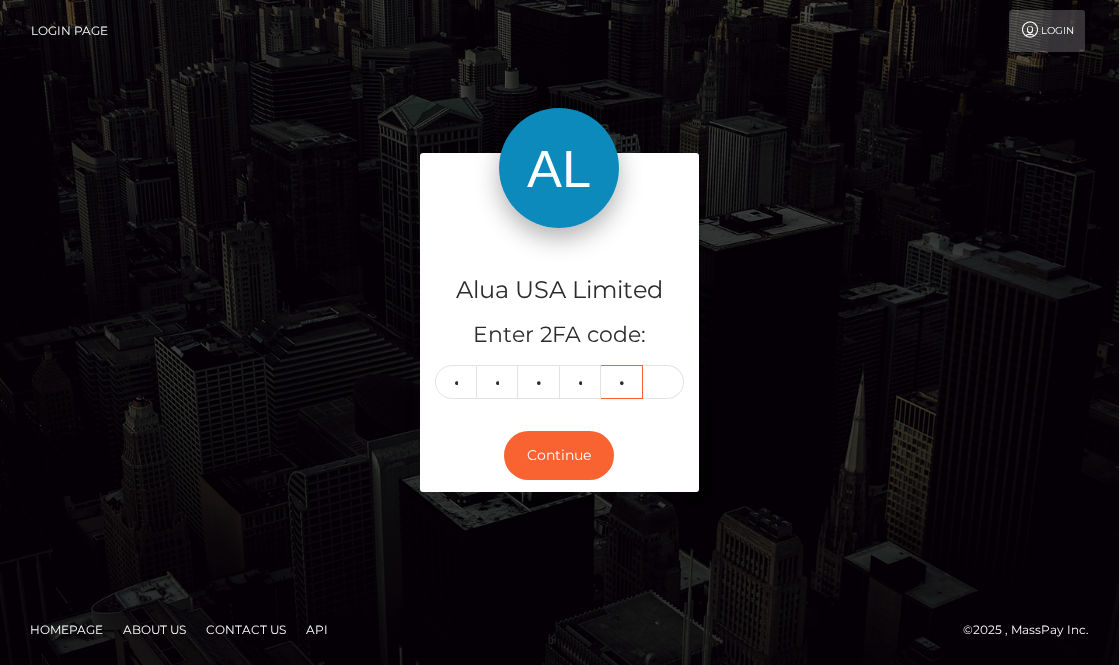 type on "5" 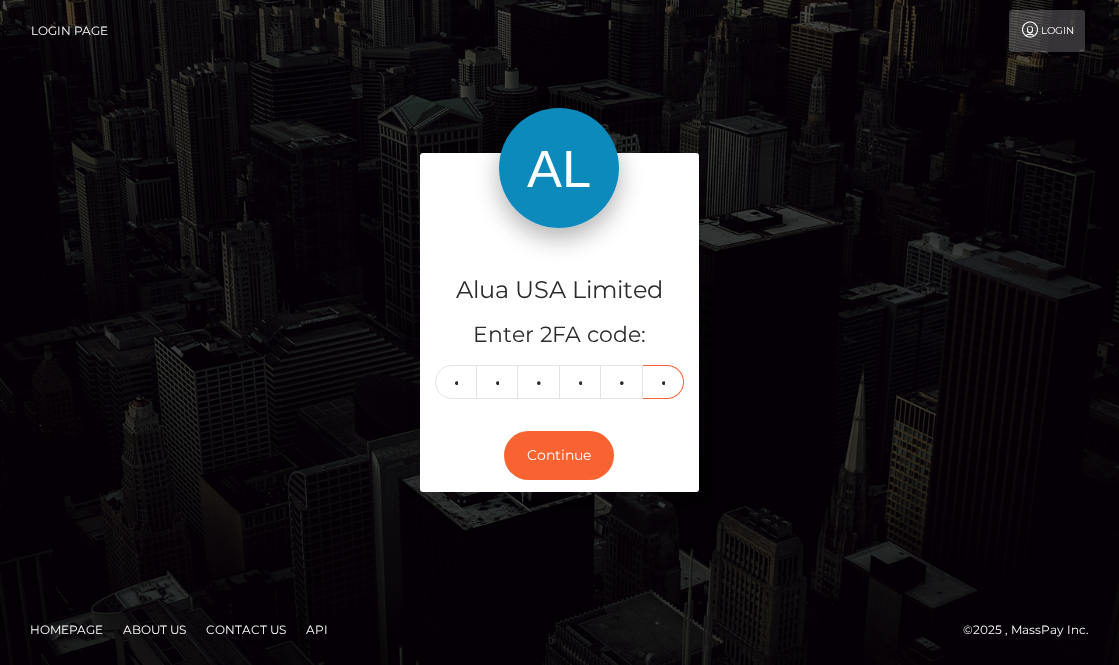 type on "9" 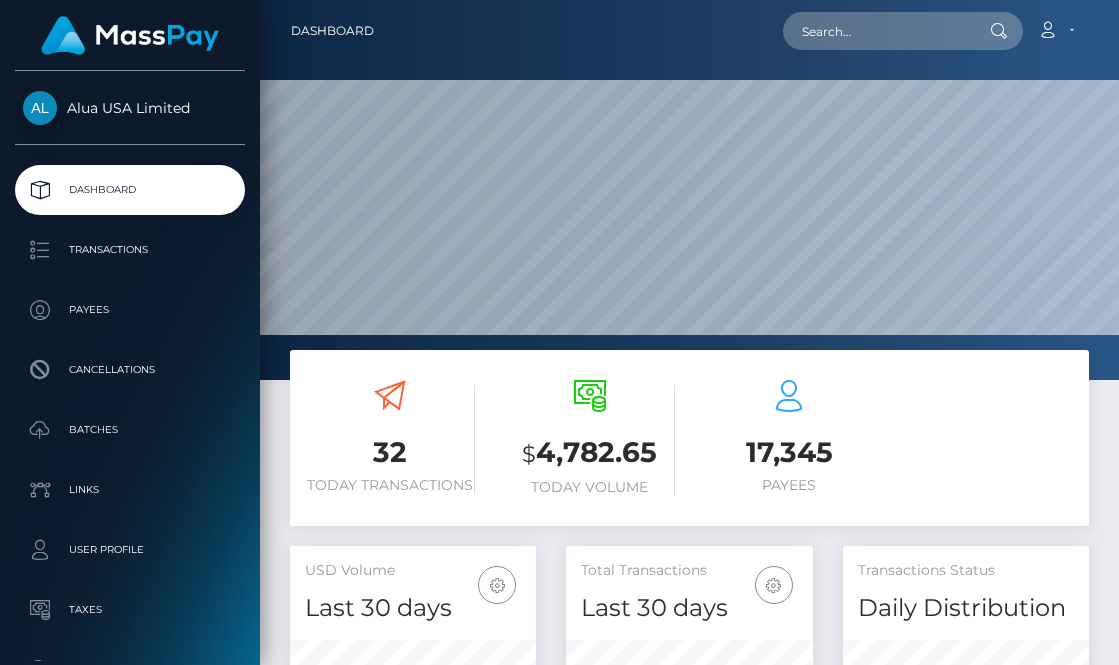 scroll, scrollTop: 0, scrollLeft: 0, axis: both 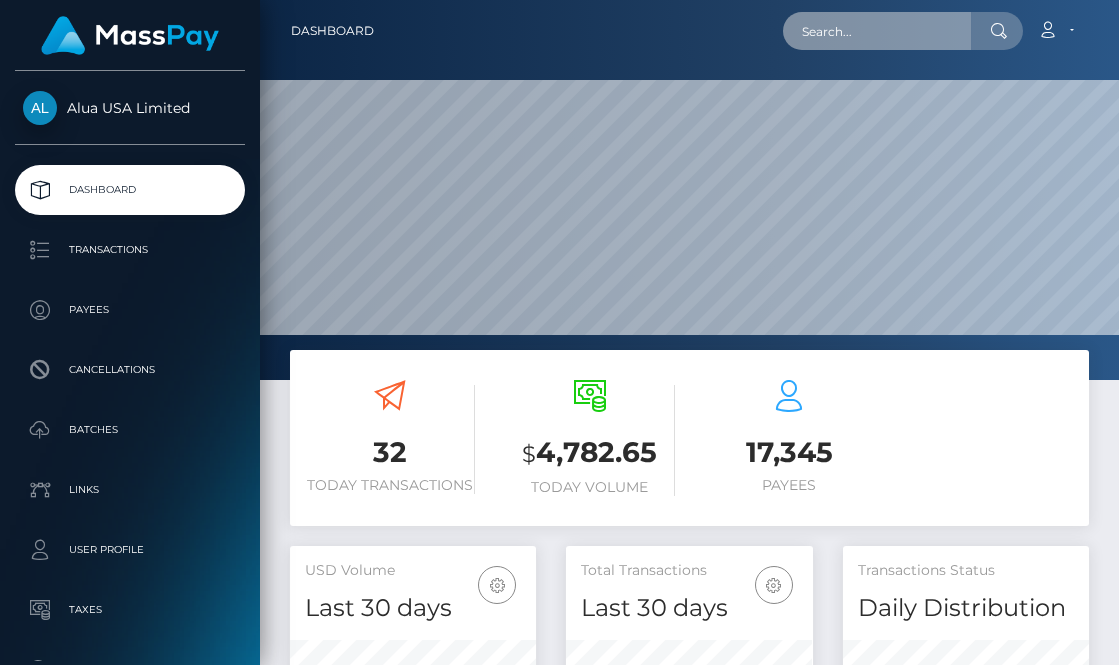 click at bounding box center (877, 31) 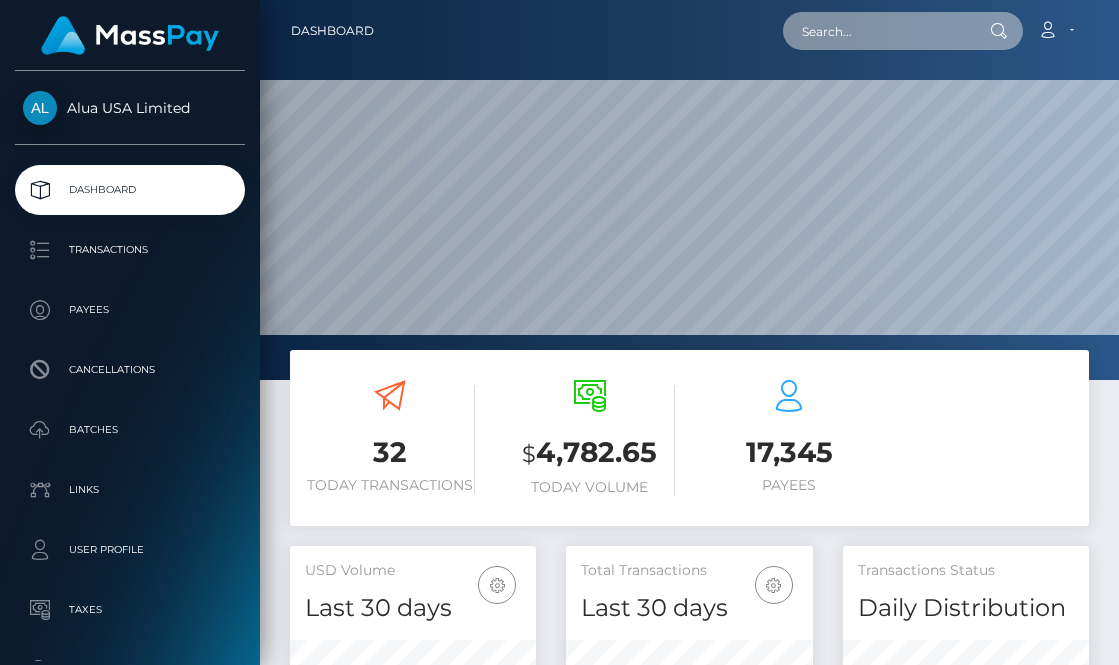 paste on "5d336c2c406f23323e486f13" 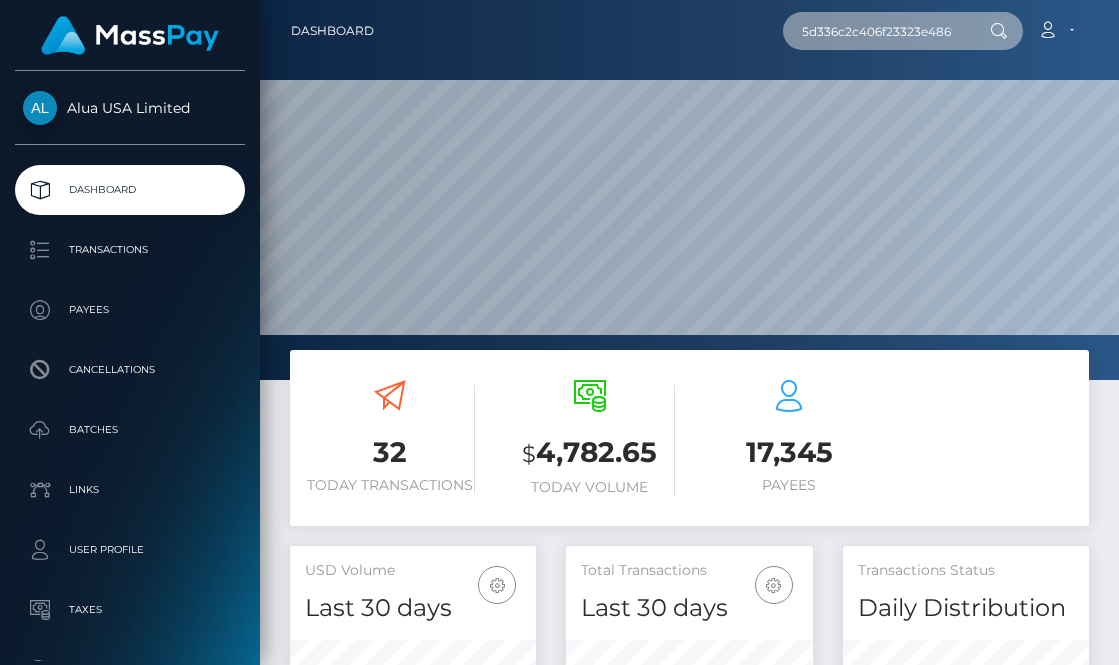 type on "5d336c2c406f23323e486f13" 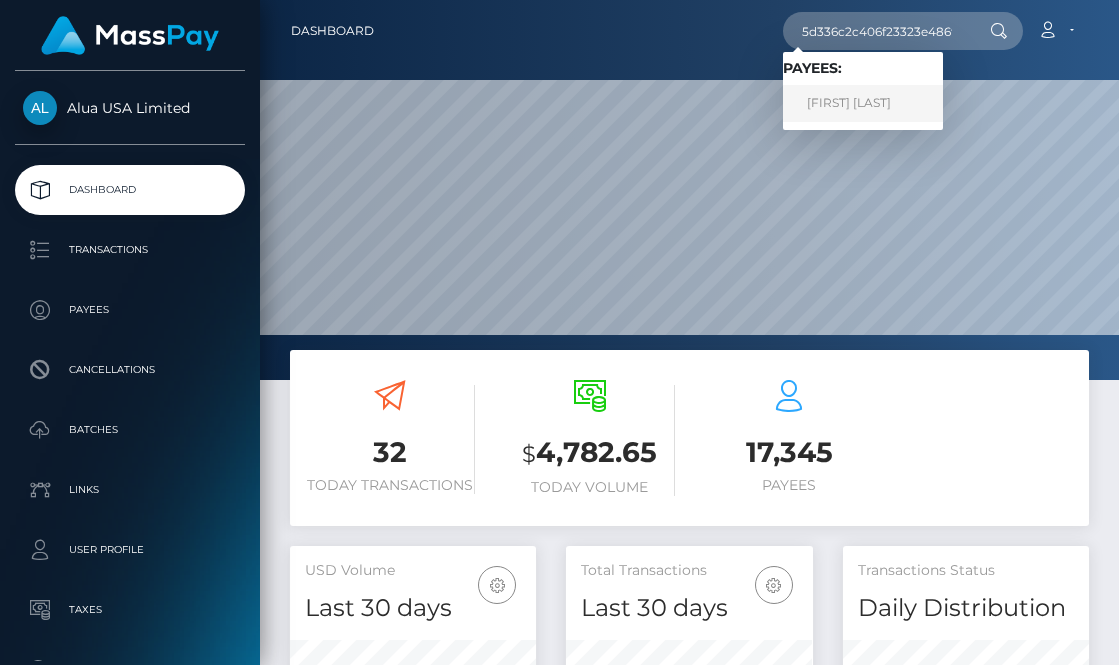 click on "Saima  Ahmad" at bounding box center [863, 103] 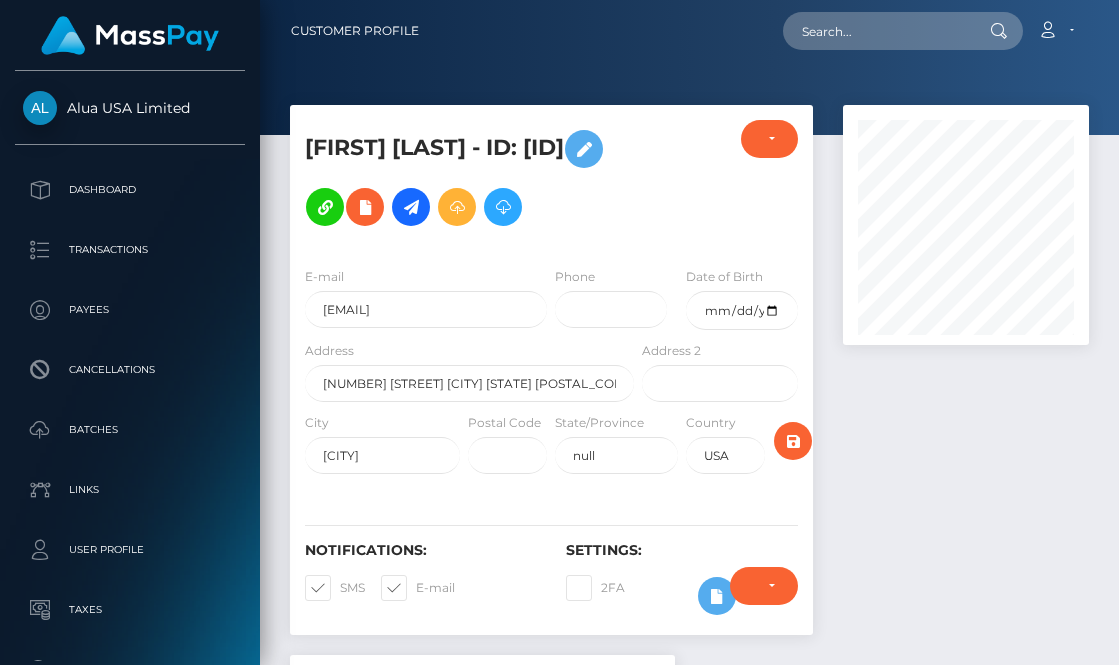 scroll, scrollTop: 444, scrollLeft: 0, axis: vertical 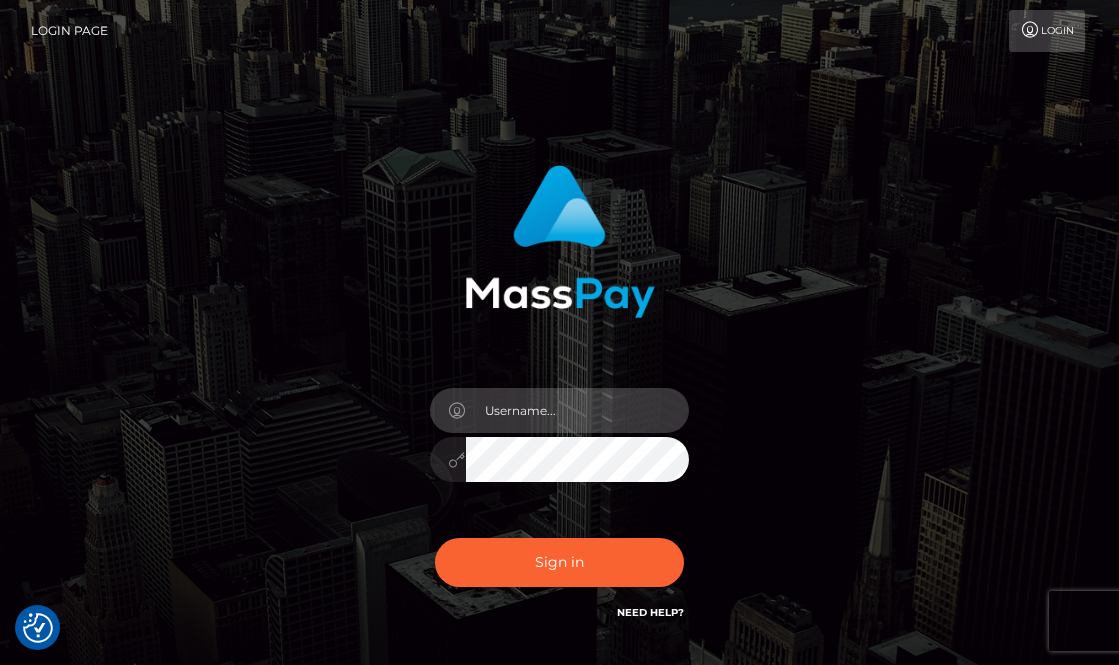 type on "aluasupport" 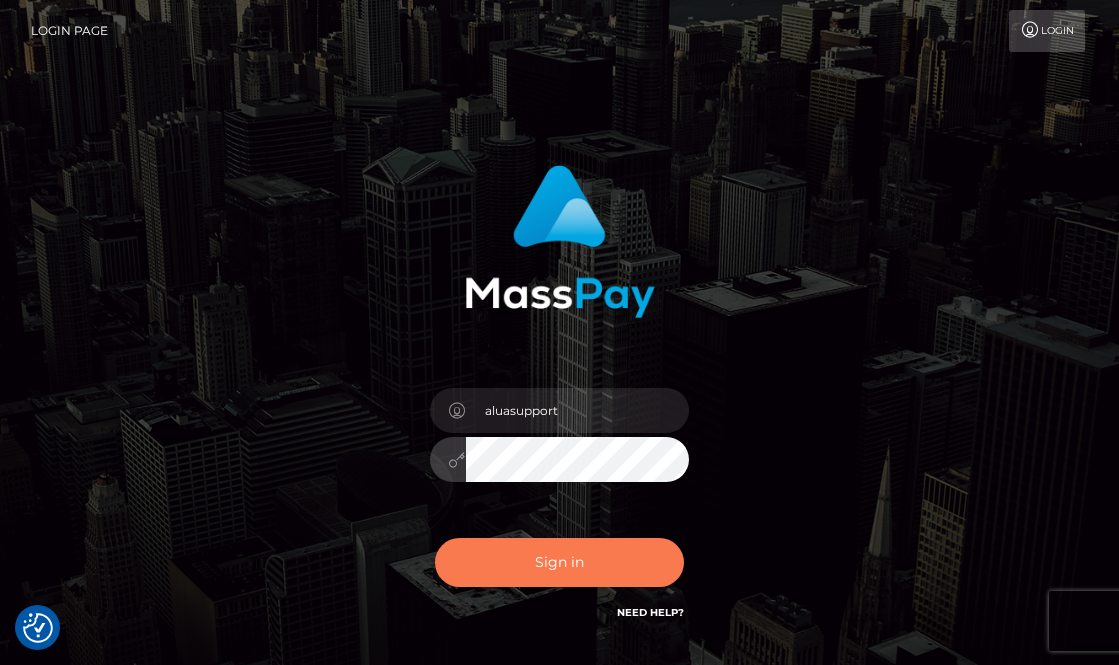 click on "Sign in" at bounding box center (560, 562) 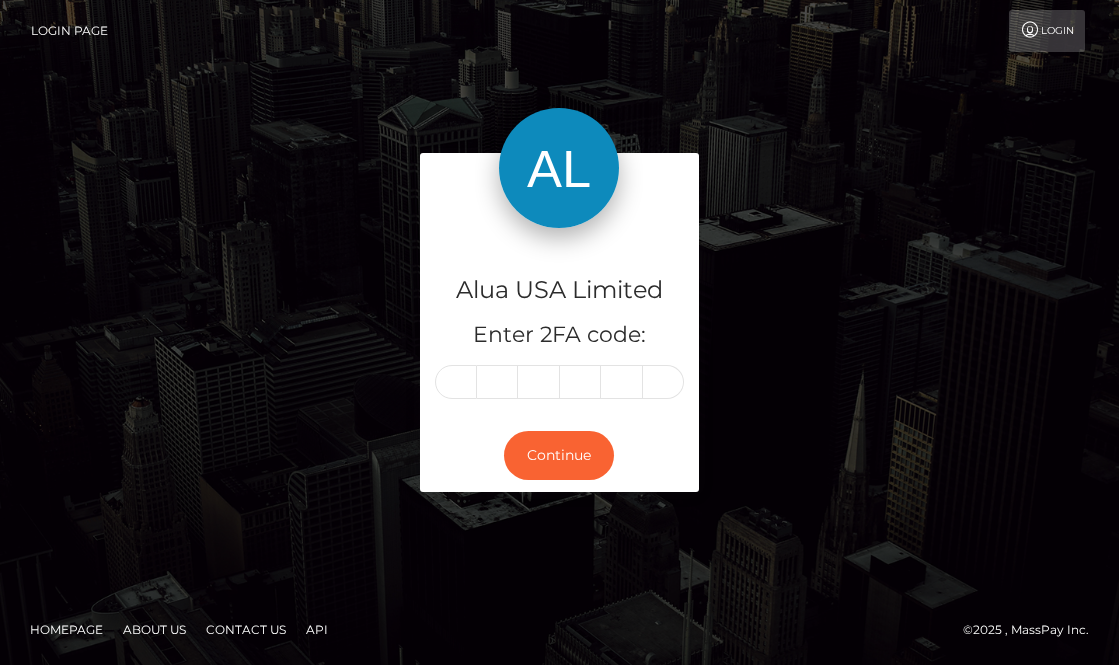 scroll, scrollTop: 0, scrollLeft: 0, axis: both 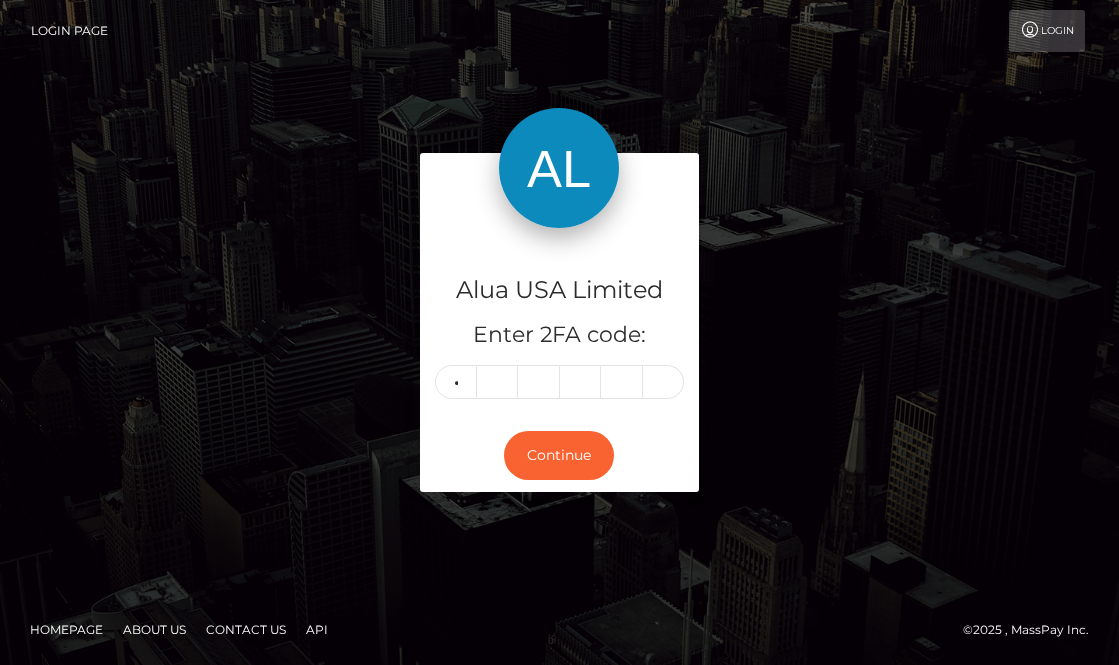 type on "5" 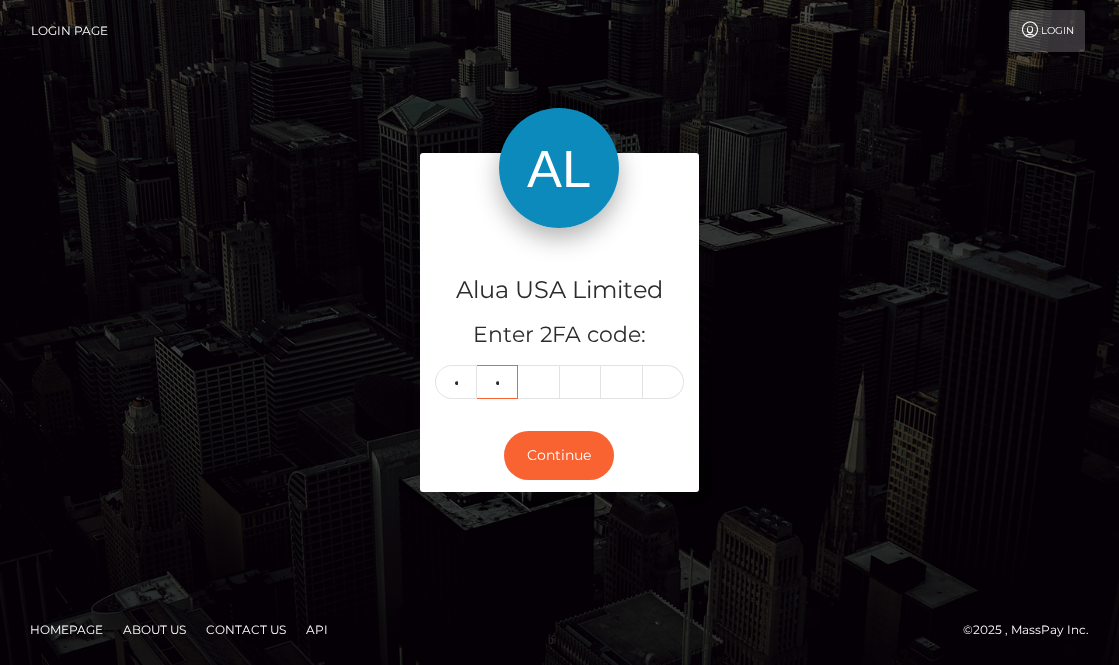 type on "9" 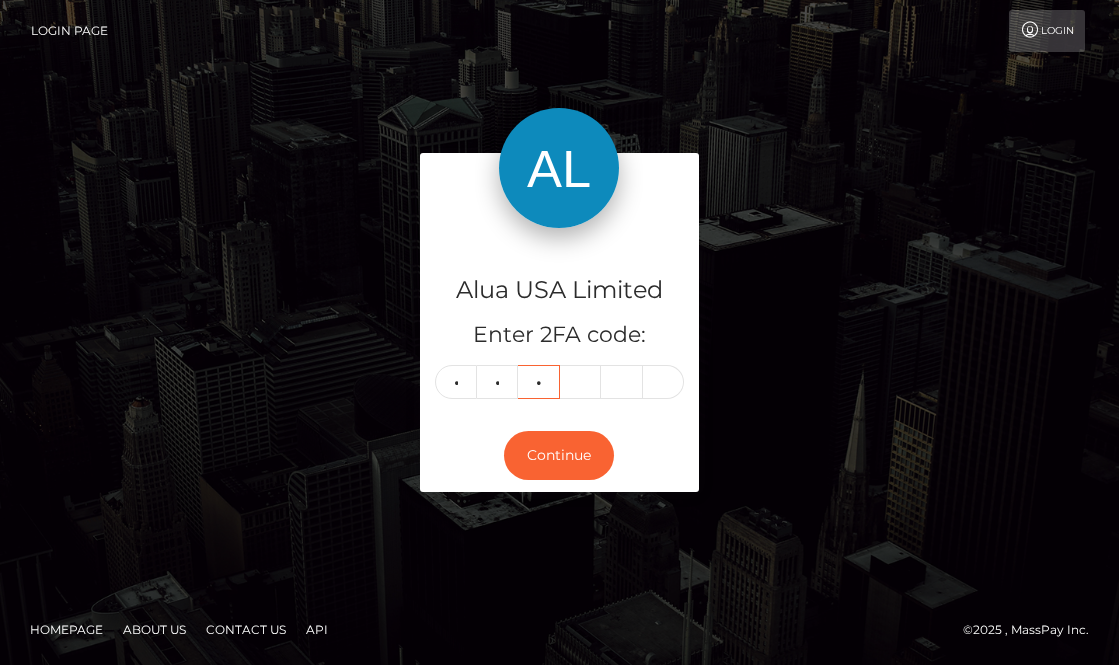 type on "7" 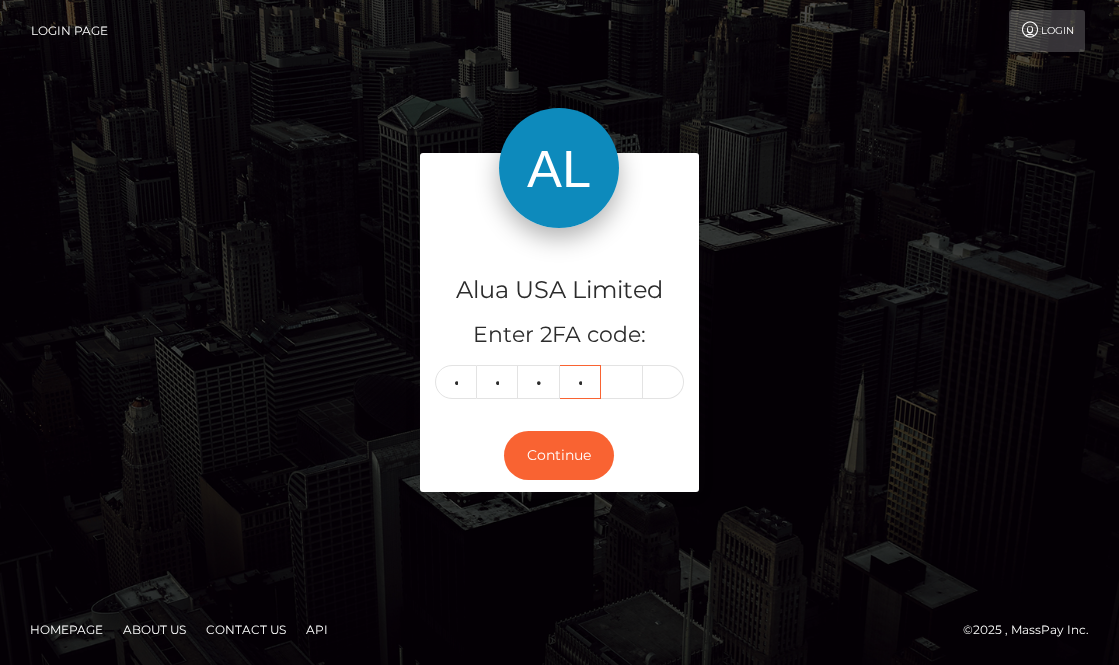 type on "4" 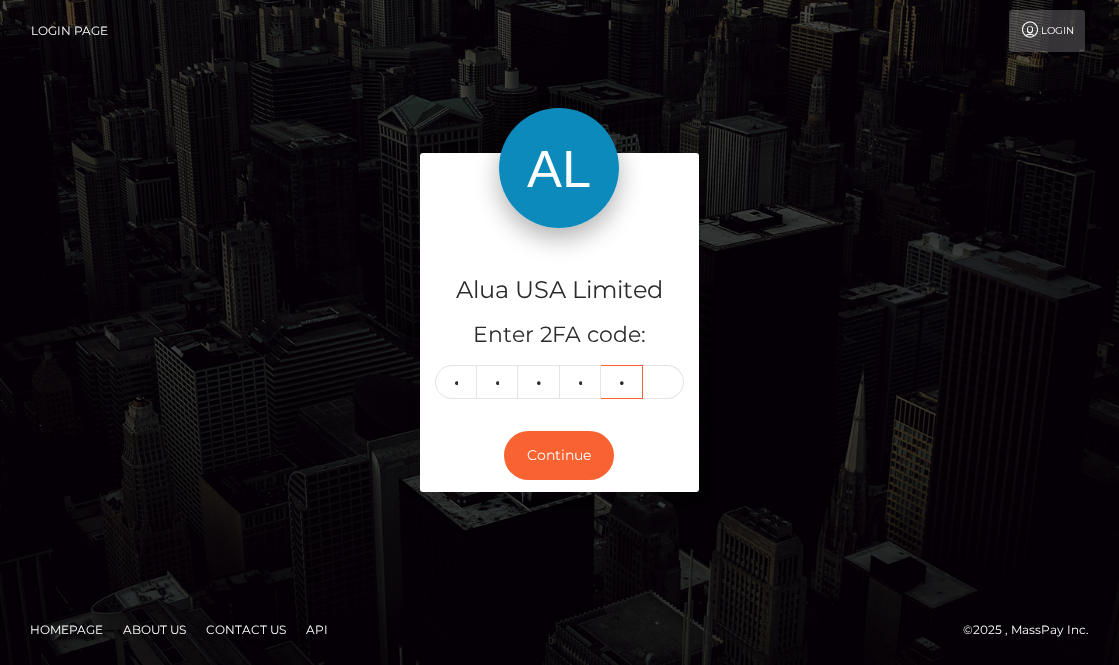 type on "6" 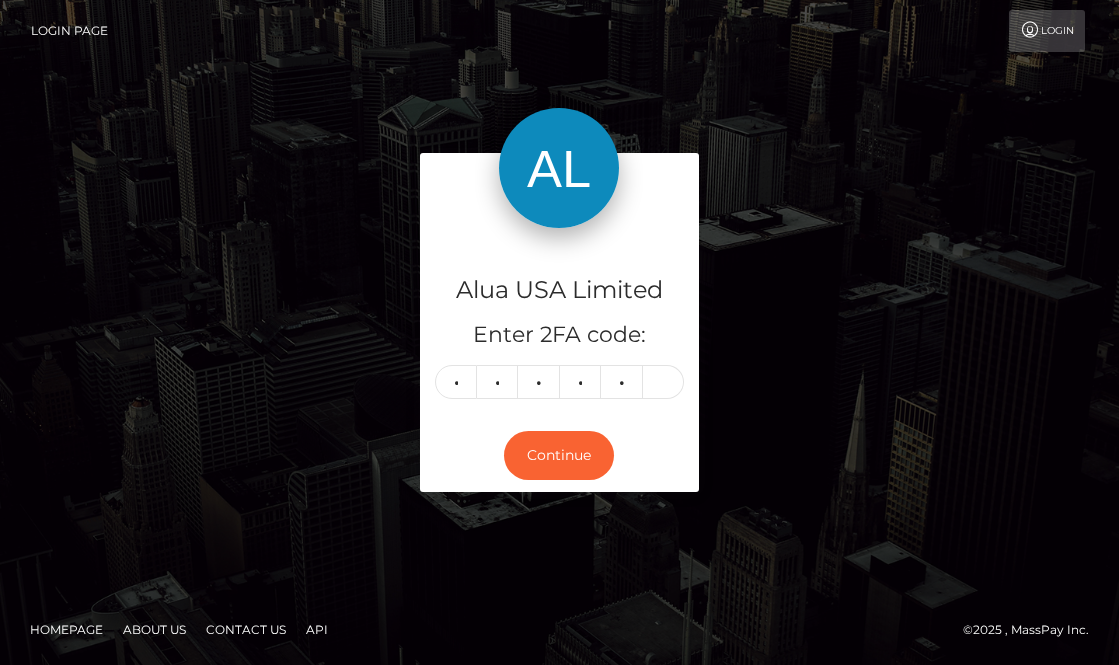 click on "Alua USA Limited
Enter 2FA code:
5 9 7 4 6 59746
Continue" at bounding box center (560, 332) 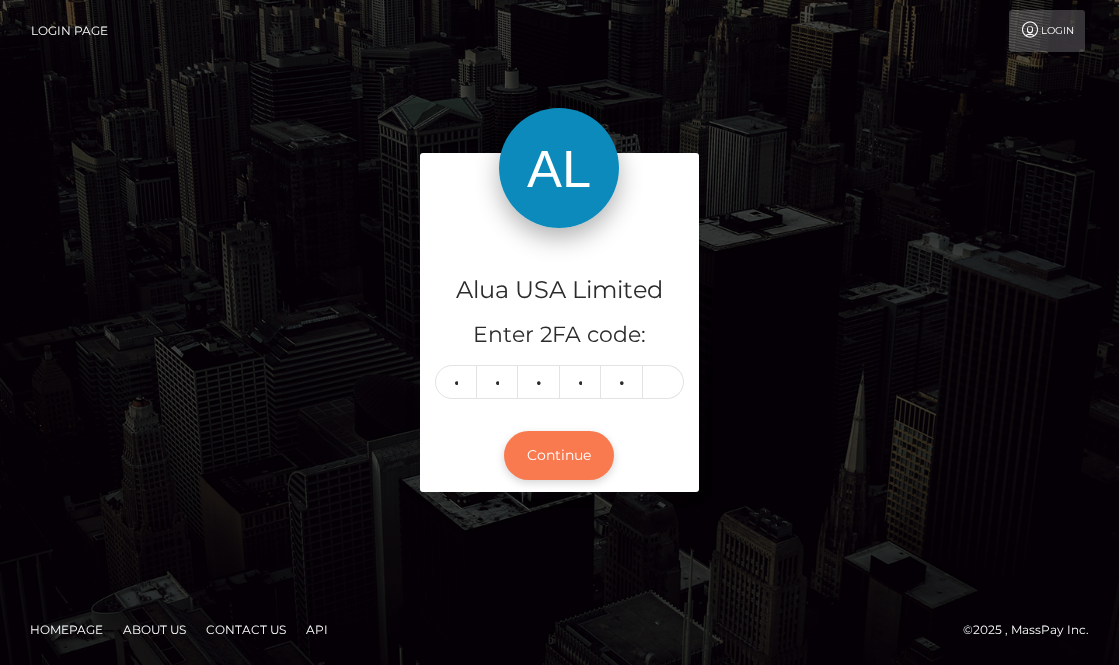 click on "Continue" at bounding box center [559, 455] 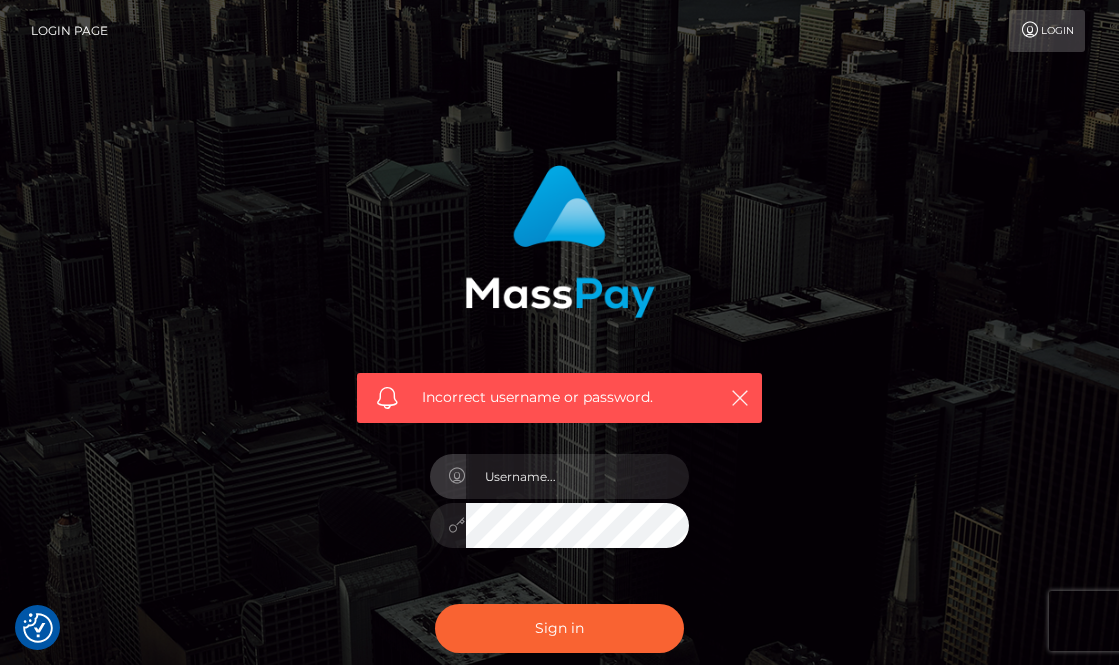 scroll, scrollTop: 0, scrollLeft: 0, axis: both 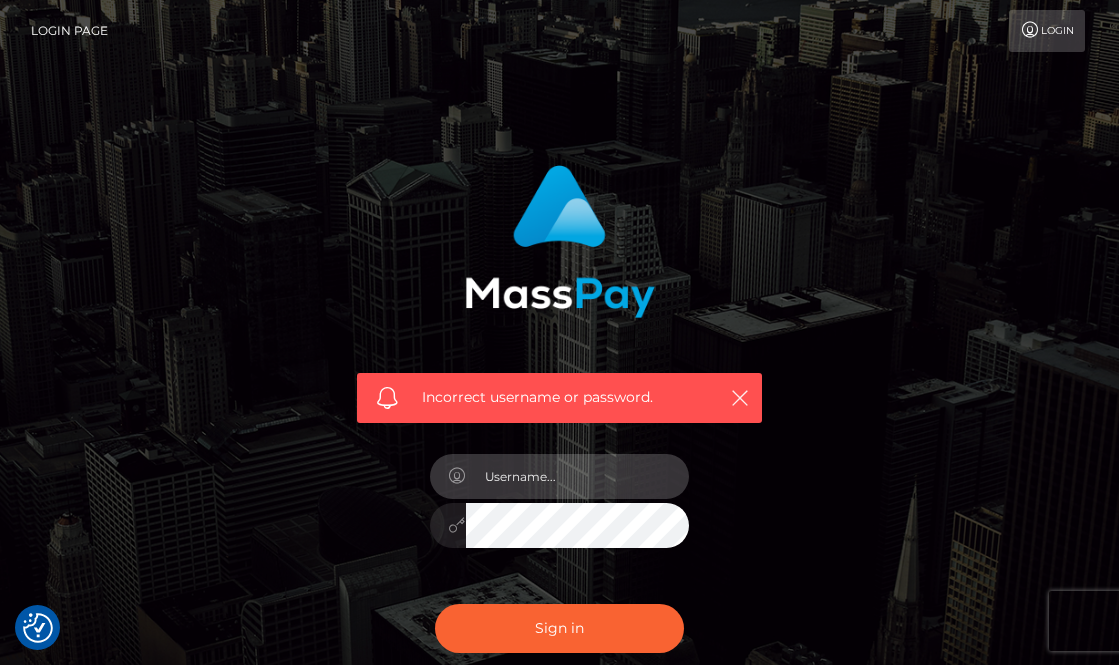 type on "aluasupport" 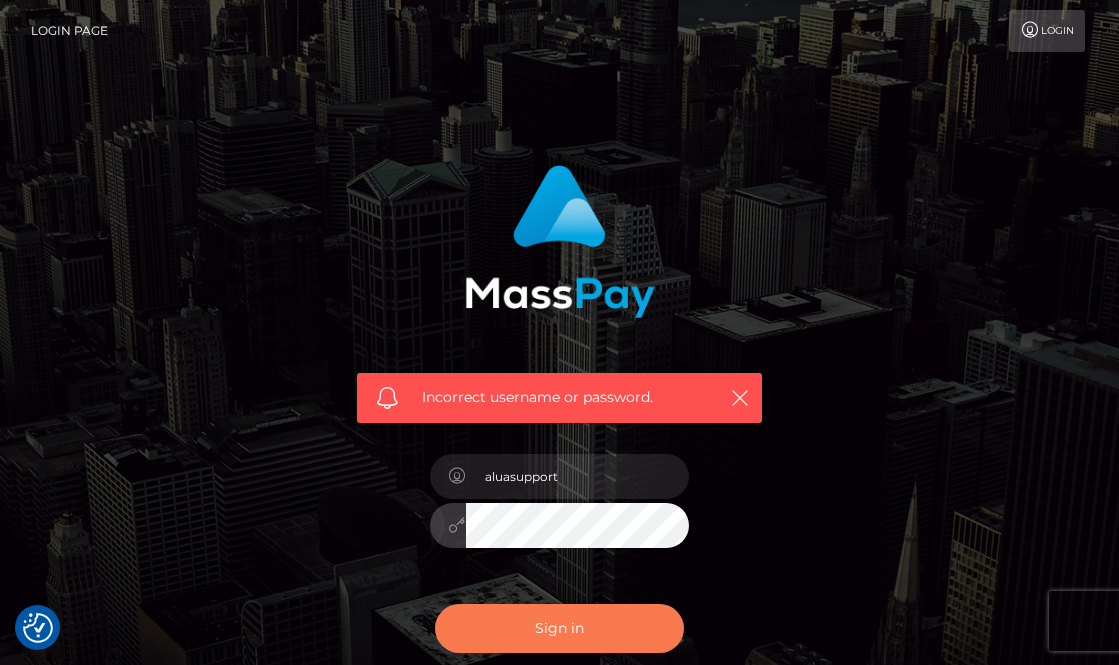 click on "Sign in" at bounding box center (560, 628) 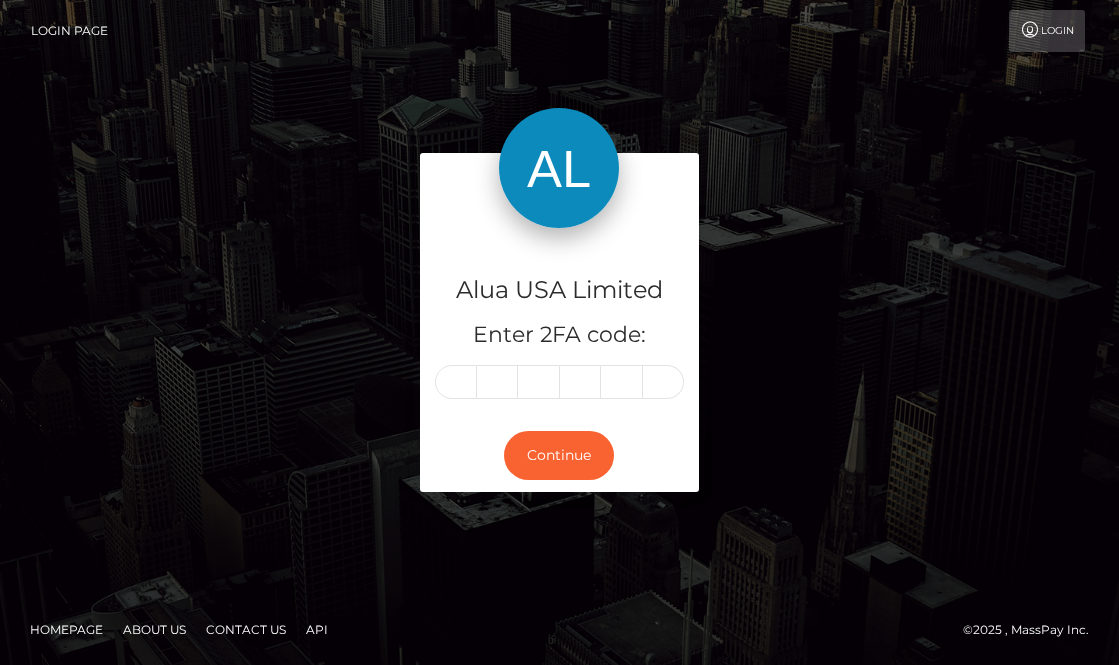scroll, scrollTop: 0, scrollLeft: 0, axis: both 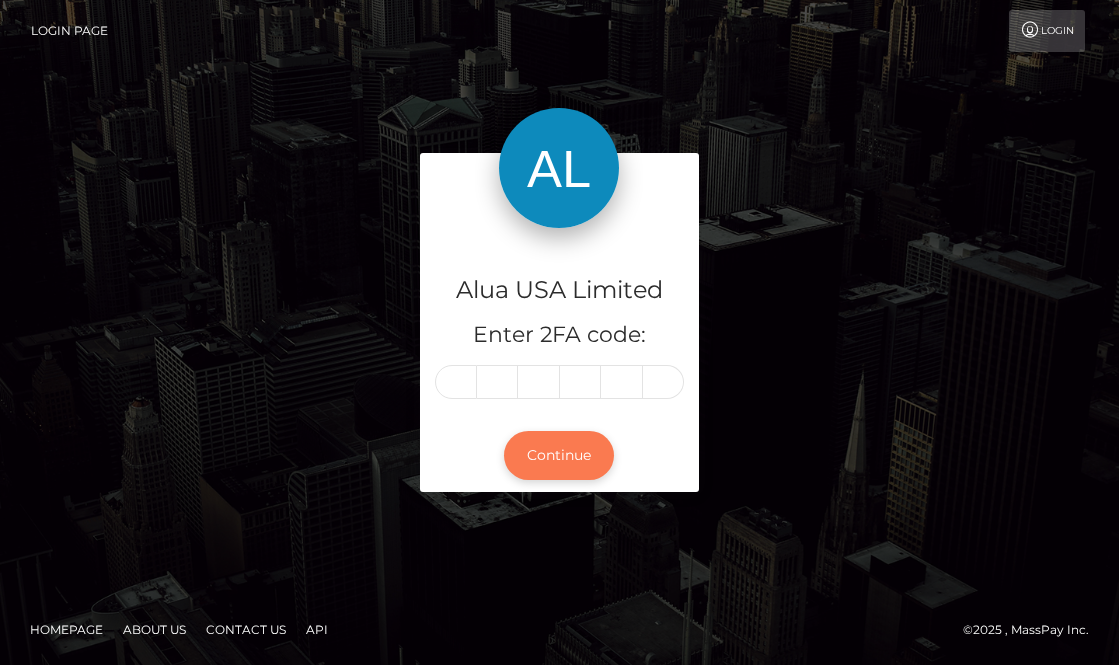type on "8" 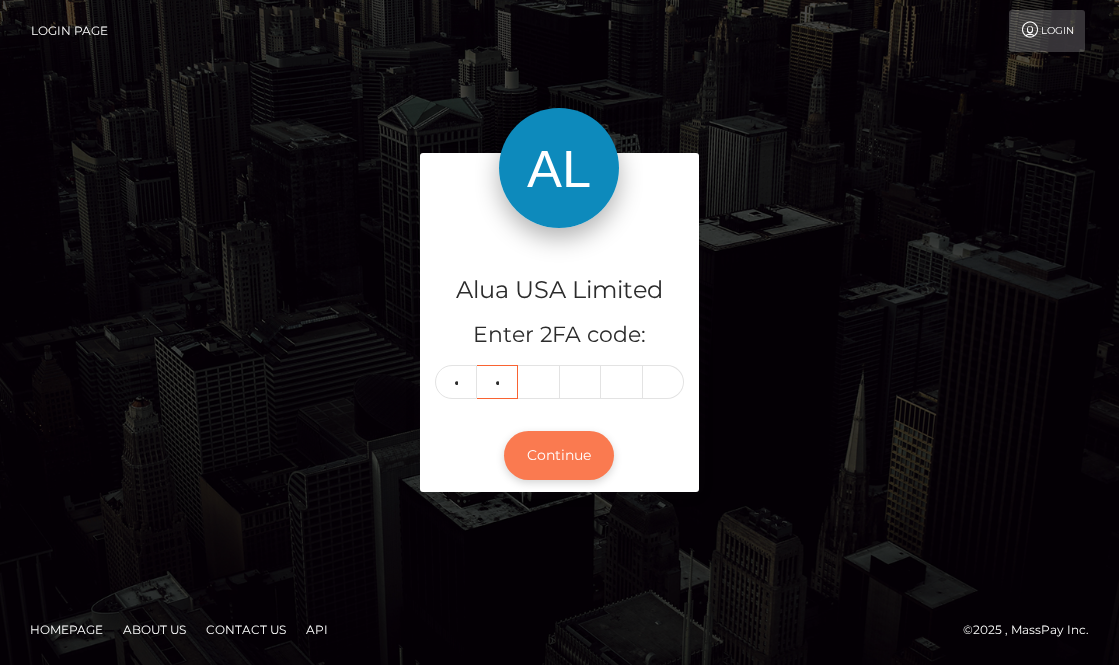type on "7" 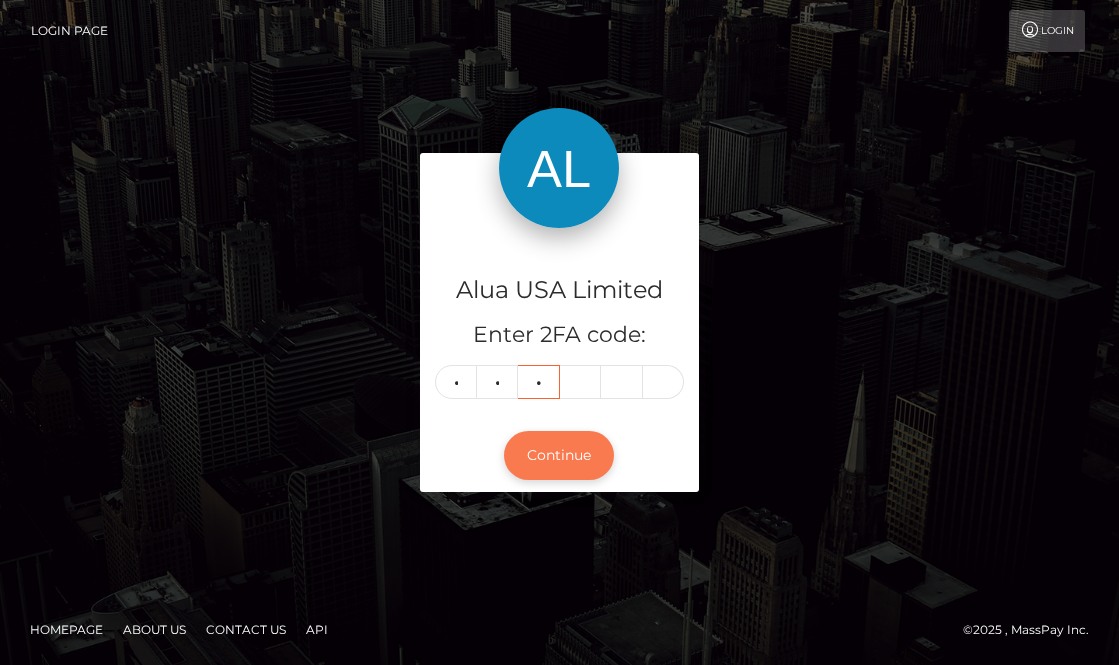 type on "5" 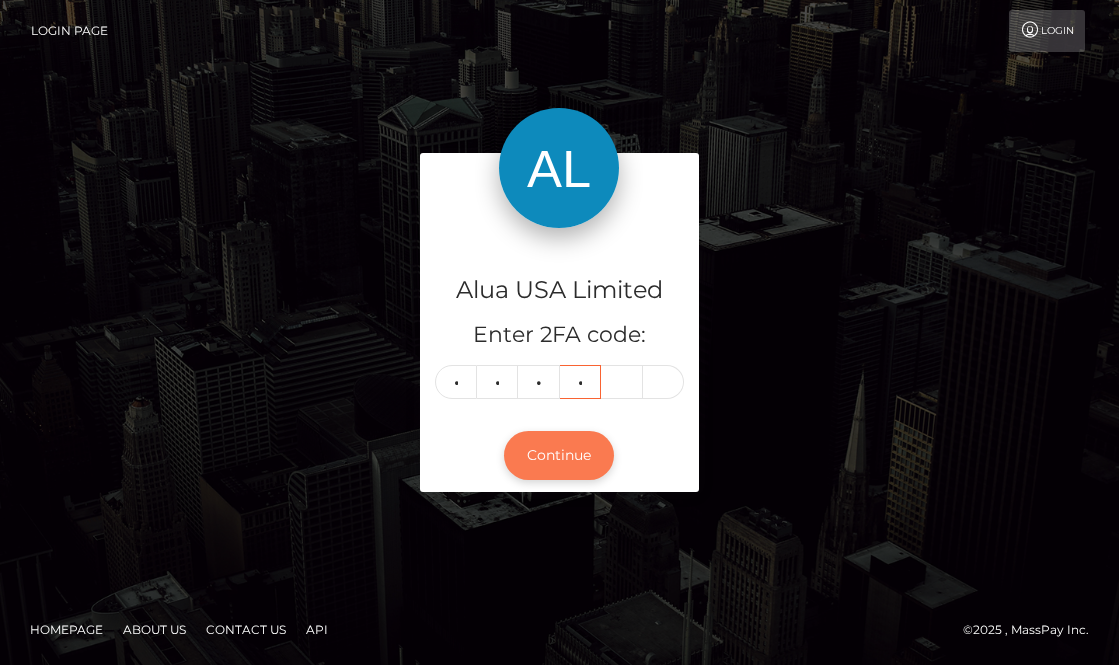 type on "7" 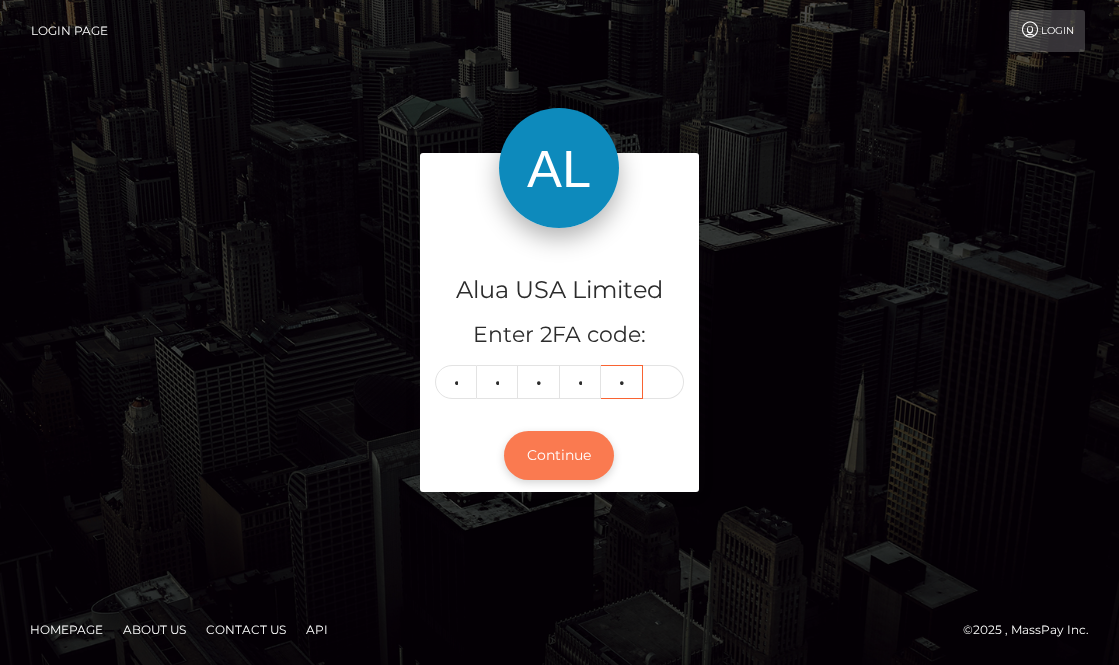 type on "9" 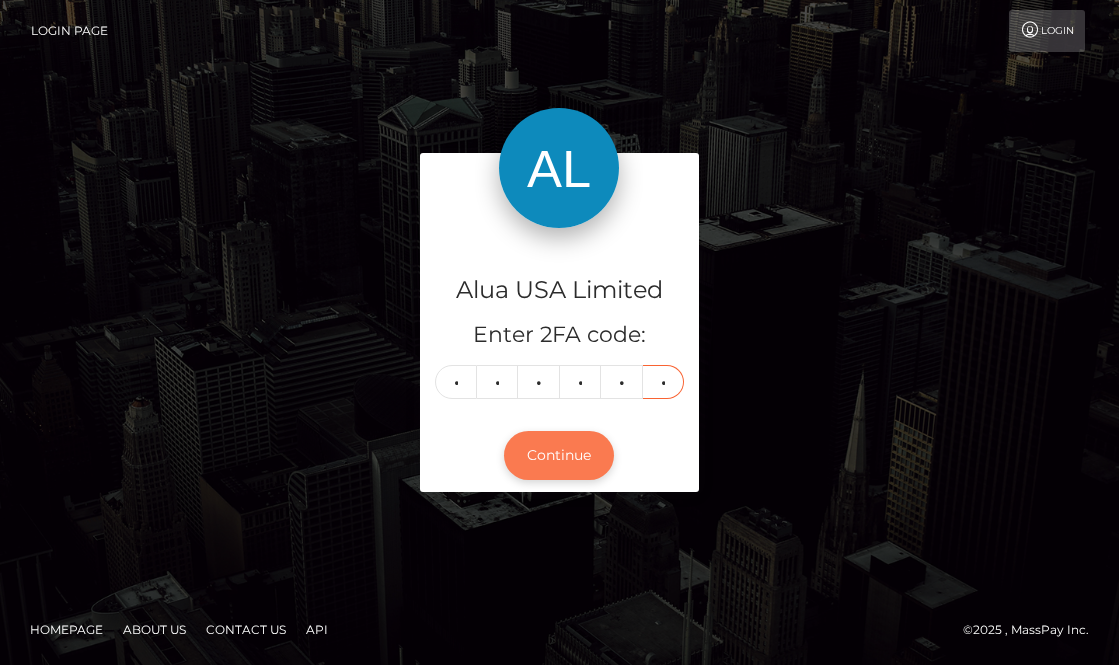 type on "7" 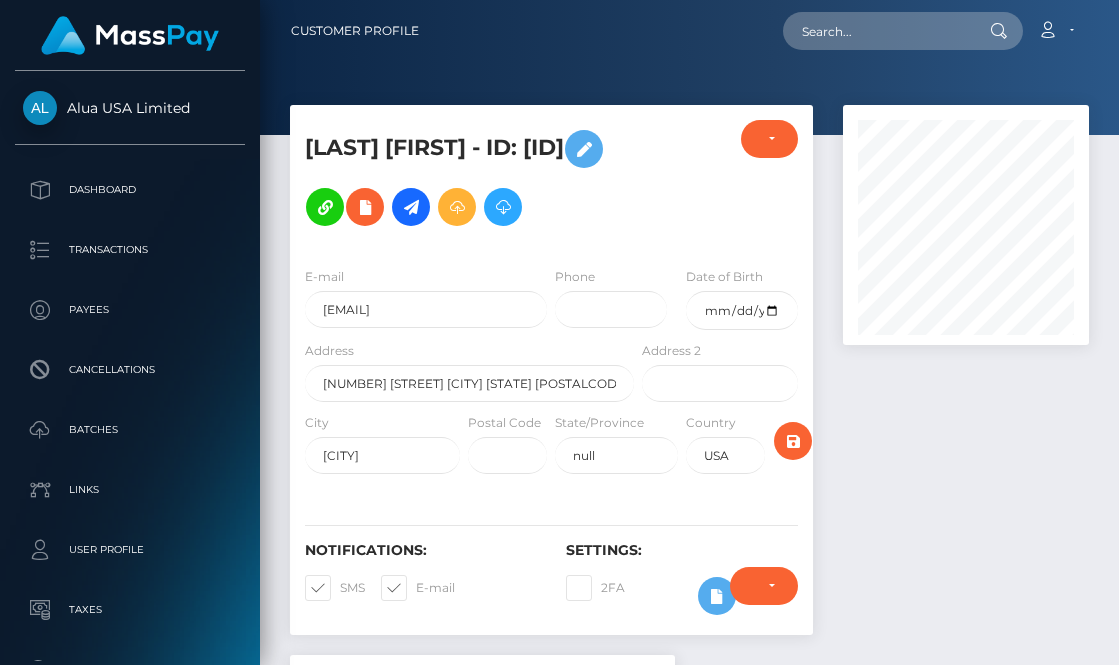 scroll, scrollTop: 0, scrollLeft: 0, axis: both 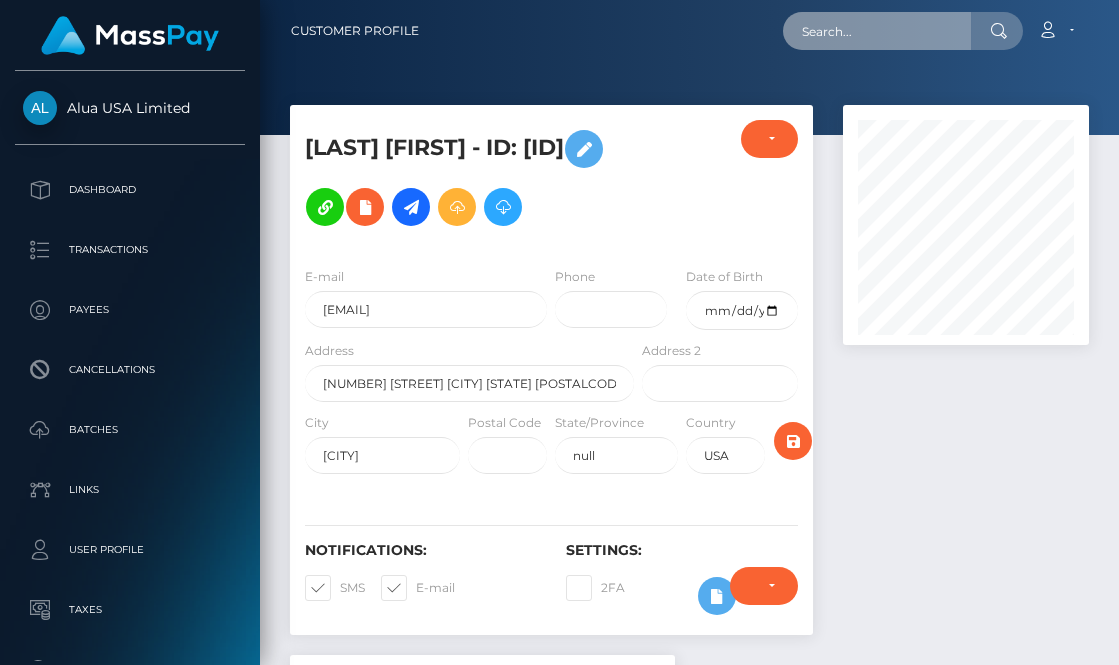 click at bounding box center [877, 31] 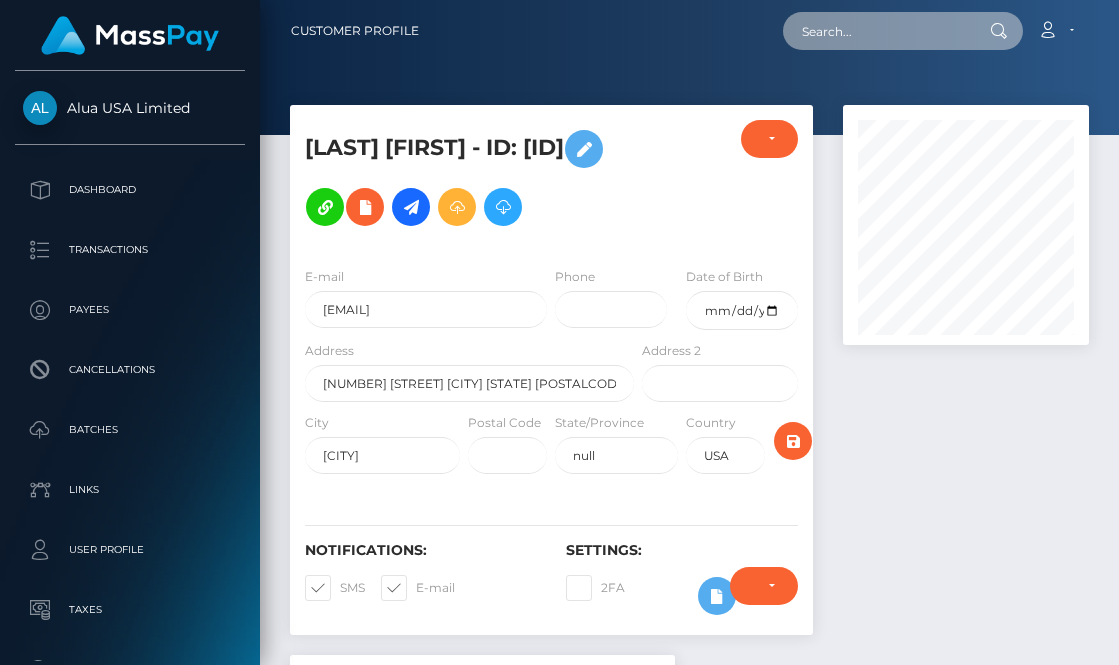 paste on "65f79c3929ea99db130408ea" 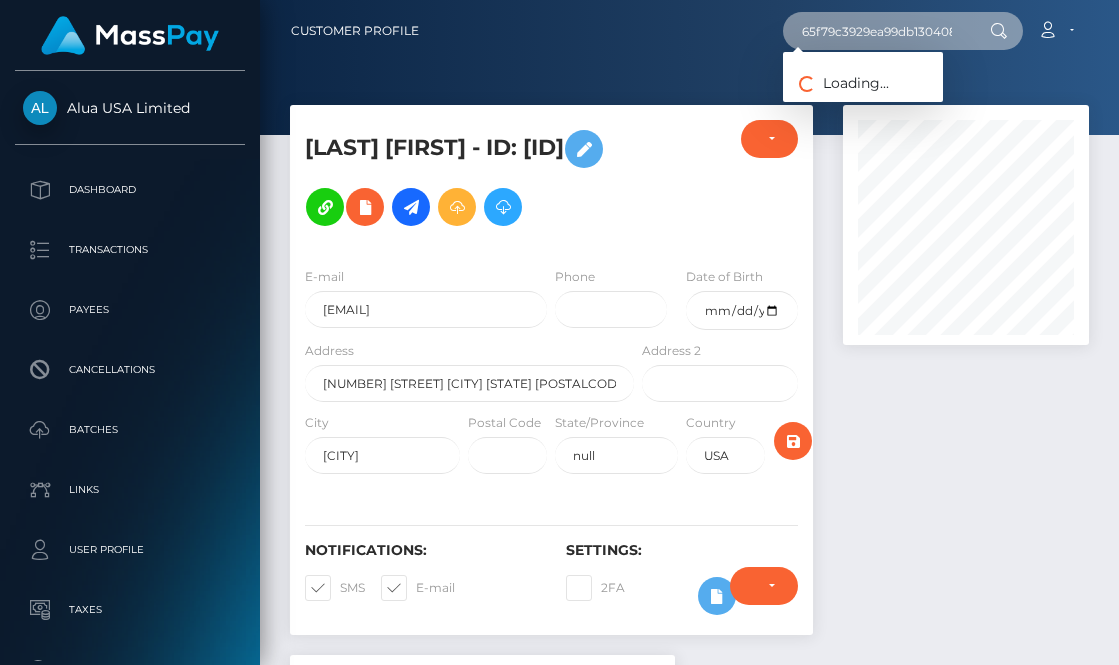 type on "65f79c3929ea99db130408ea" 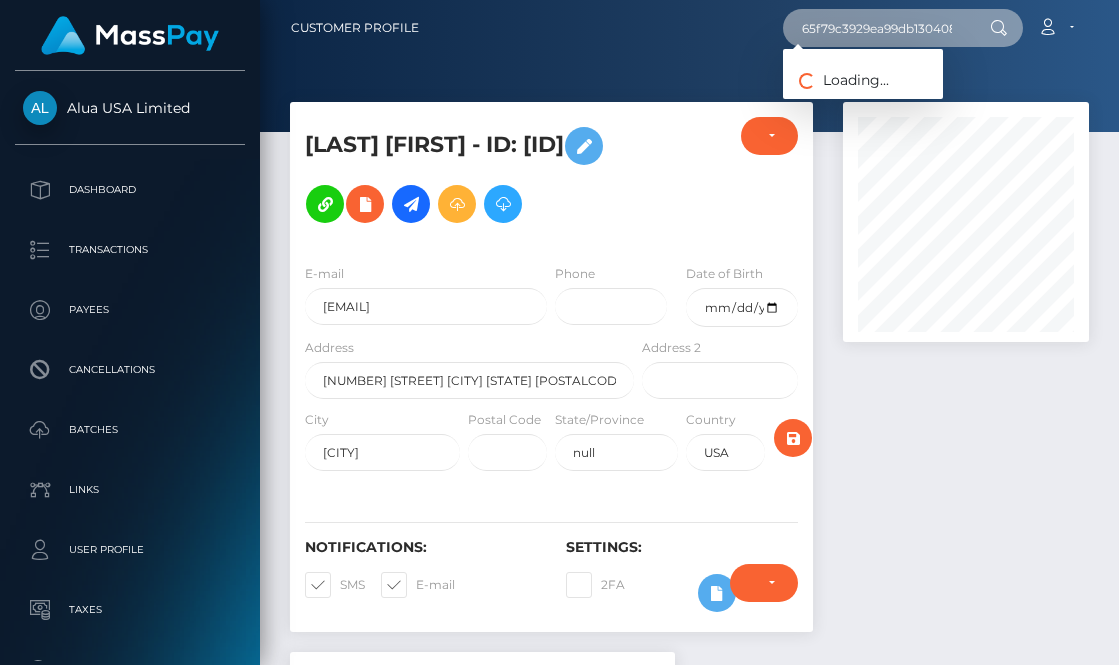 scroll, scrollTop: 1, scrollLeft: 0, axis: vertical 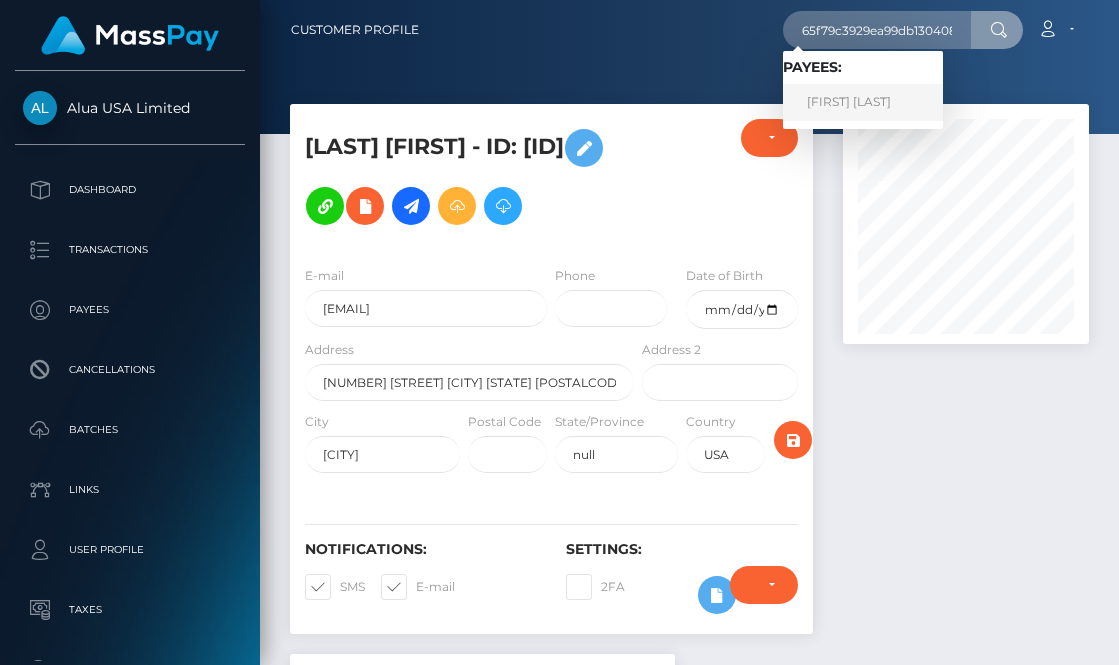 click on "[FIRST] [LAST]" at bounding box center [863, 102] 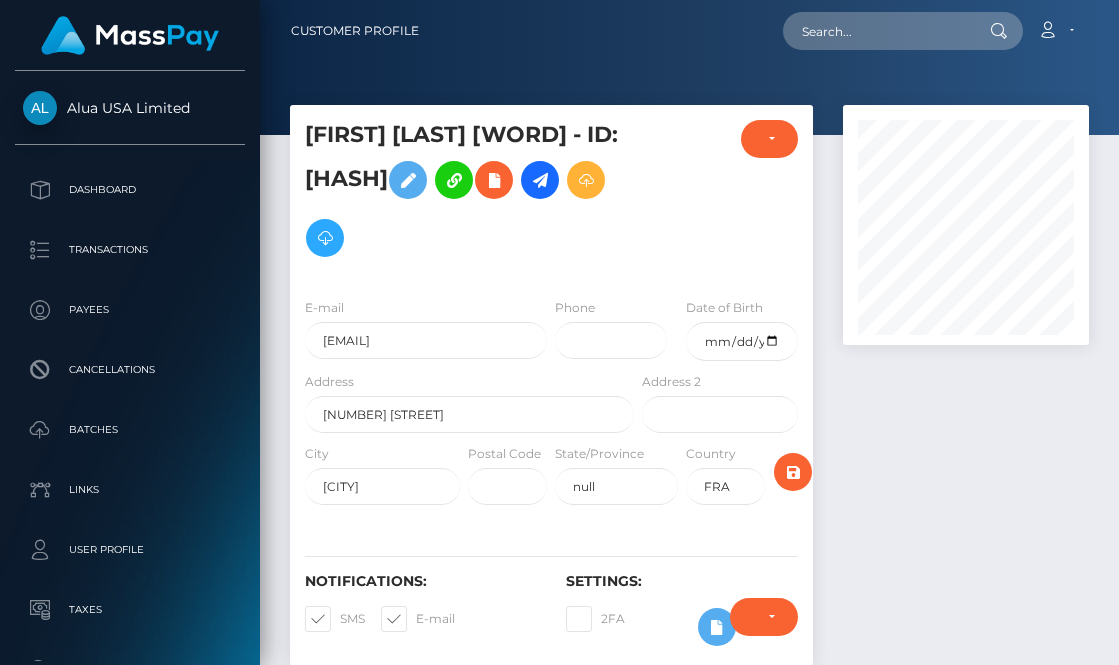 scroll, scrollTop: 0, scrollLeft: 0, axis: both 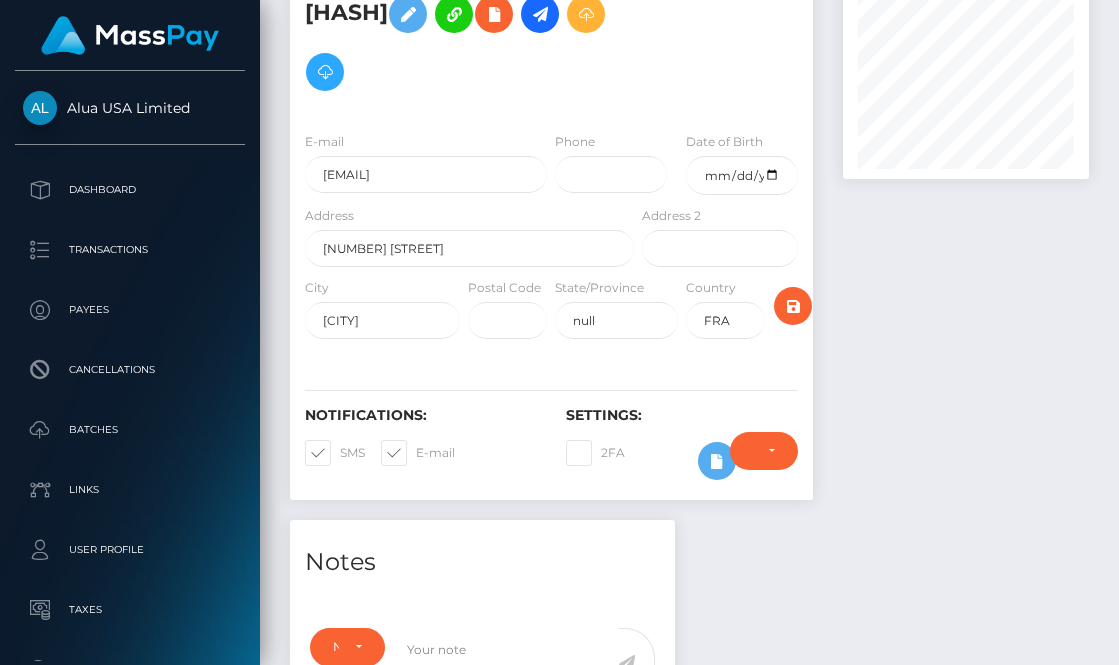 click on "Require ID/Selfie Verification
Do
not
require
Paid by
payee
Require ID/Selfie Verification" at bounding box center [764, 461] 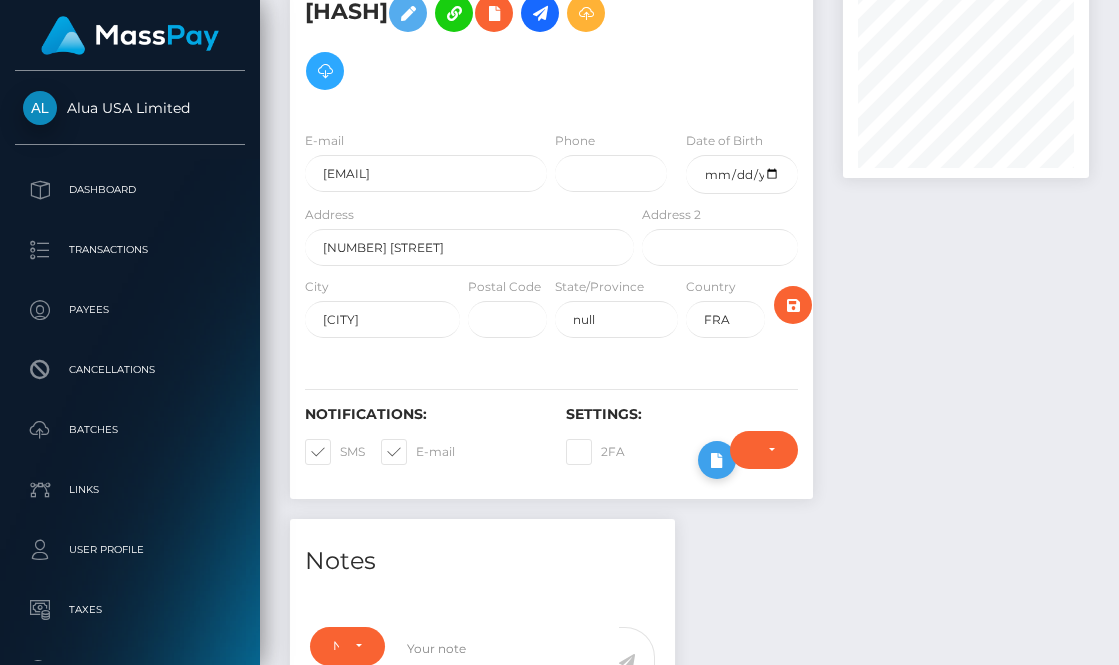 click at bounding box center (717, 460) 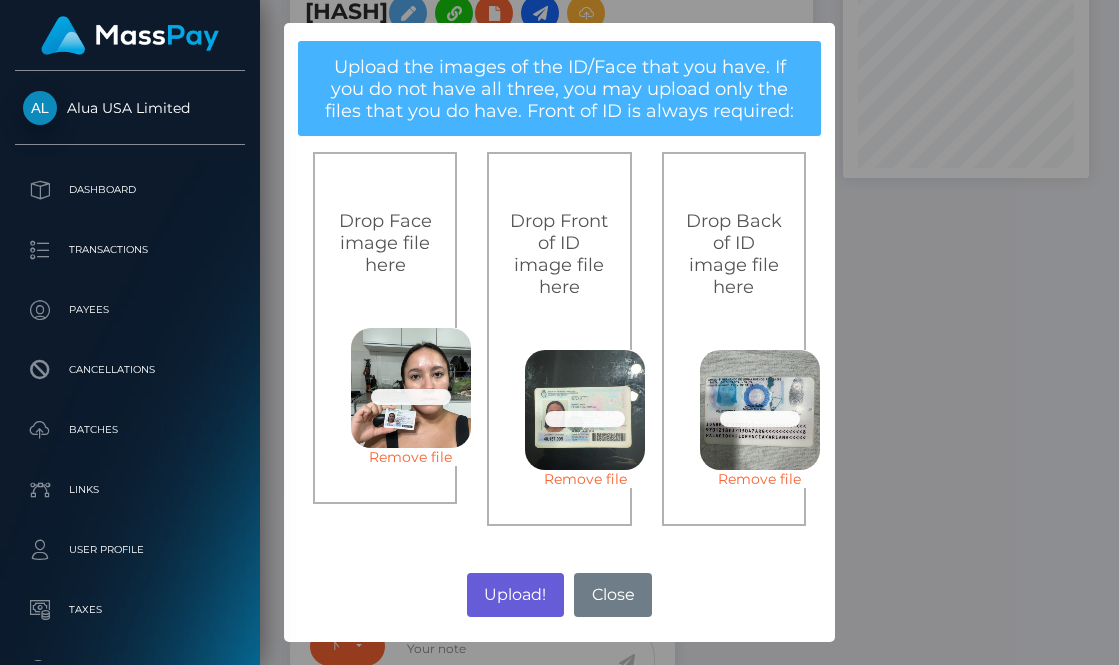 click on "Upload!" at bounding box center [515, 595] 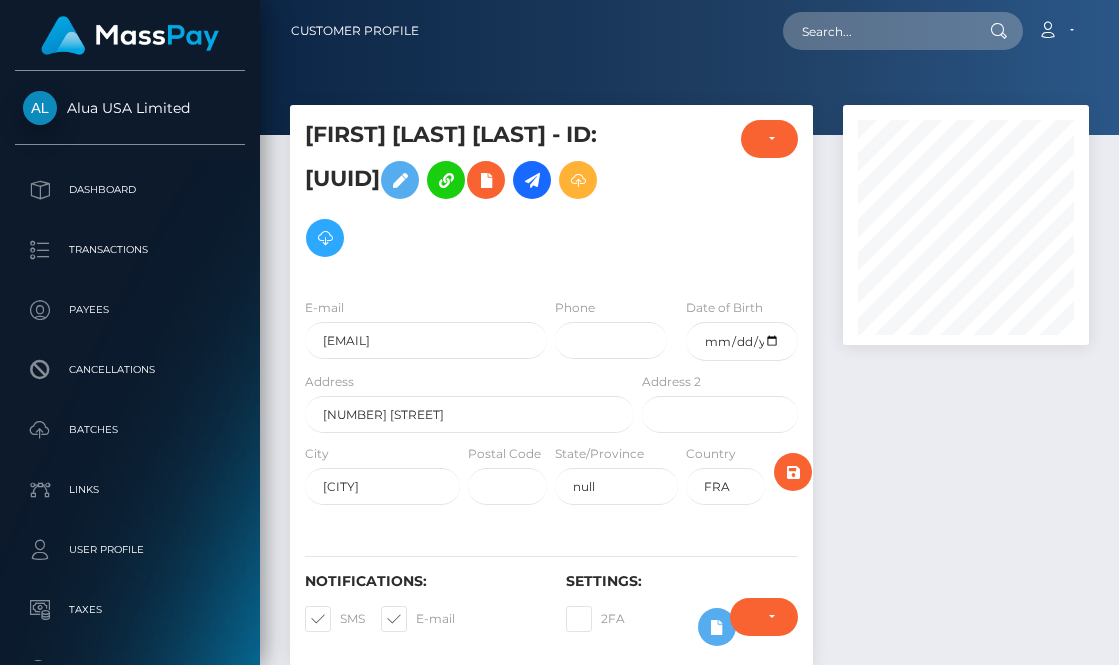 scroll, scrollTop: 0, scrollLeft: 0, axis: both 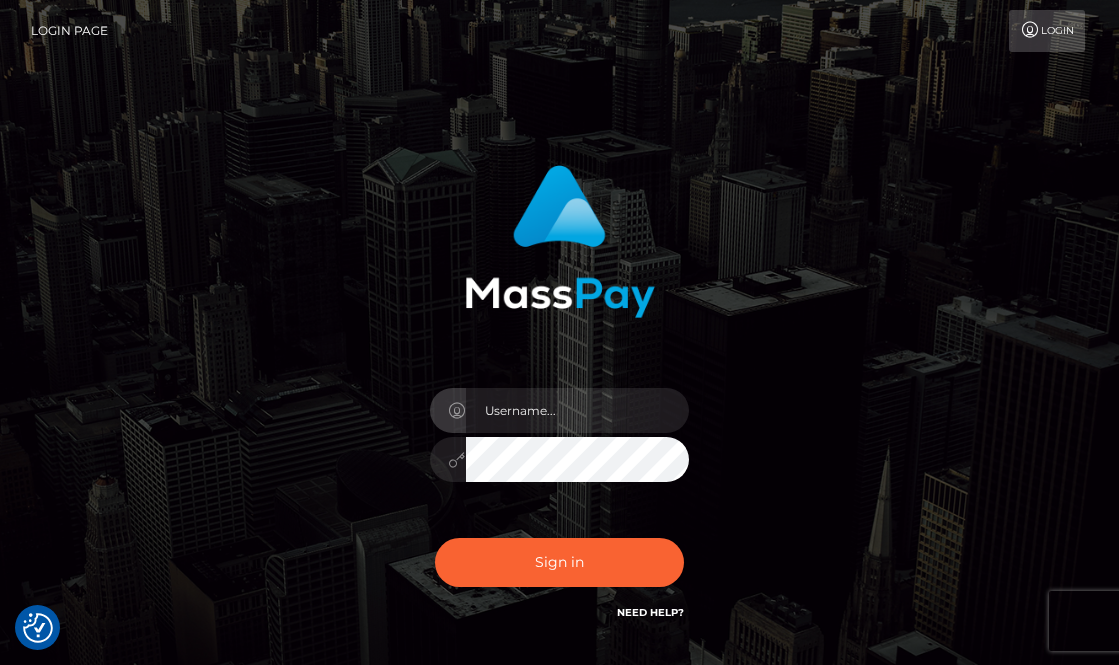 checkbox on "true" 